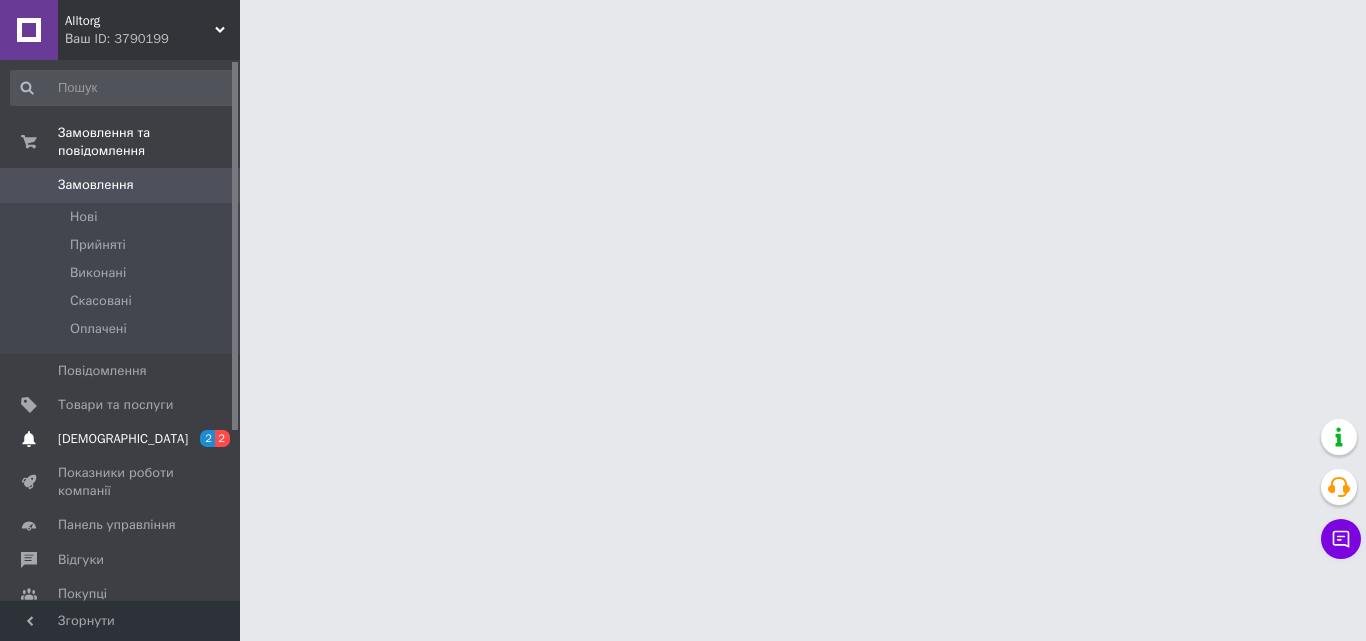 scroll, scrollTop: 0, scrollLeft: 0, axis: both 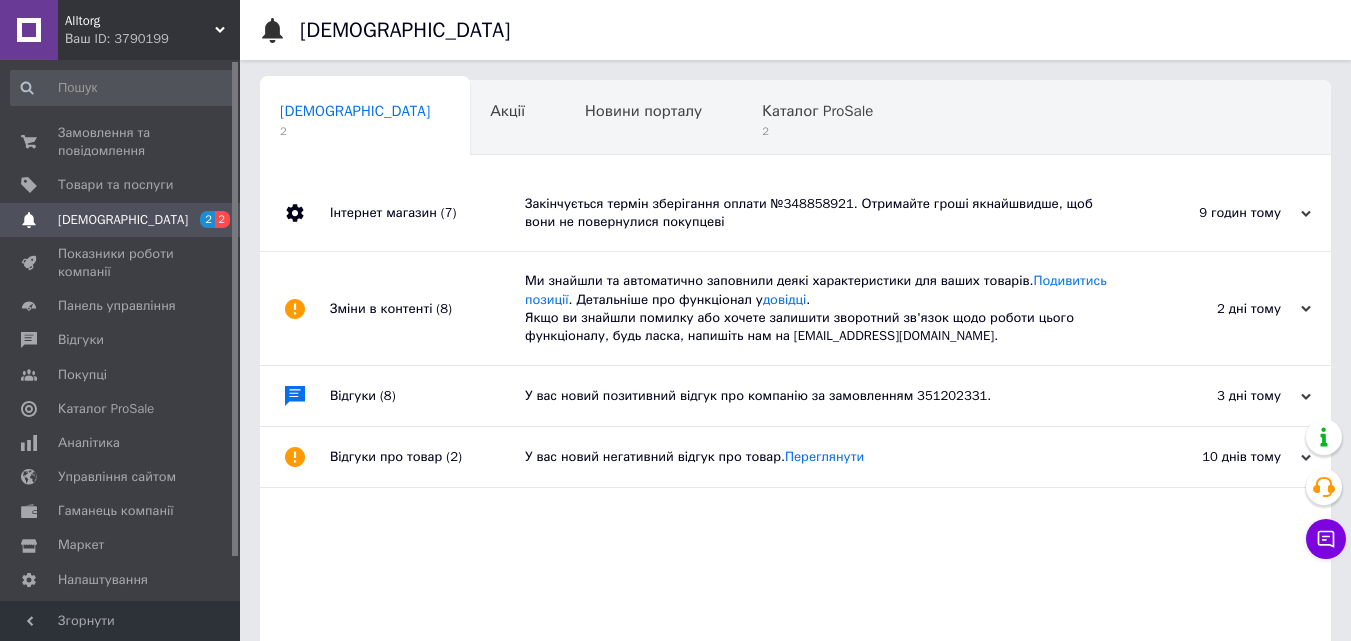 click on "Закінчується термін зберігання оплати №348858921. Отримайте гроші якнайшвидше, щоб вони не повернулися покупцеві" at bounding box center [818, 213] 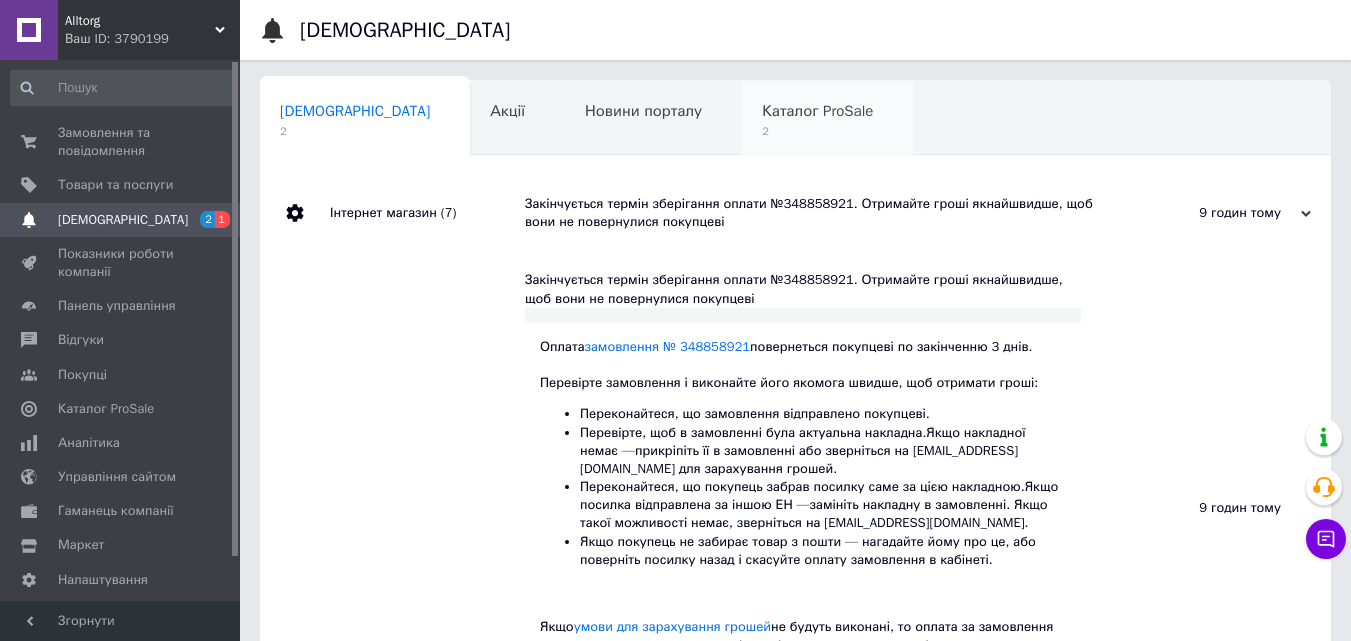 click on "Каталог ProSale 2" at bounding box center [827, 119] 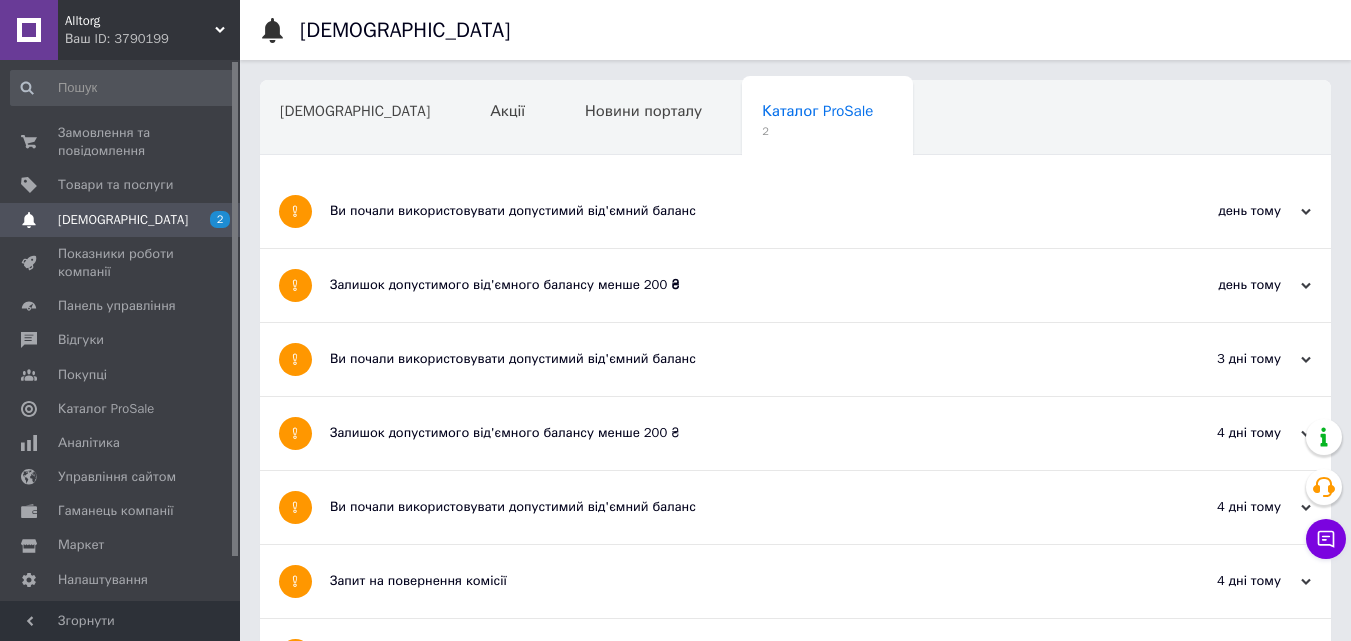 click on "Ви почали використовувати допустимий від'ємний баланс" at bounding box center (720, 211) 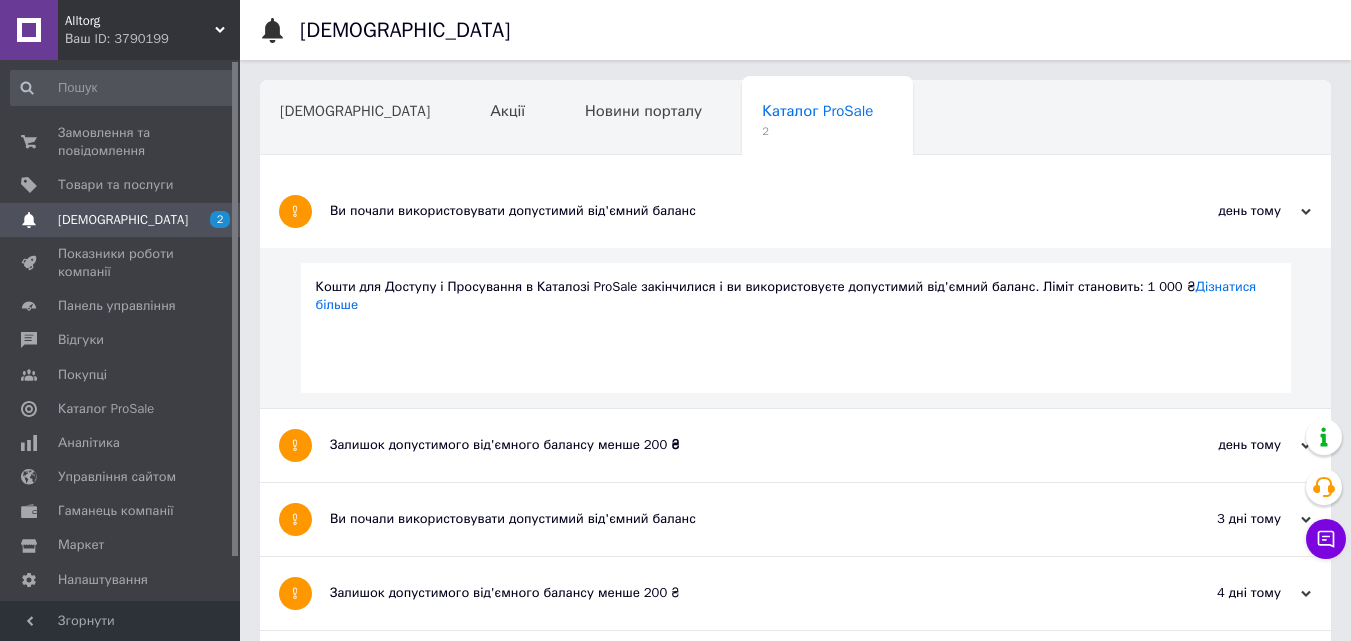 click on "Залишок допустимого від'ємного балансу менше 200 ₴" at bounding box center [720, 445] 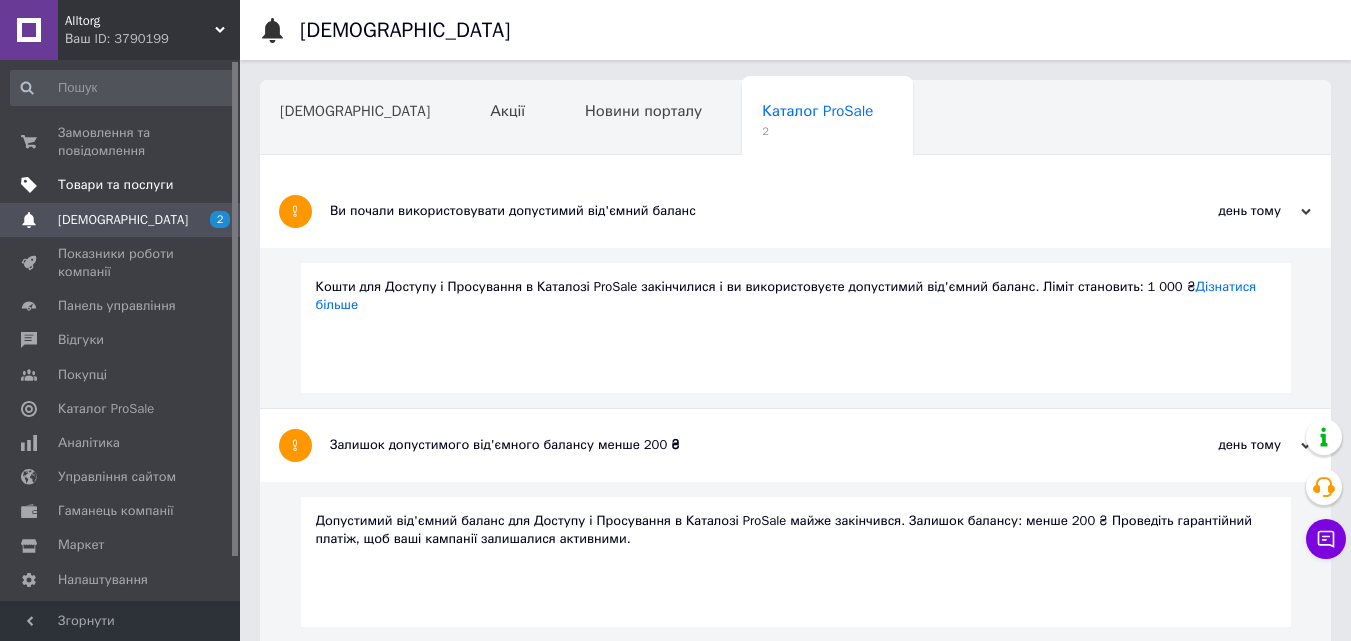 click on "Товари та послуги" at bounding box center [123, 185] 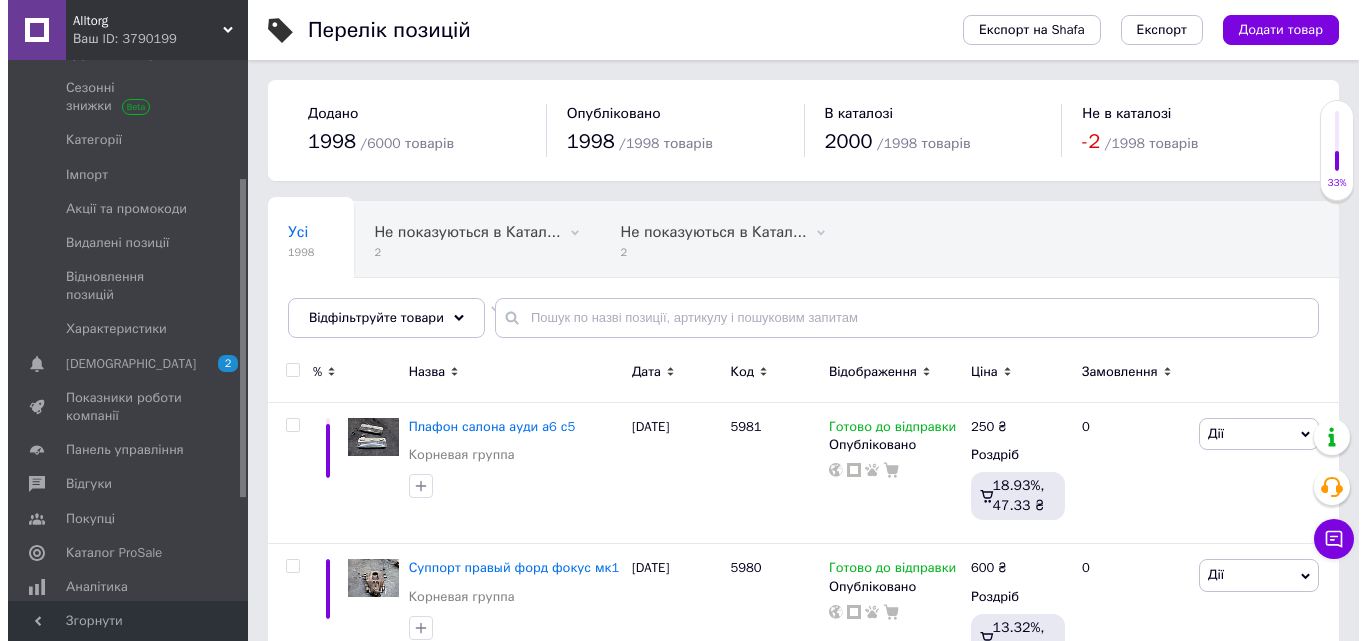 scroll, scrollTop: 374, scrollLeft: 0, axis: vertical 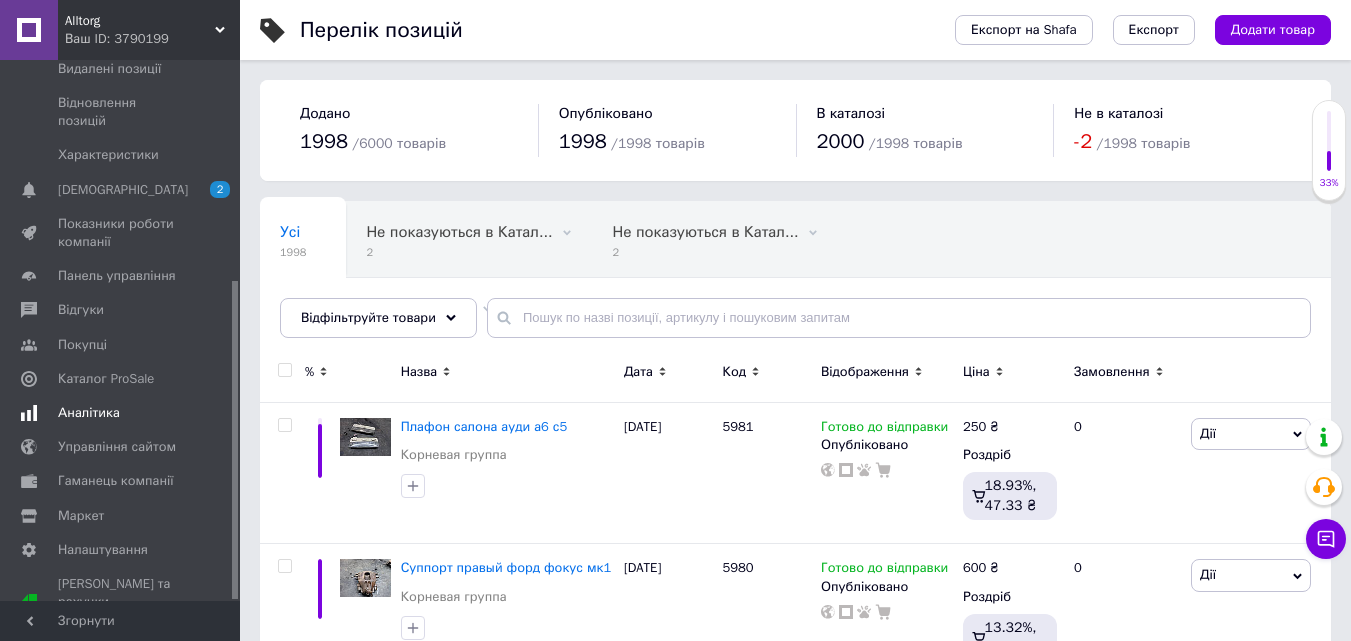 click on "Аналітика" at bounding box center (123, 413) 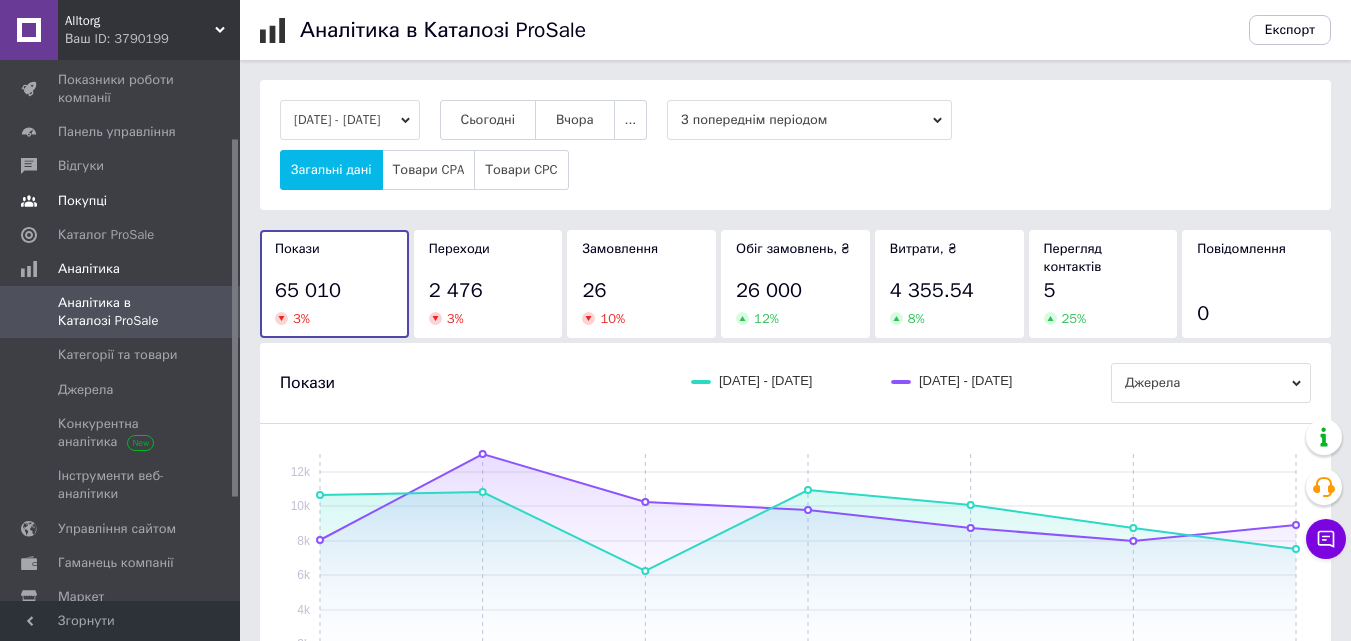 scroll, scrollTop: 0, scrollLeft: 0, axis: both 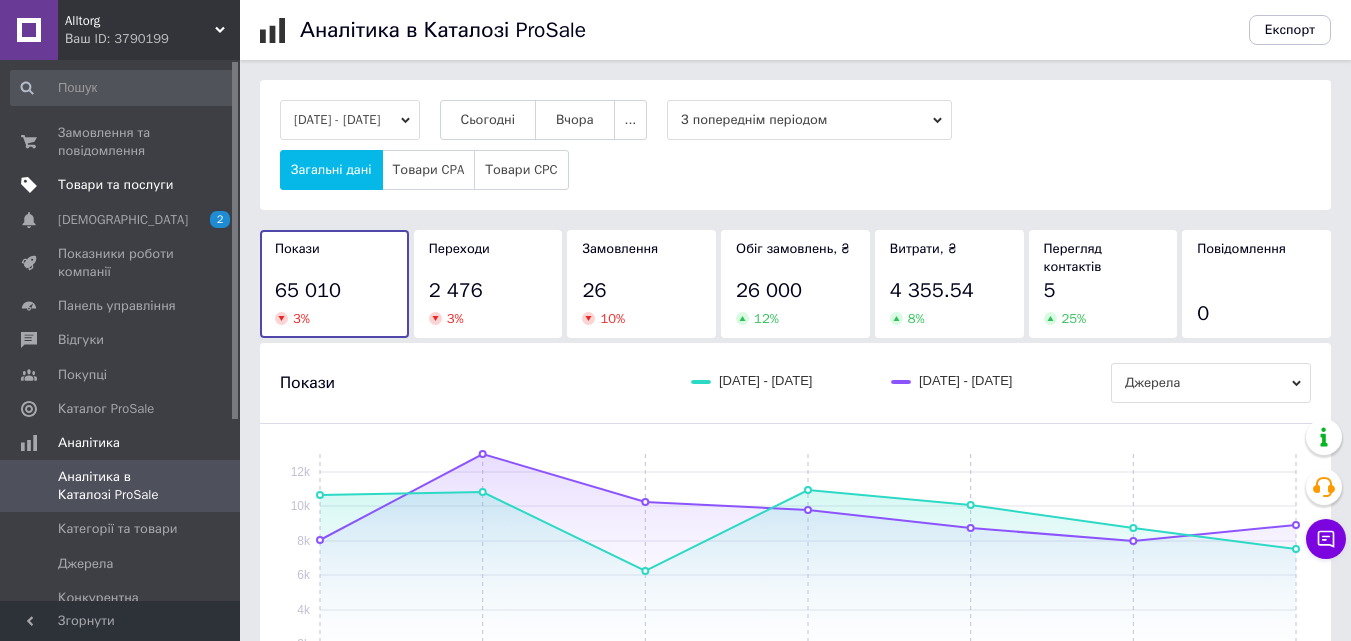 click on "Товари та послуги" at bounding box center (115, 185) 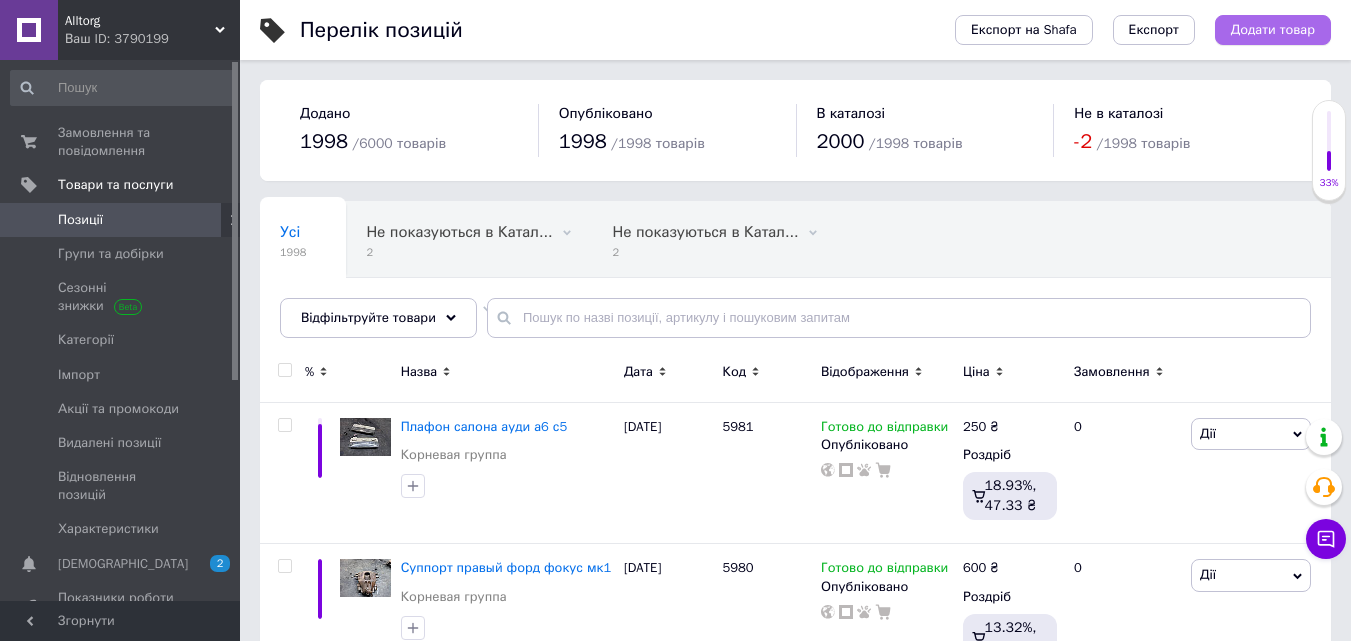 click on "Додати товар" at bounding box center [1273, 30] 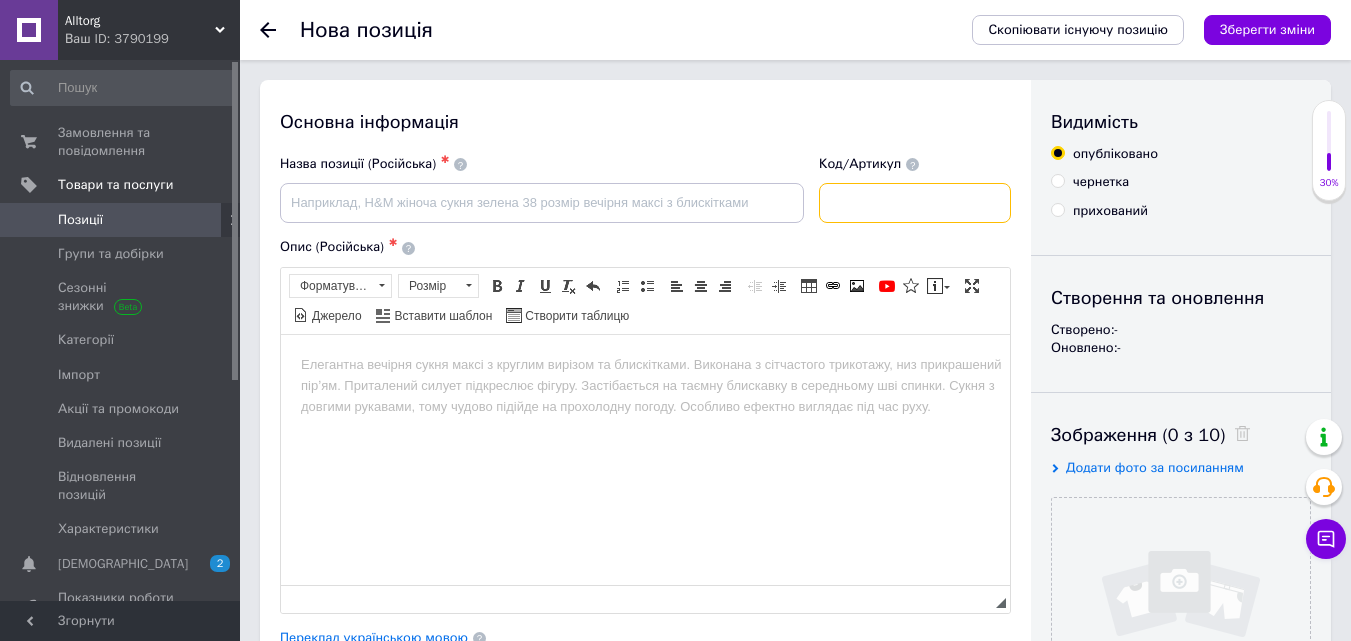 scroll, scrollTop: 0, scrollLeft: 0, axis: both 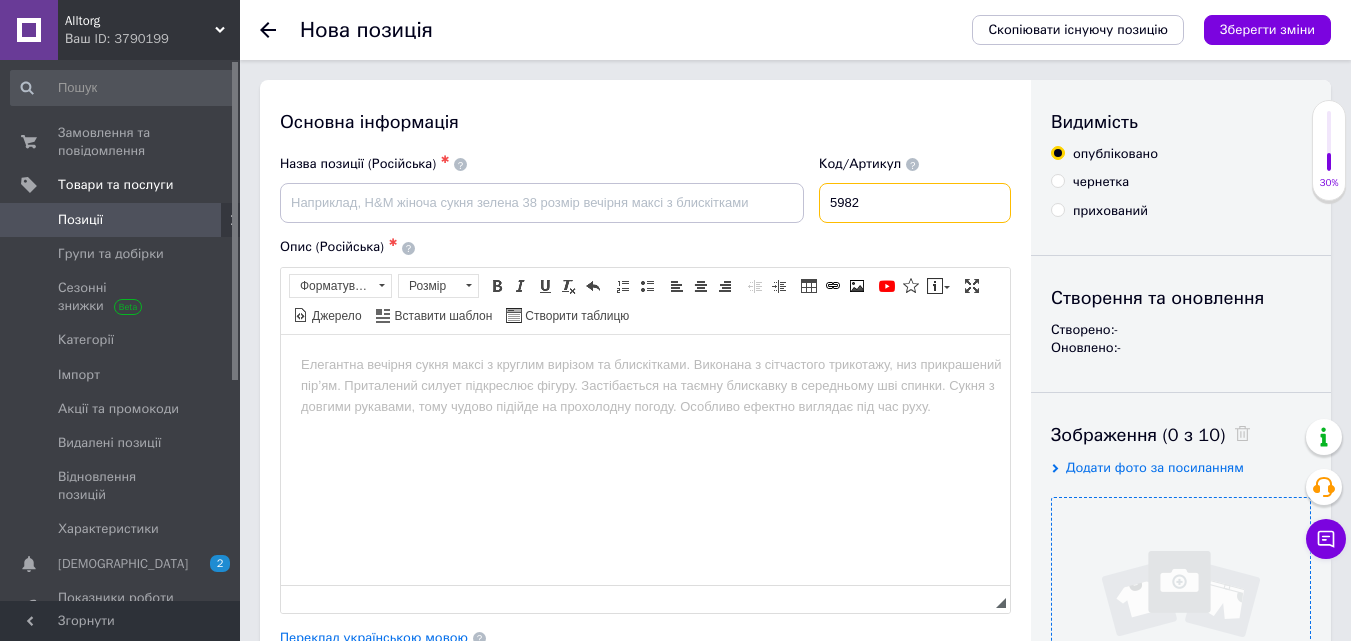 type on "5982" 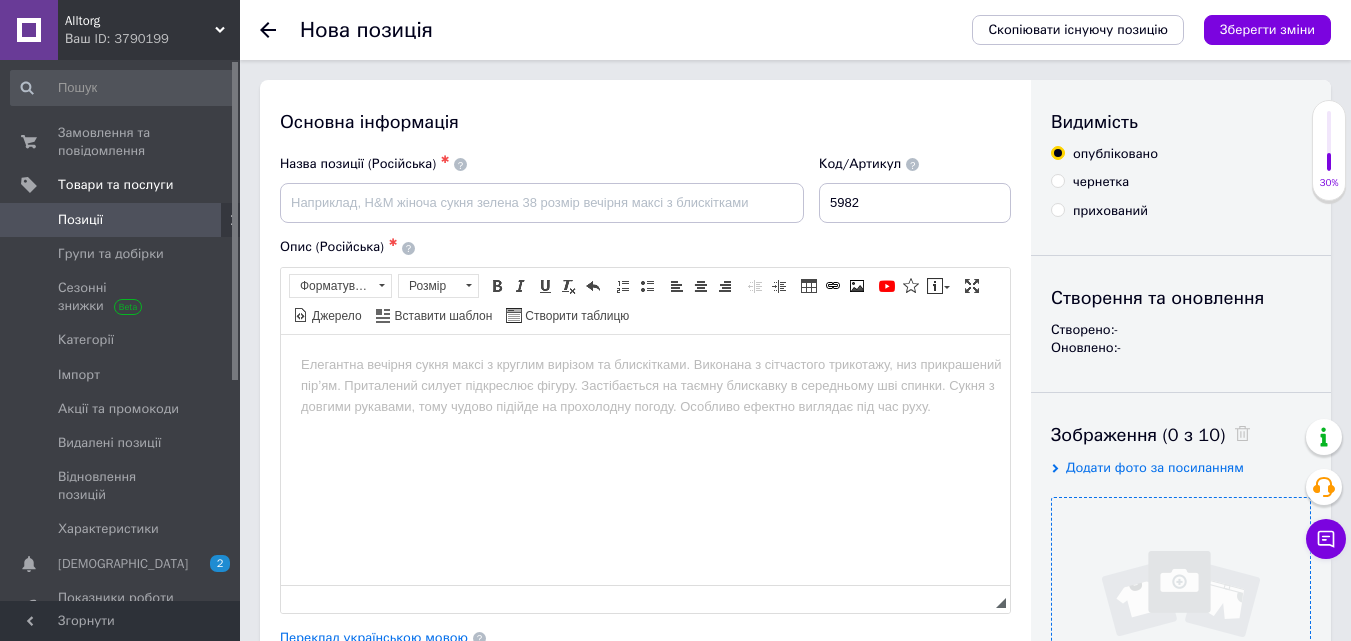 click at bounding box center [1181, 627] 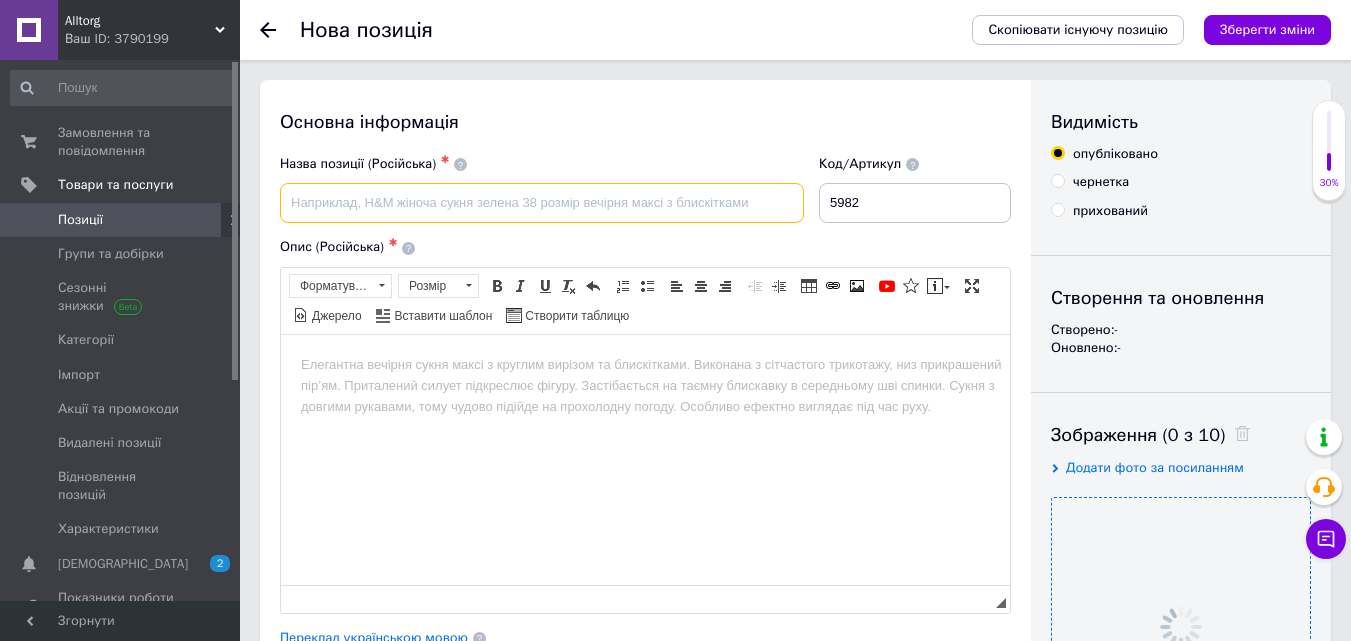 click at bounding box center (542, 203) 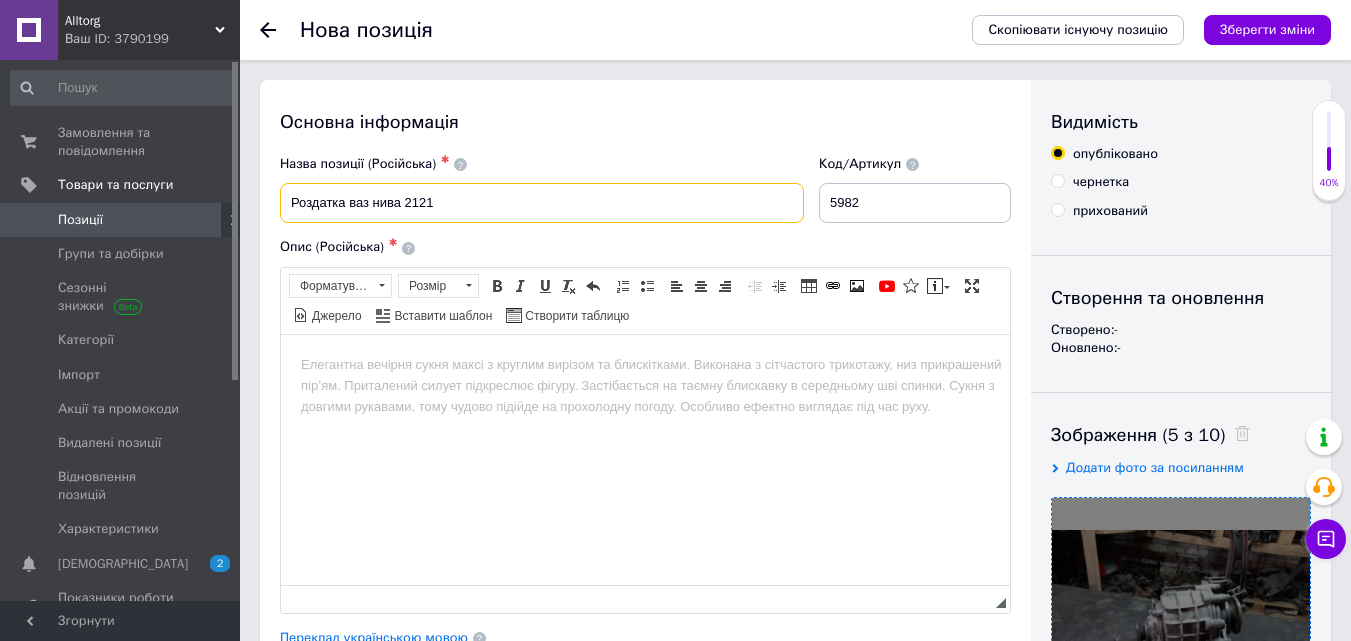 paste 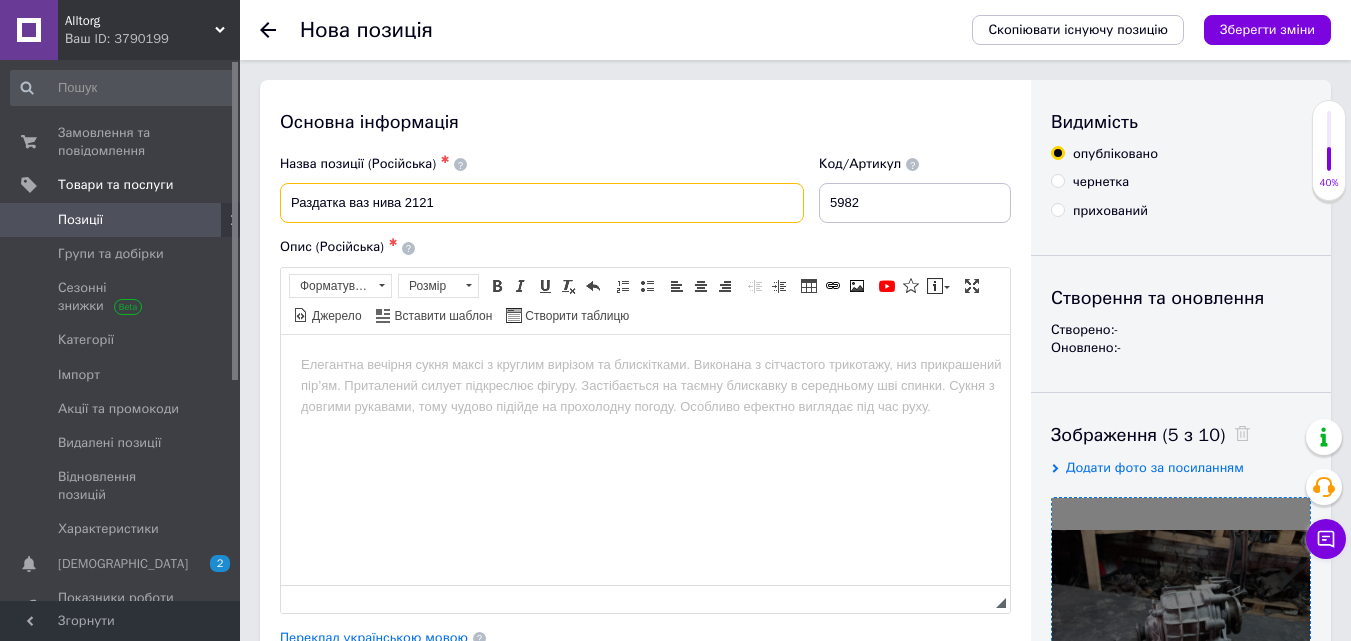 type on "Раздатка ваз нива 2121" 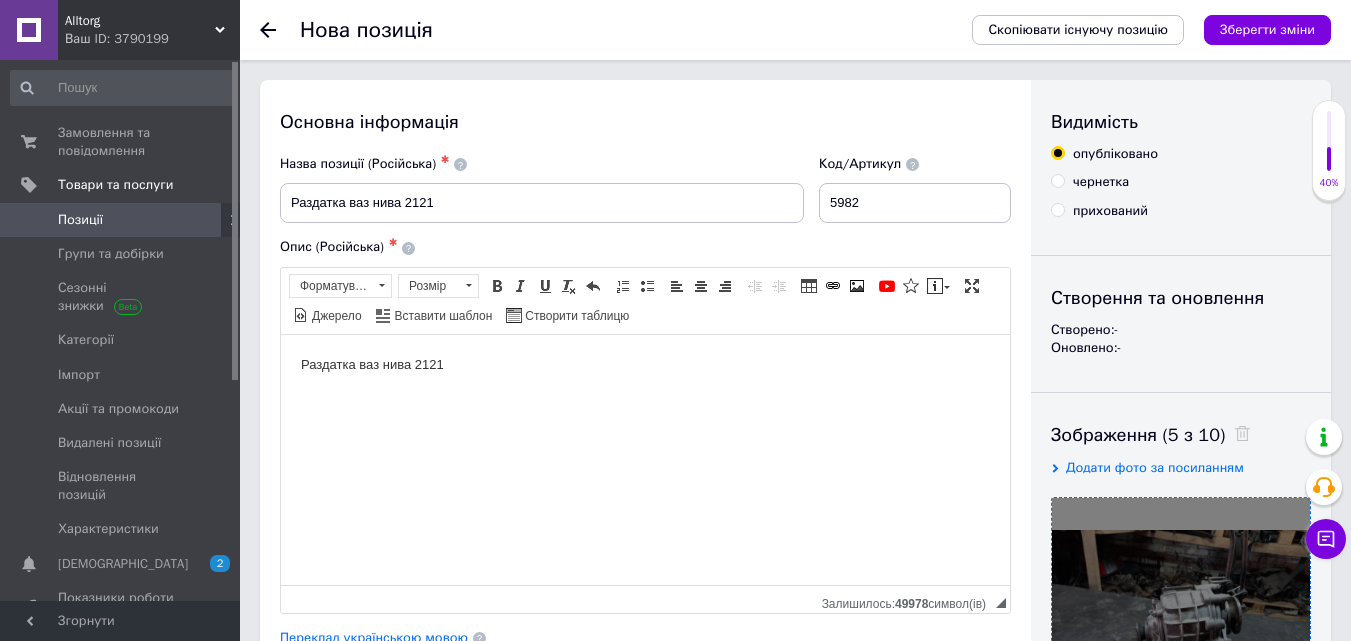 type 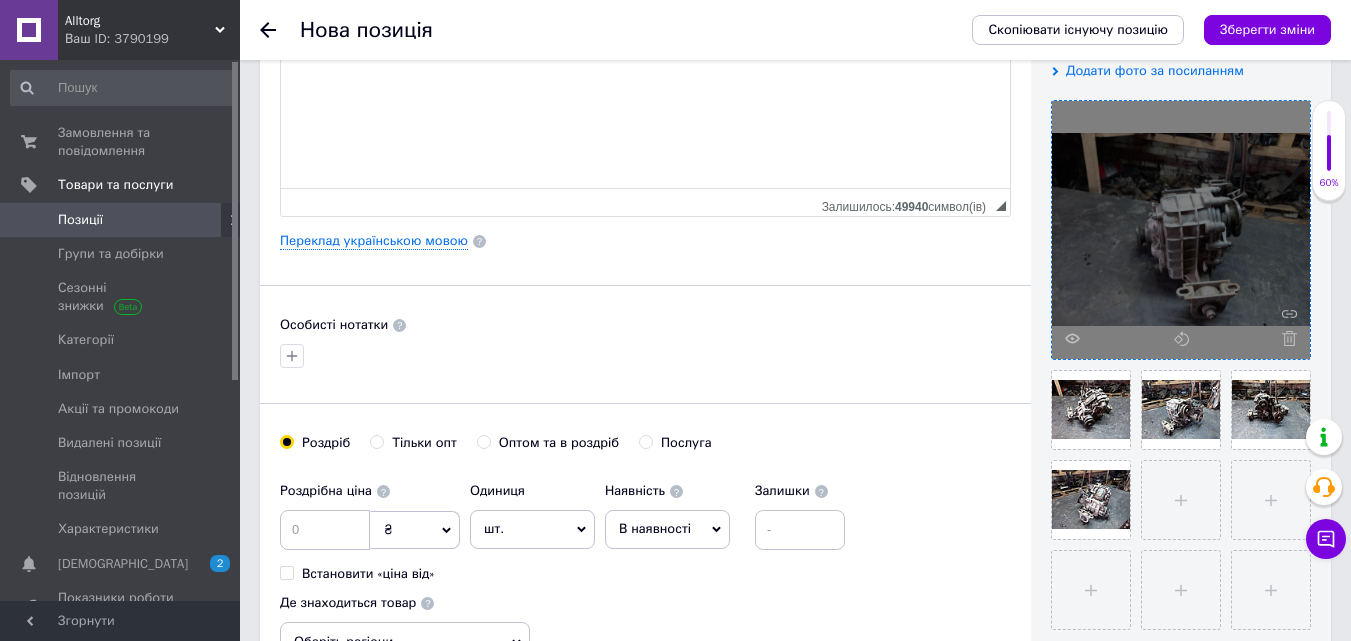 scroll, scrollTop: 400, scrollLeft: 0, axis: vertical 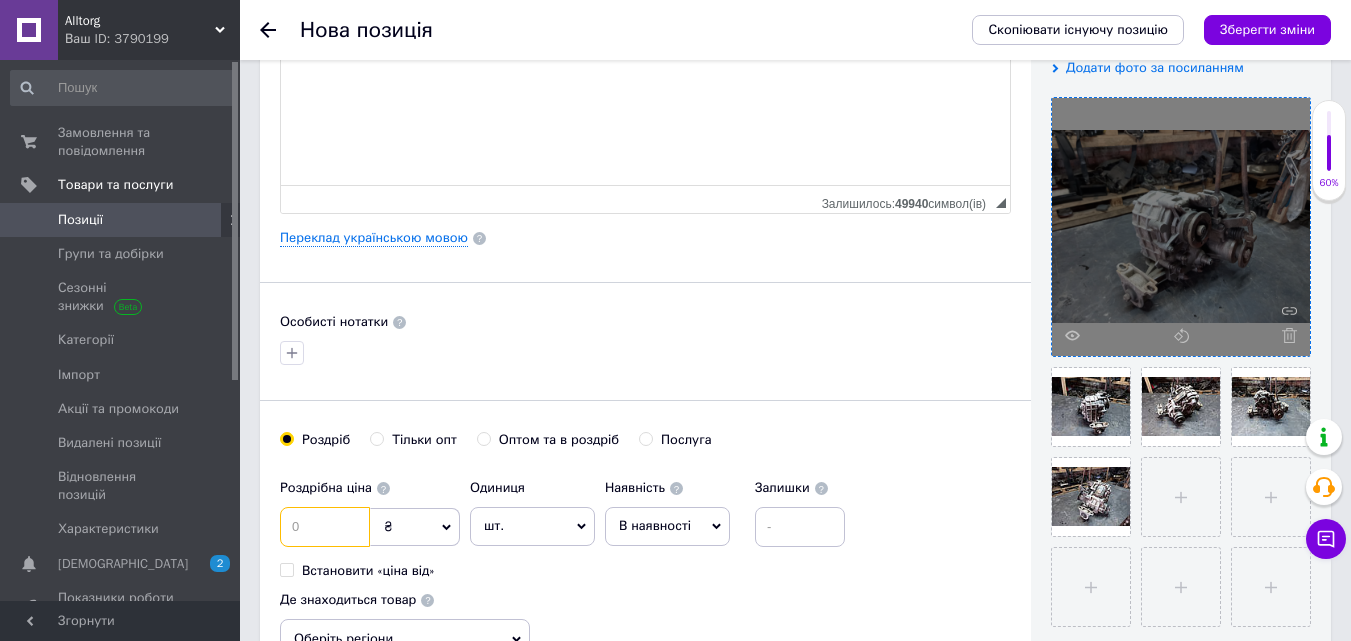 click at bounding box center [325, 527] 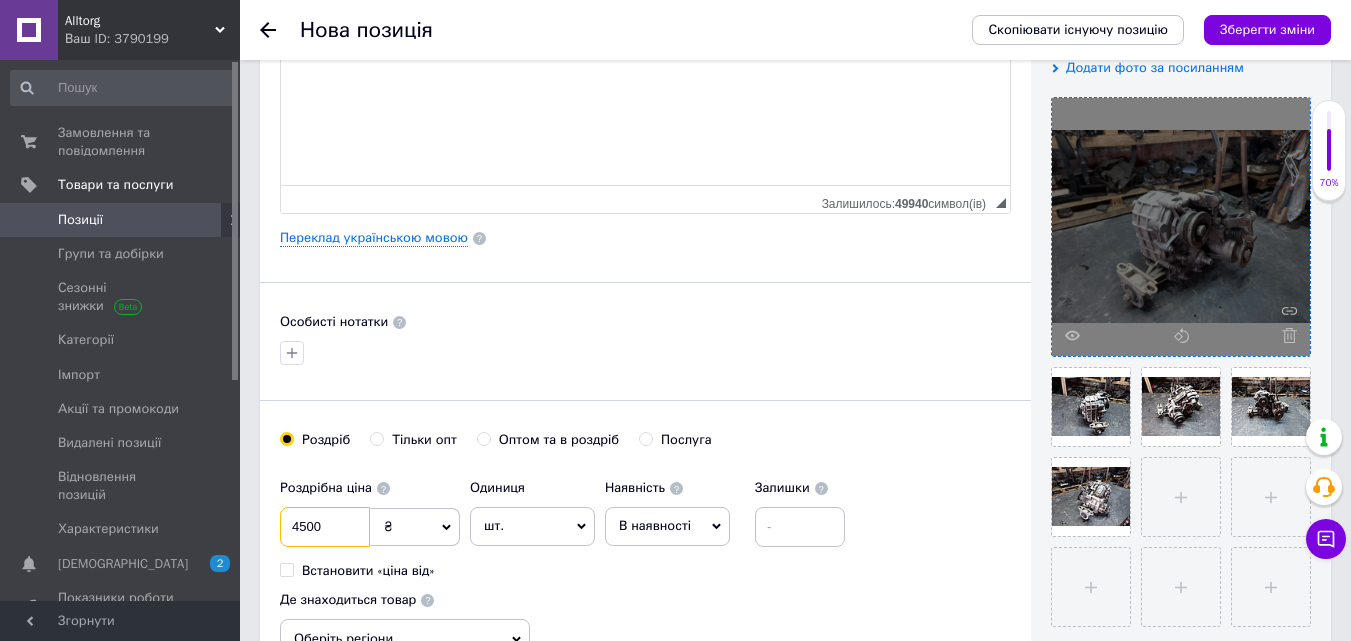type on "4500" 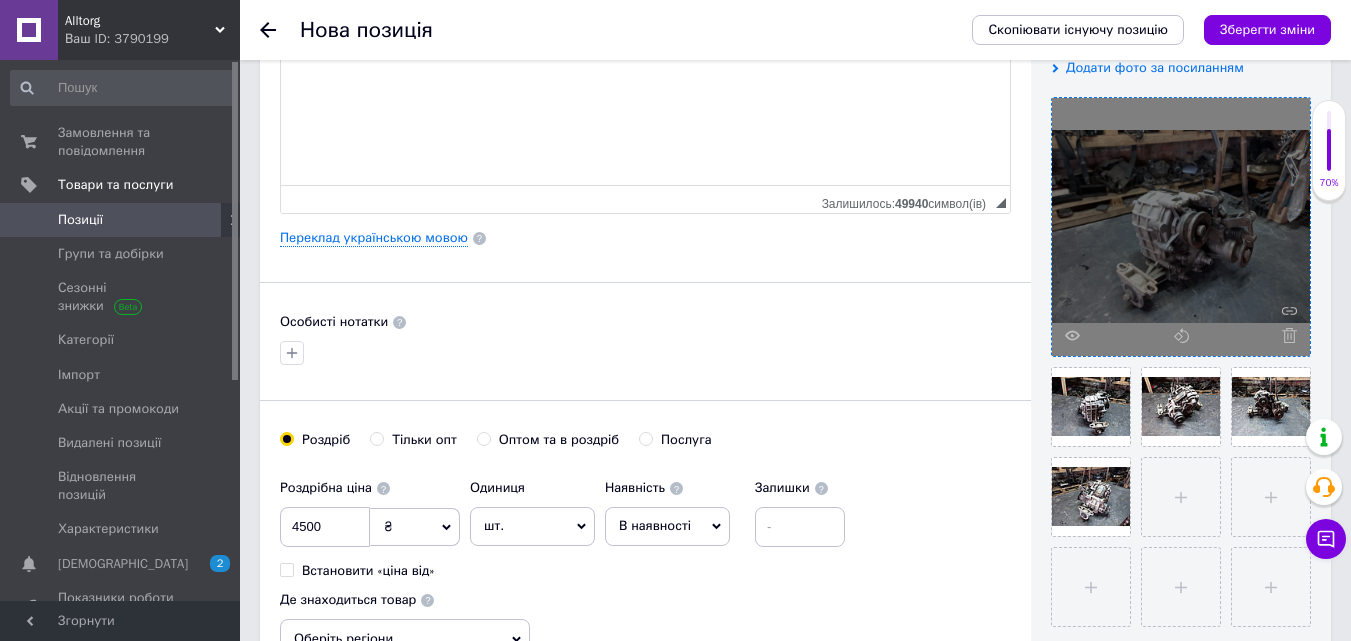 click on "В наявності" at bounding box center (655, 525) 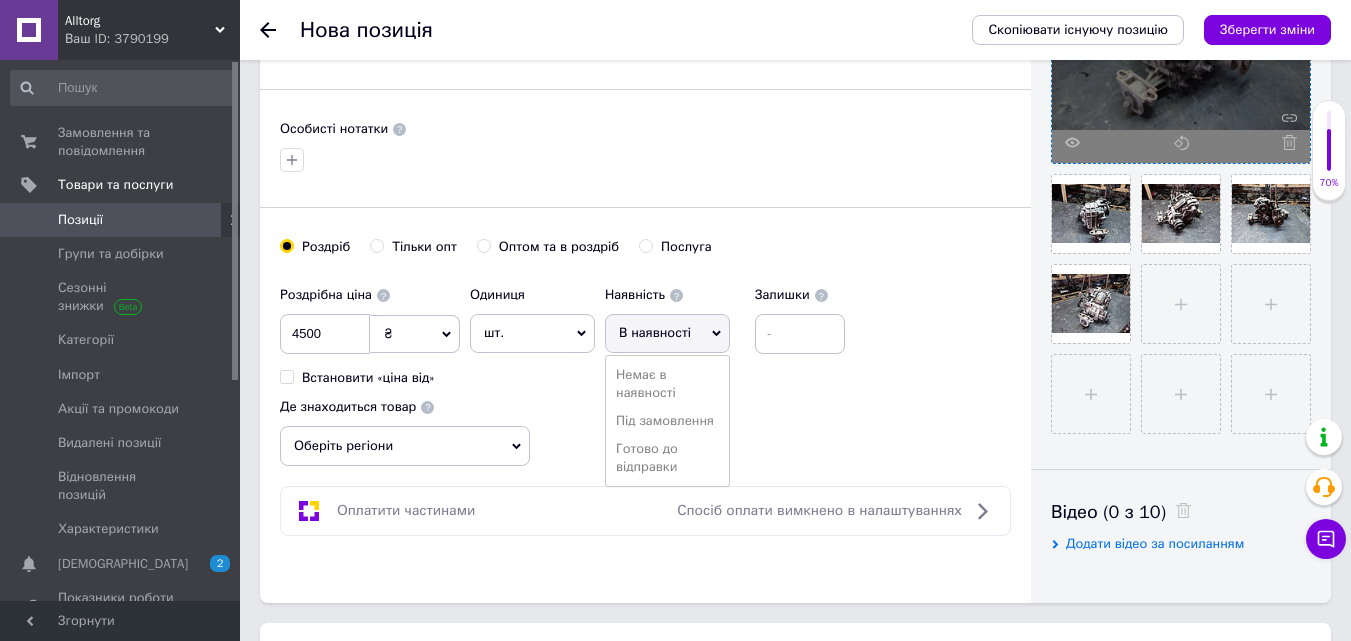 scroll, scrollTop: 600, scrollLeft: 0, axis: vertical 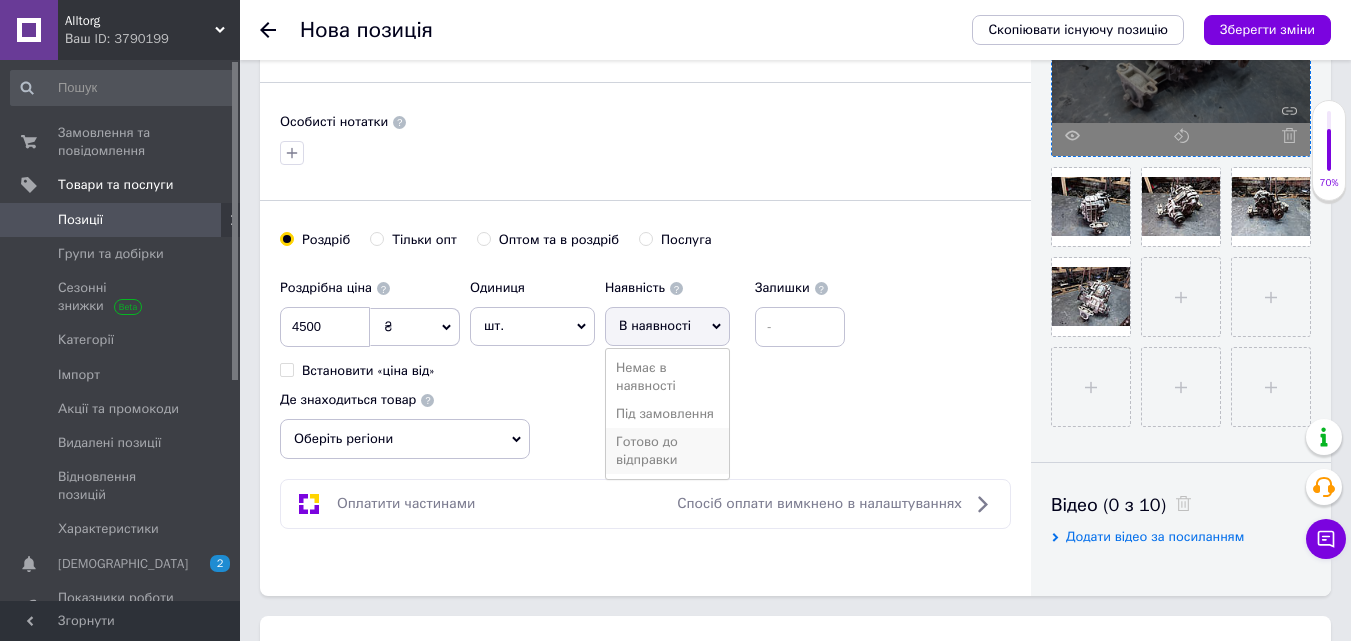 click on "Готово до відправки" at bounding box center [667, 451] 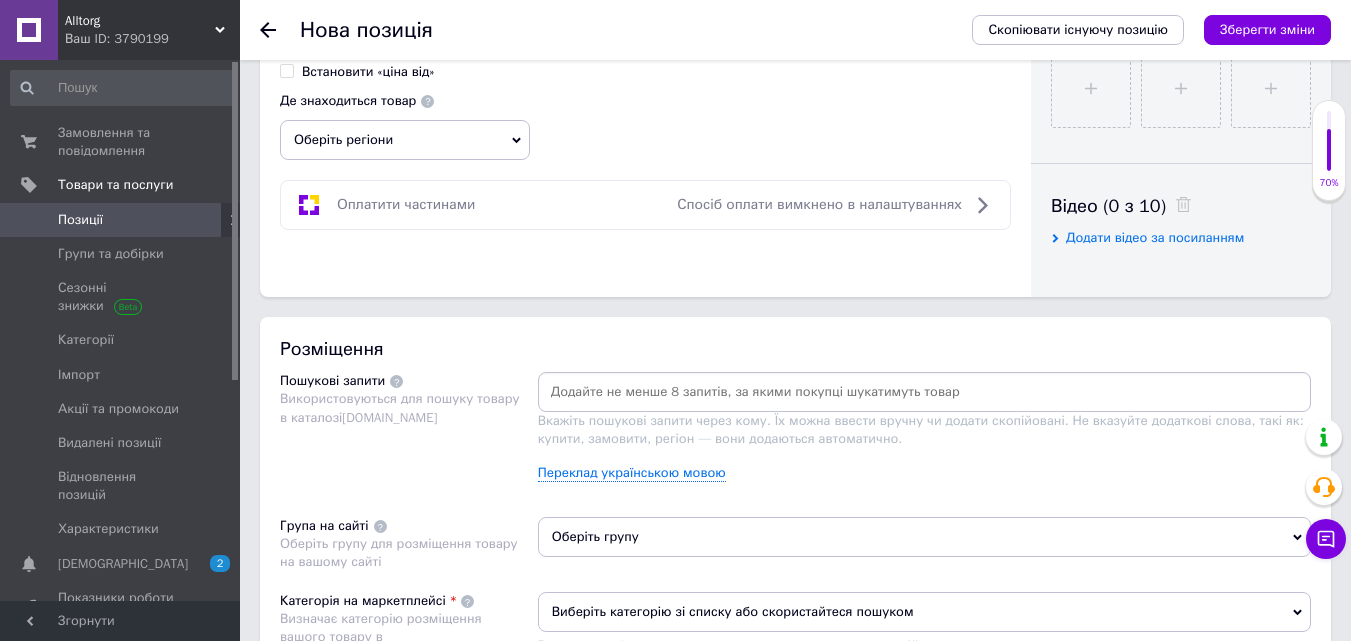 scroll, scrollTop: 900, scrollLeft: 0, axis: vertical 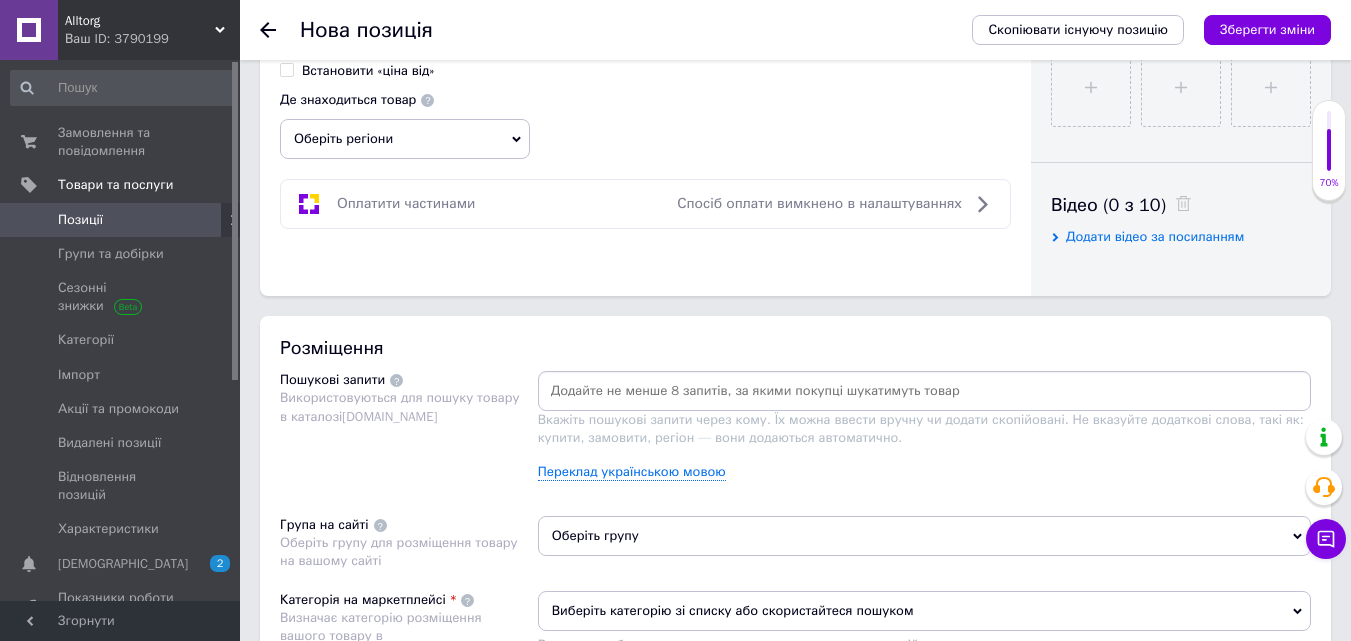 click at bounding box center (924, 391) 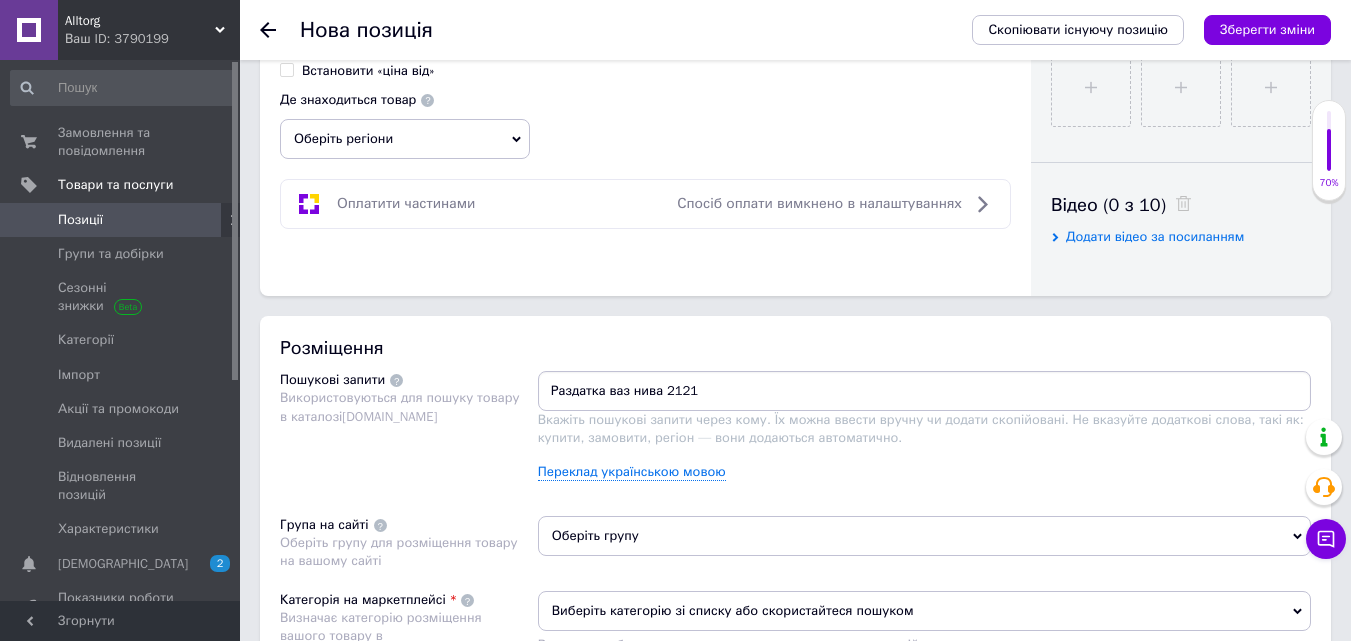 type 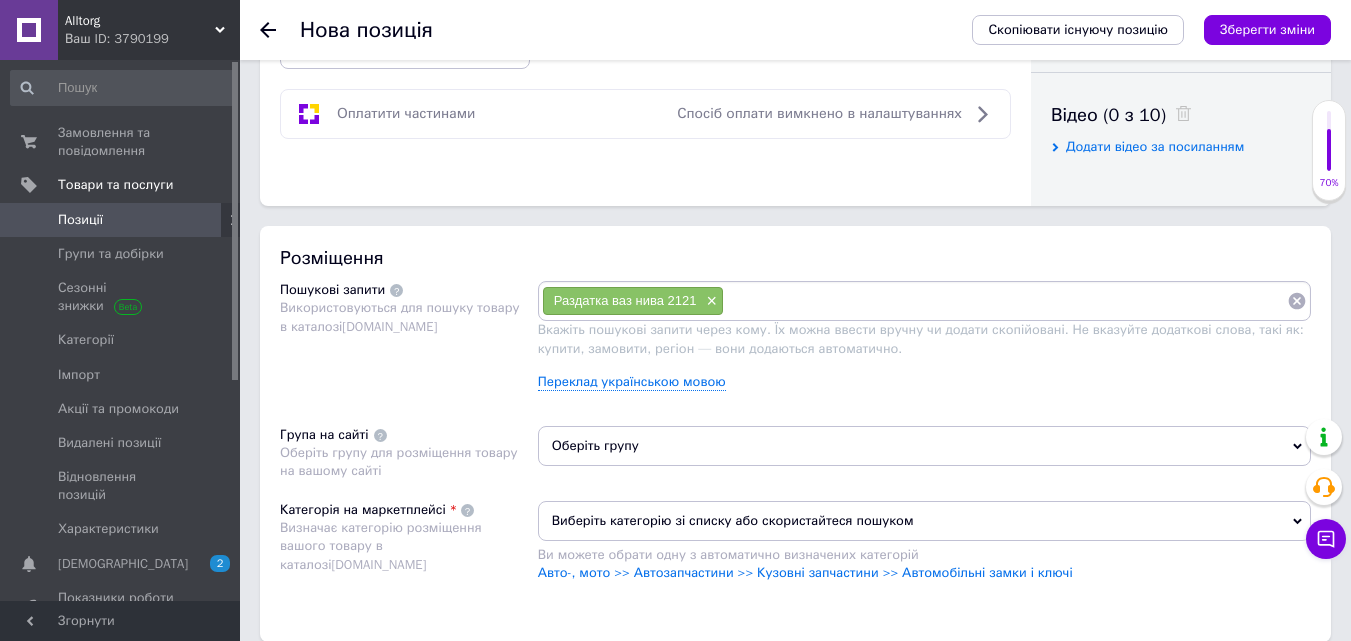 scroll, scrollTop: 1100, scrollLeft: 0, axis: vertical 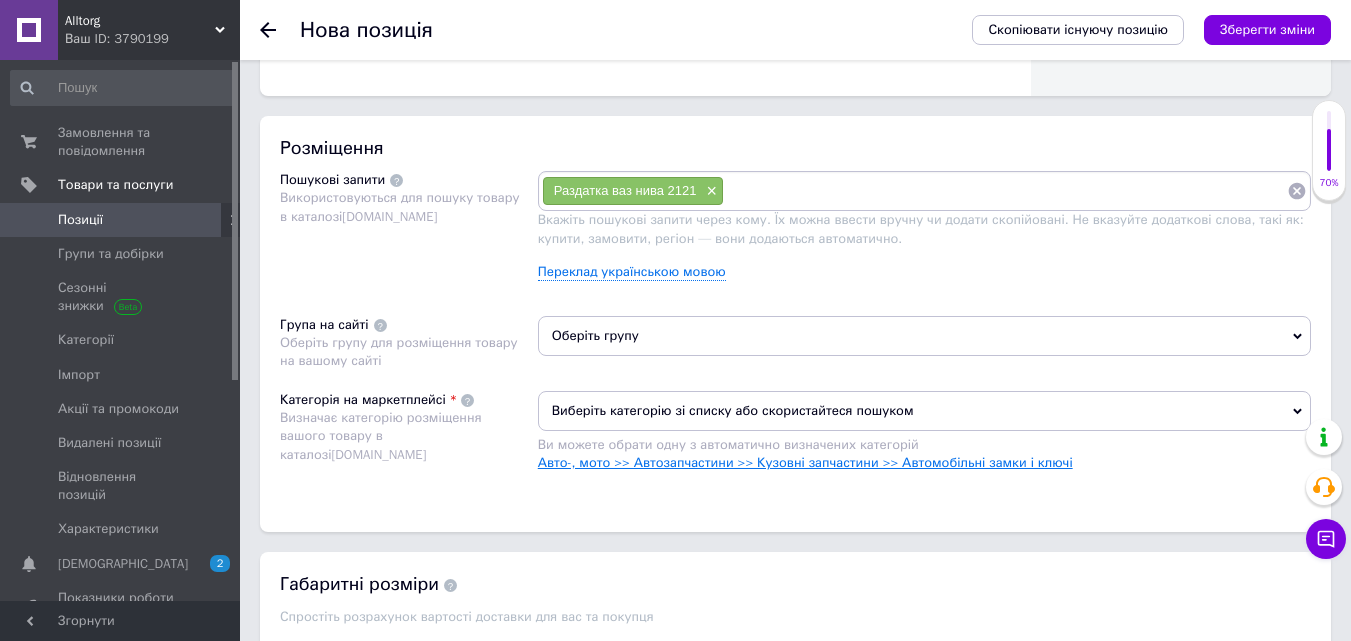 click on "Авто-, мото >> Автозапчастини >> Кузовні запчастини >> Автомобільні замки і ключі" at bounding box center [805, 462] 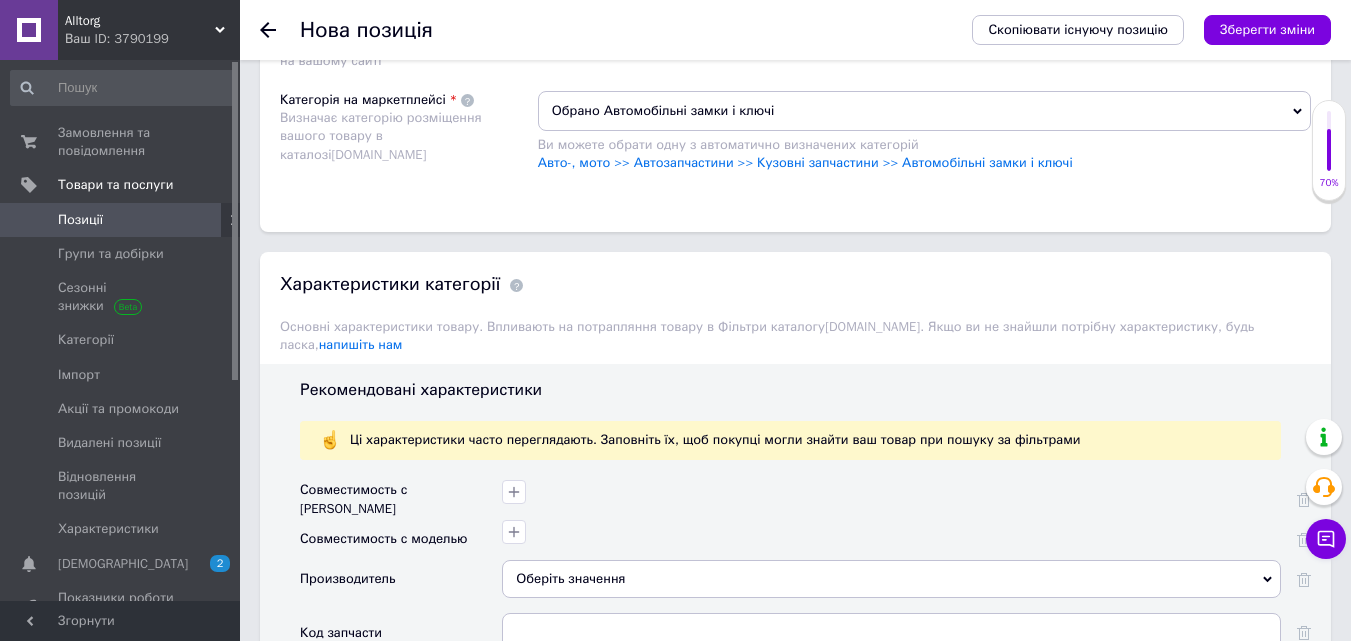 scroll, scrollTop: 1500, scrollLeft: 0, axis: vertical 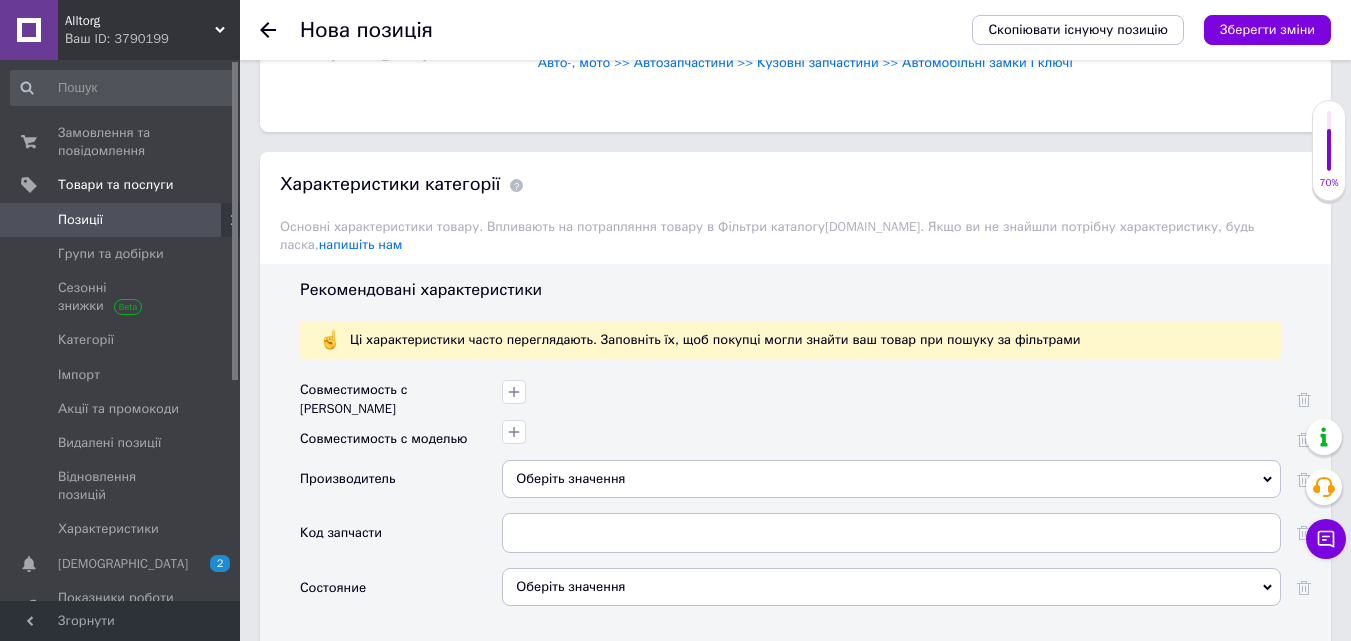 click on "Оберіть значення" at bounding box center (891, 479) 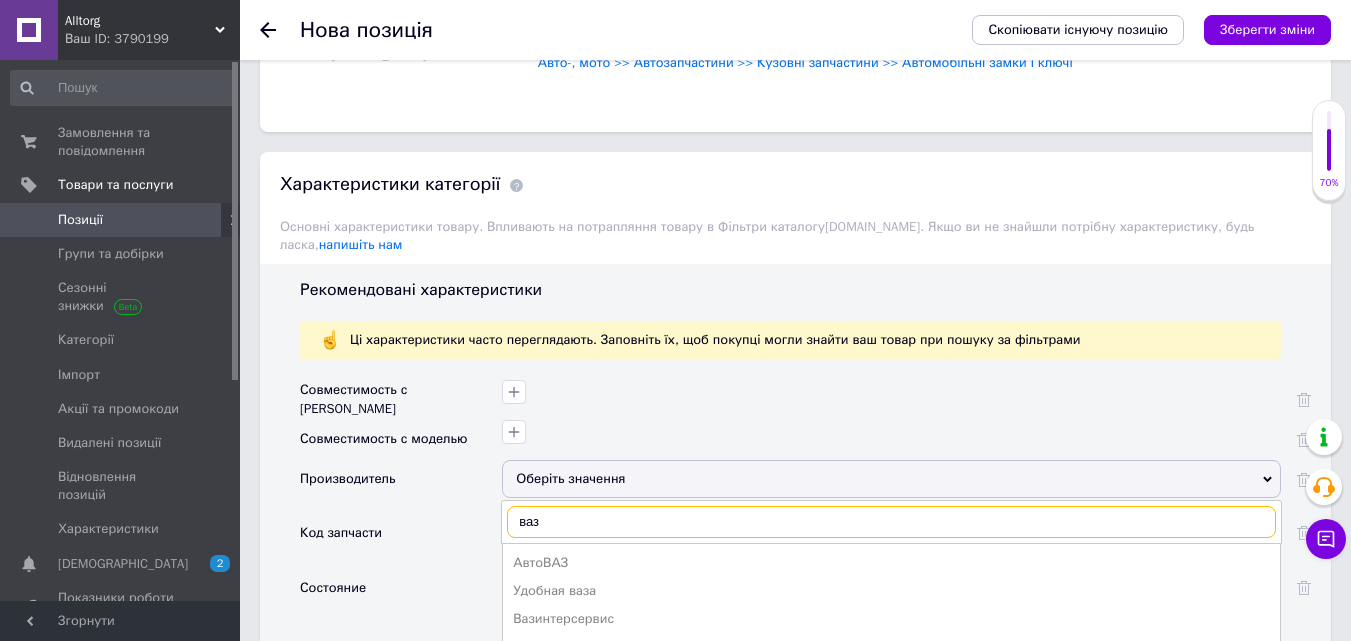 type on "ваз" 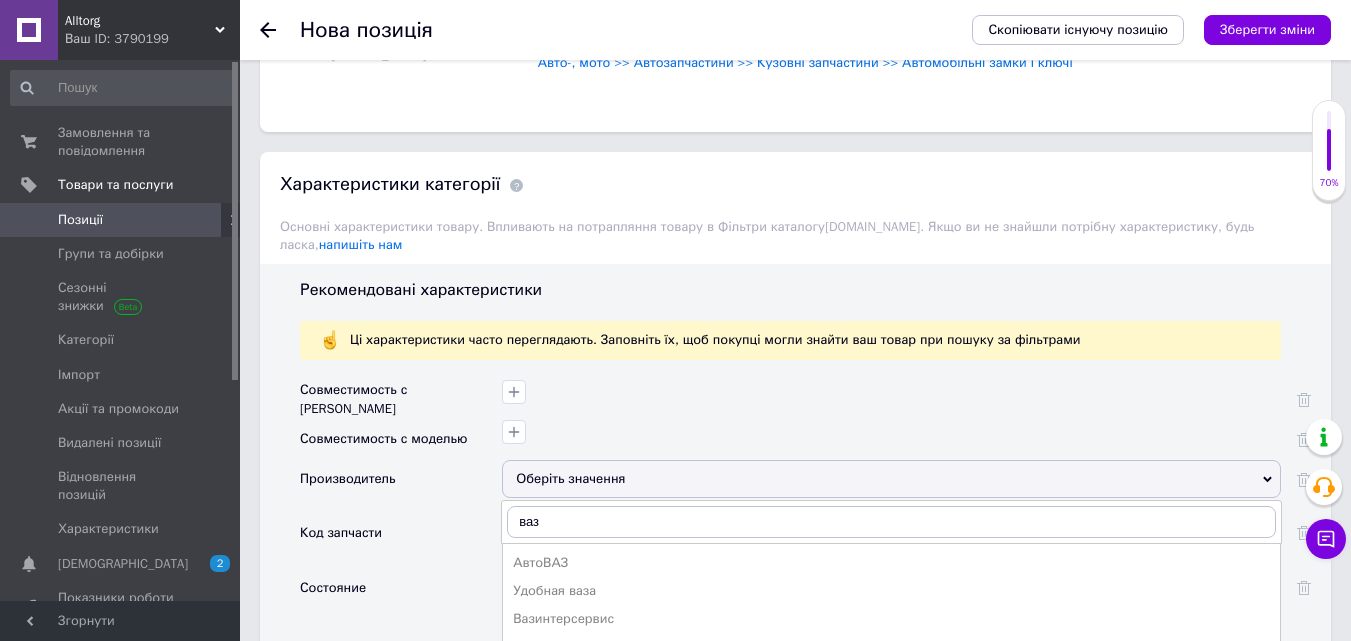 click on "АвтоВАЗ" at bounding box center (891, 563) 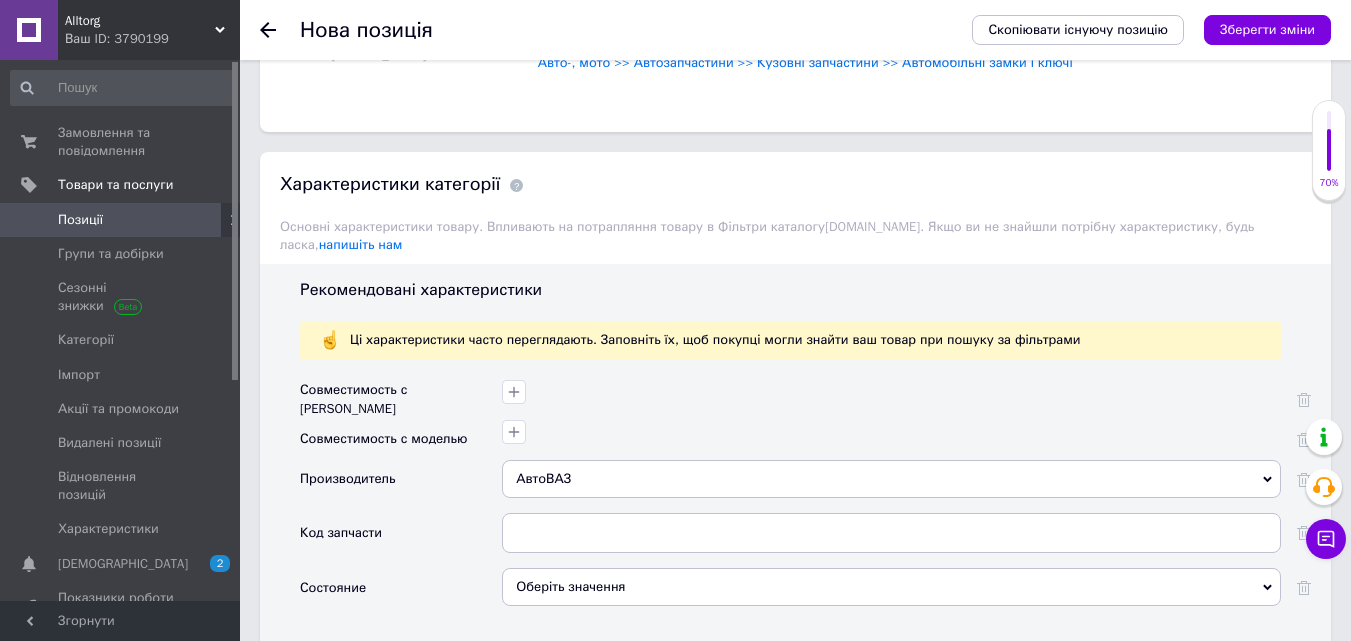 click on "Оберіть значення" at bounding box center (891, 587) 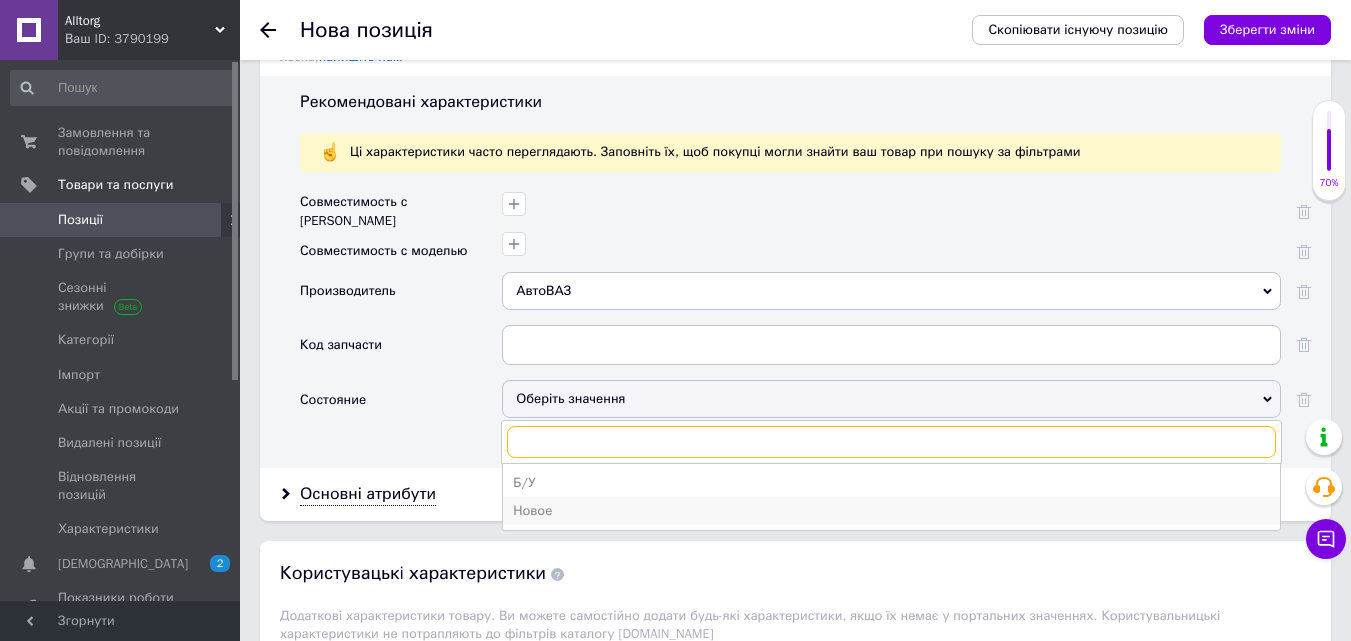 scroll, scrollTop: 1700, scrollLeft: 0, axis: vertical 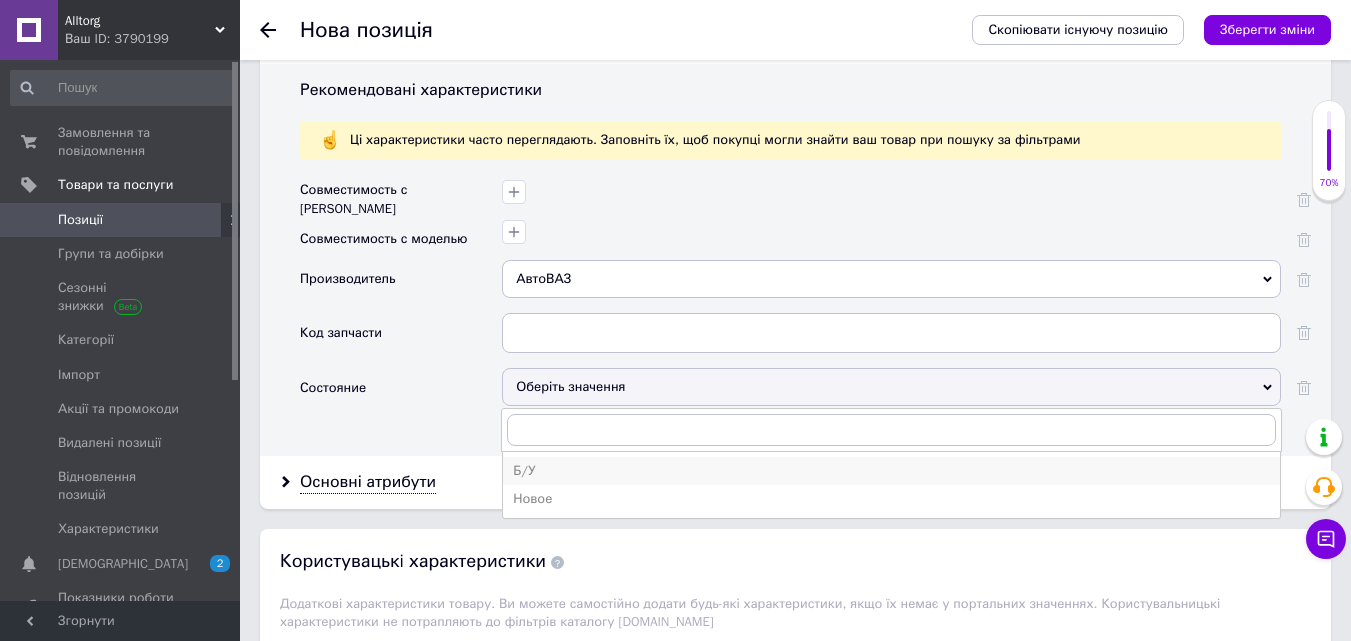 click on "Б/У" at bounding box center (891, 471) 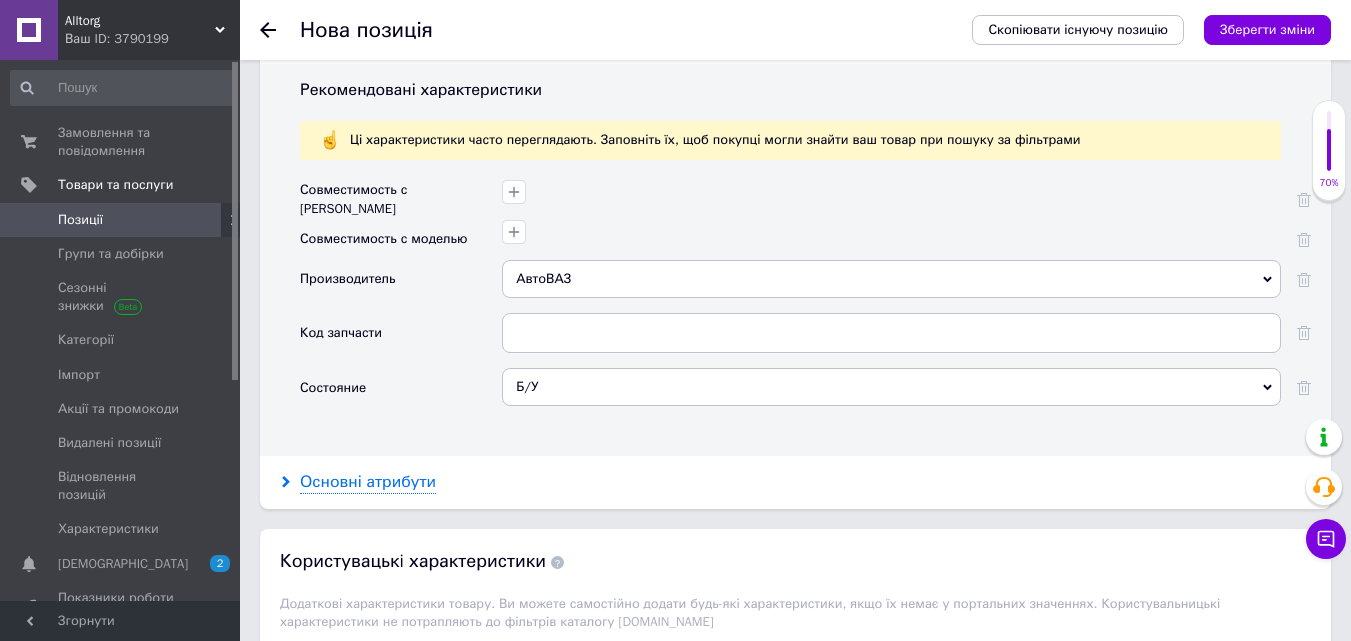 click on "Основні атрибути" at bounding box center (368, 482) 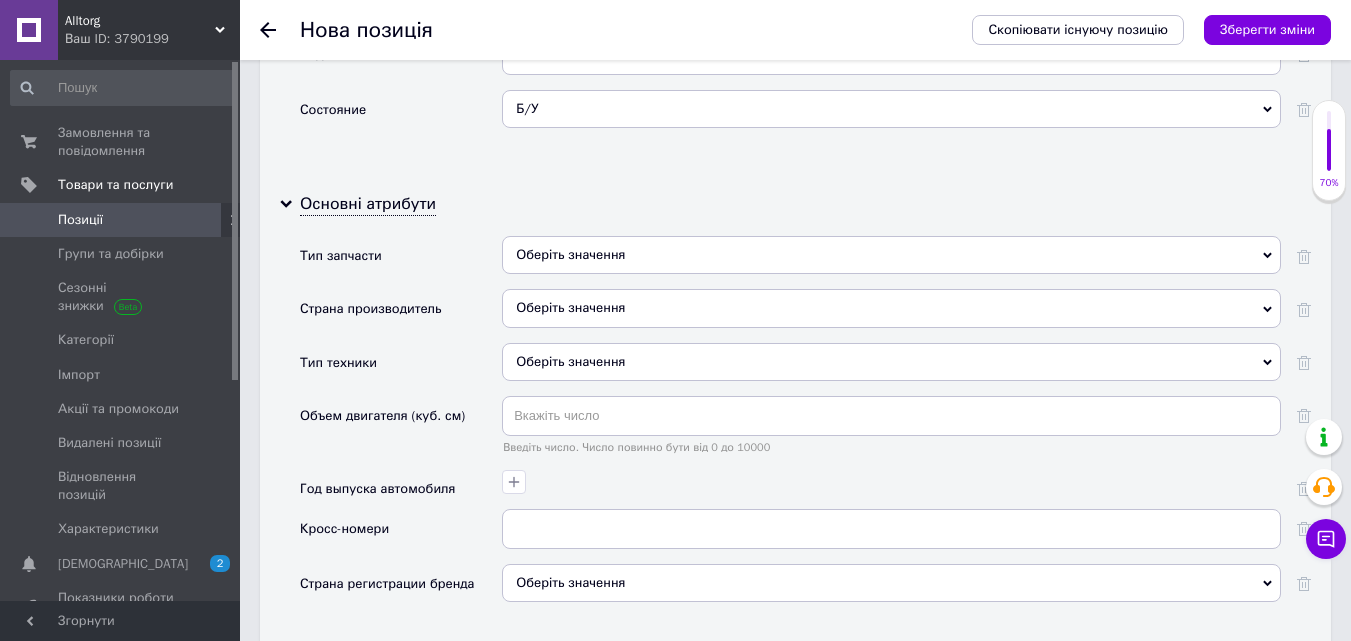 scroll, scrollTop: 2000, scrollLeft: 0, axis: vertical 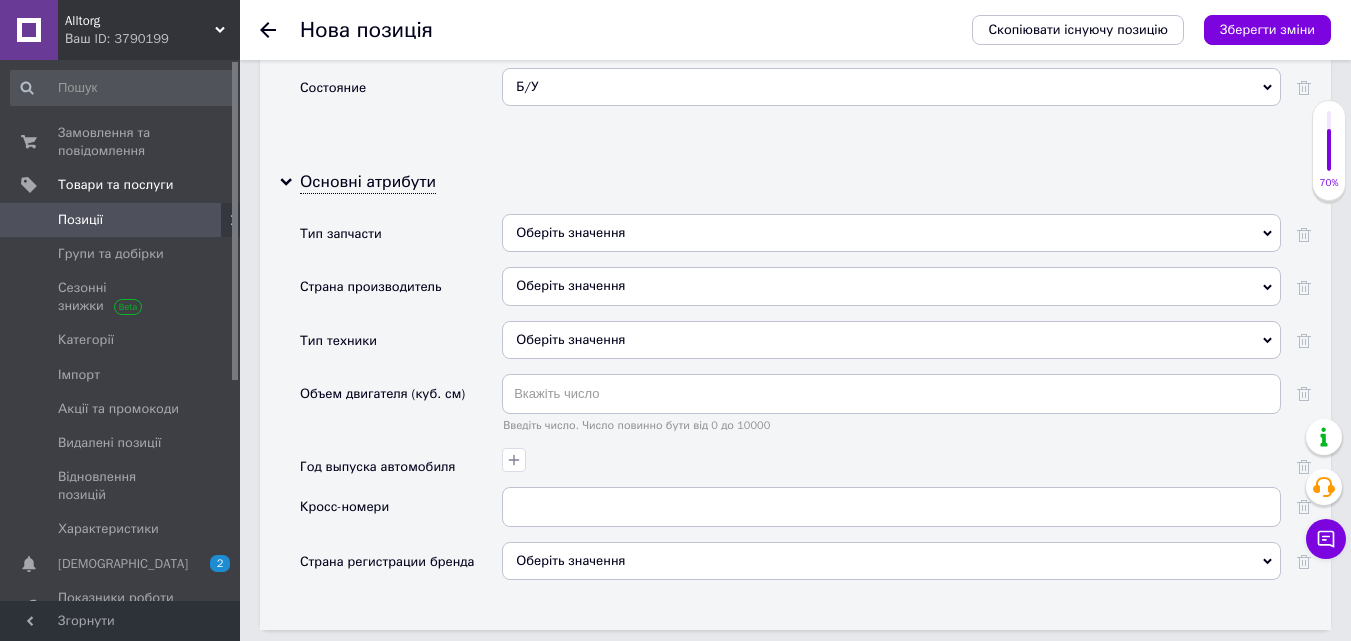 click on "Оберіть значення" at bounding box center [891, 233] 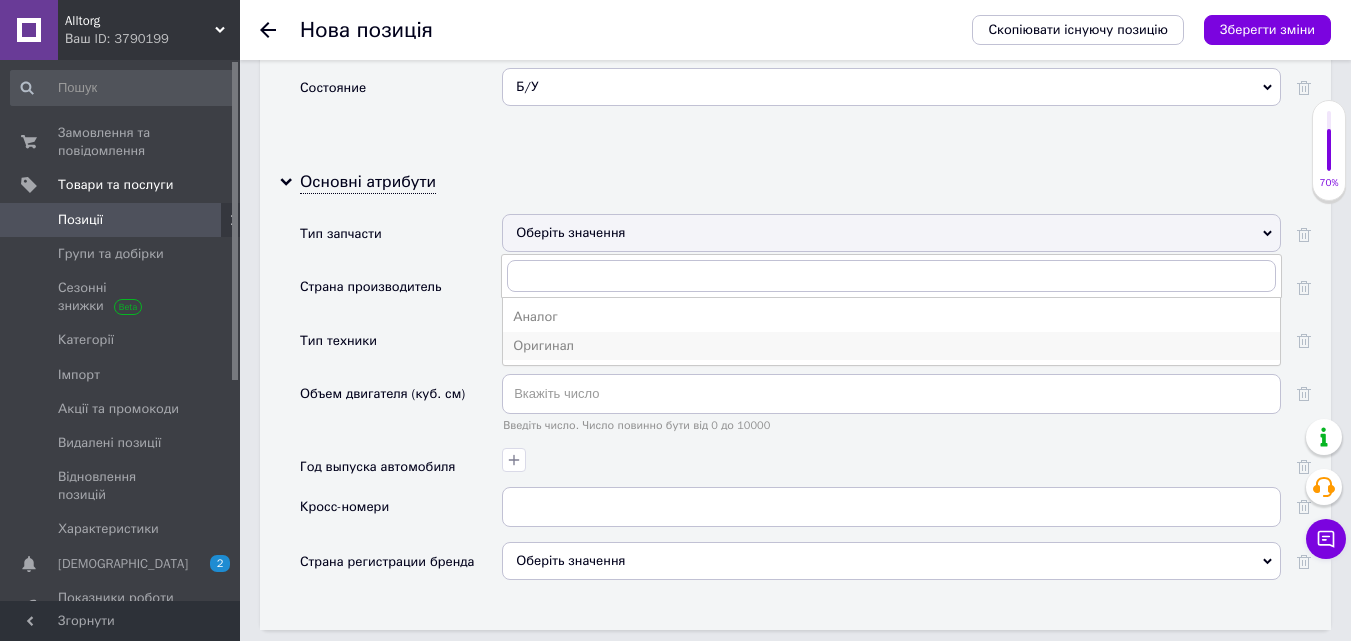 click on "Оригинал" at bounding box center [891, 346] 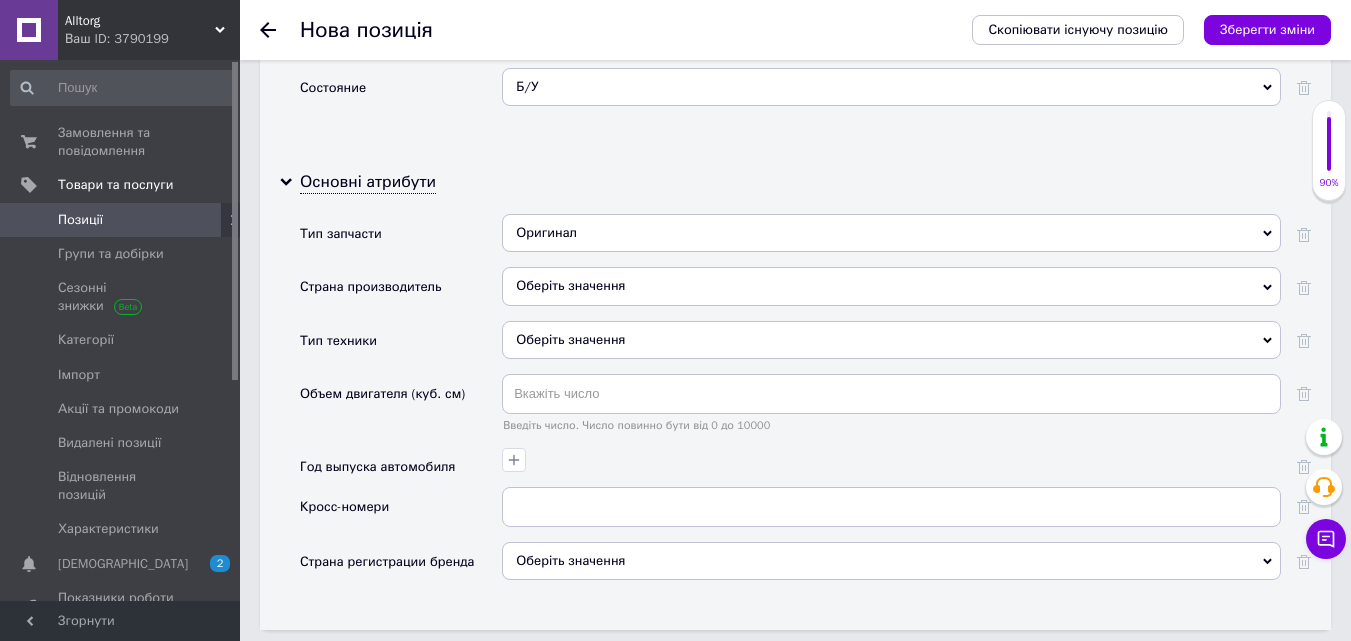 click on "Оберіть значення" at bounding box center [891, 286] 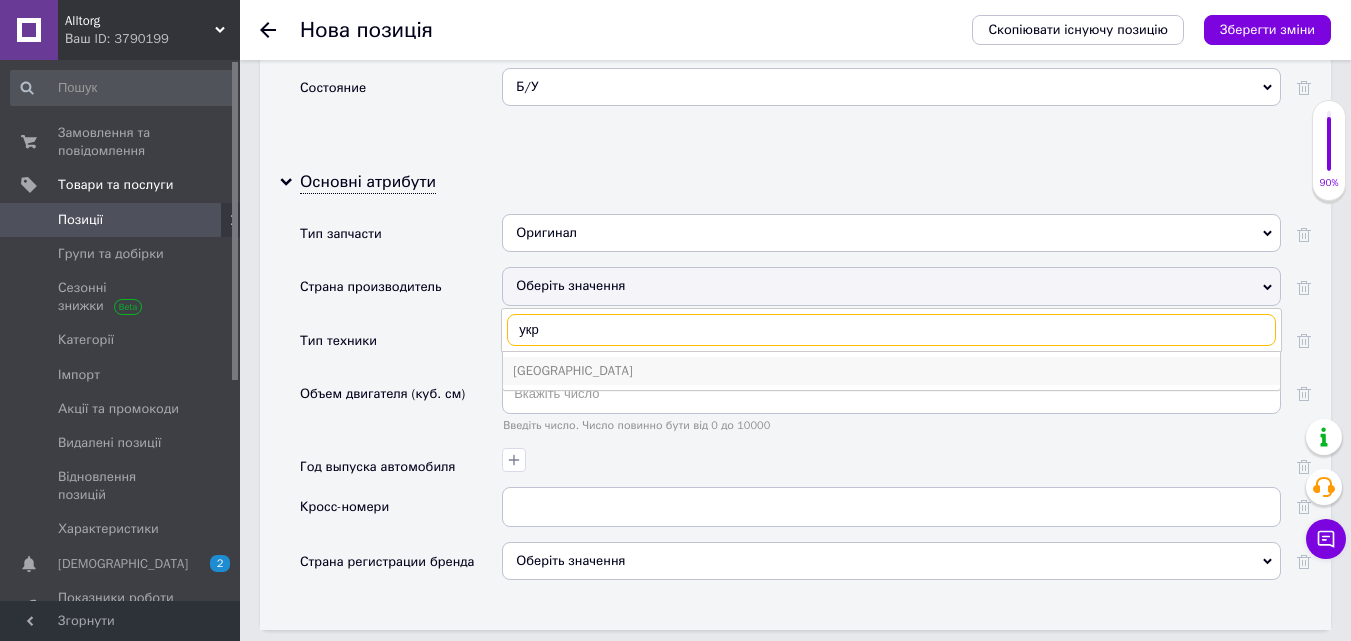 type on "укр" 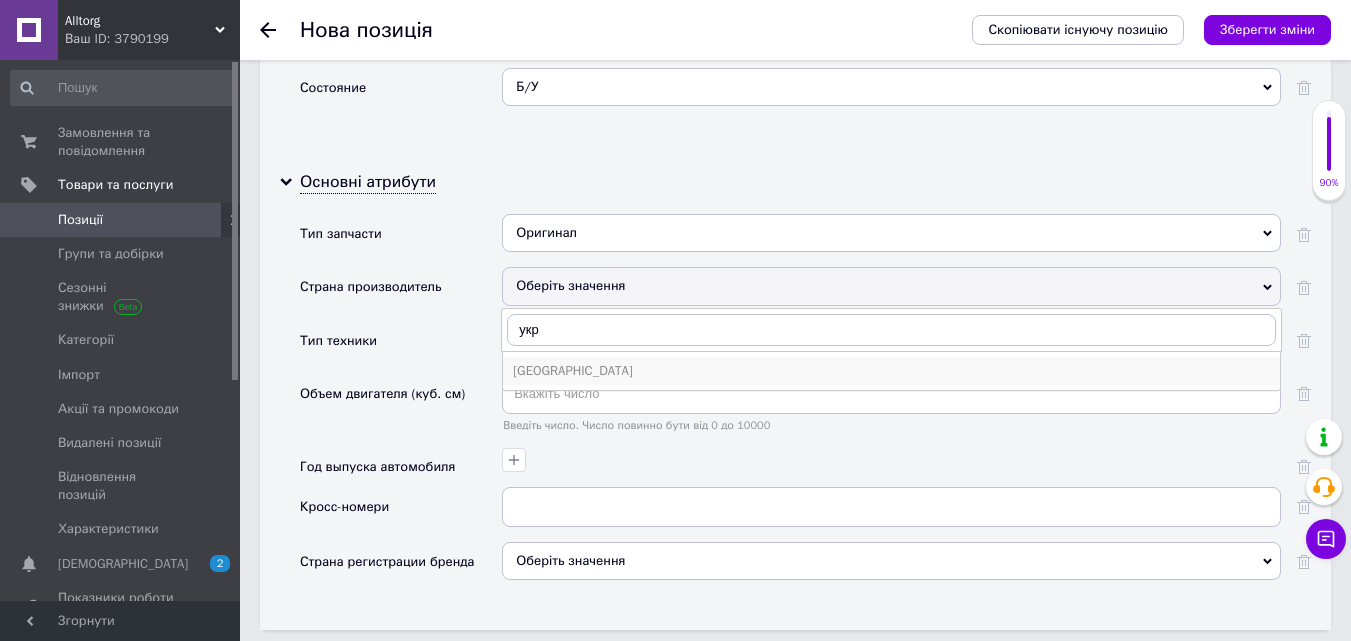 click on "[GEOGRAPHIC_DATA]" at bounding box center [891, 371] 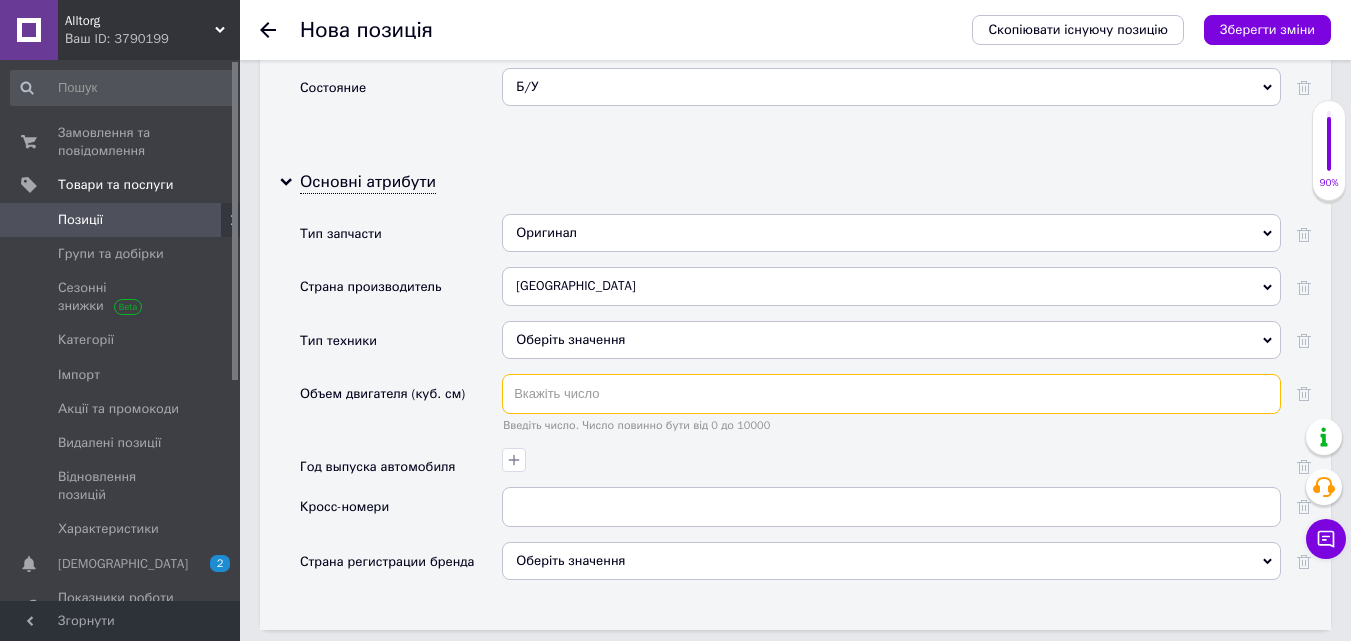 click at bounding box center [891, 394] 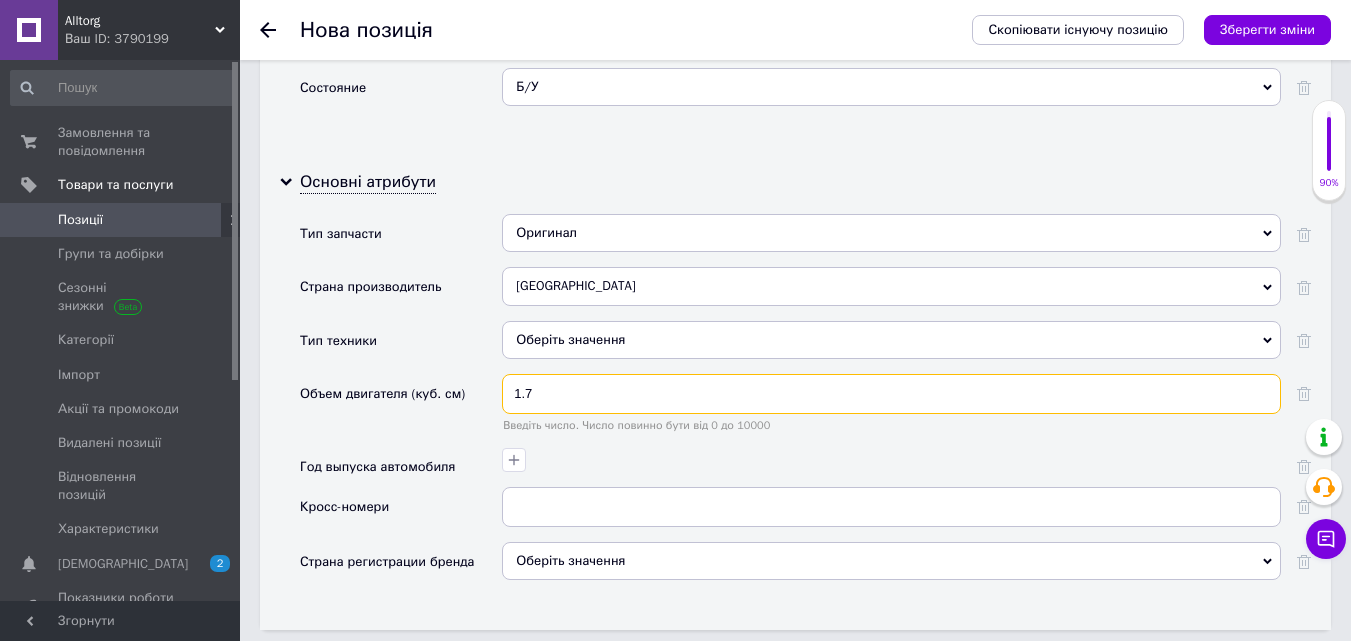type on "1.7" 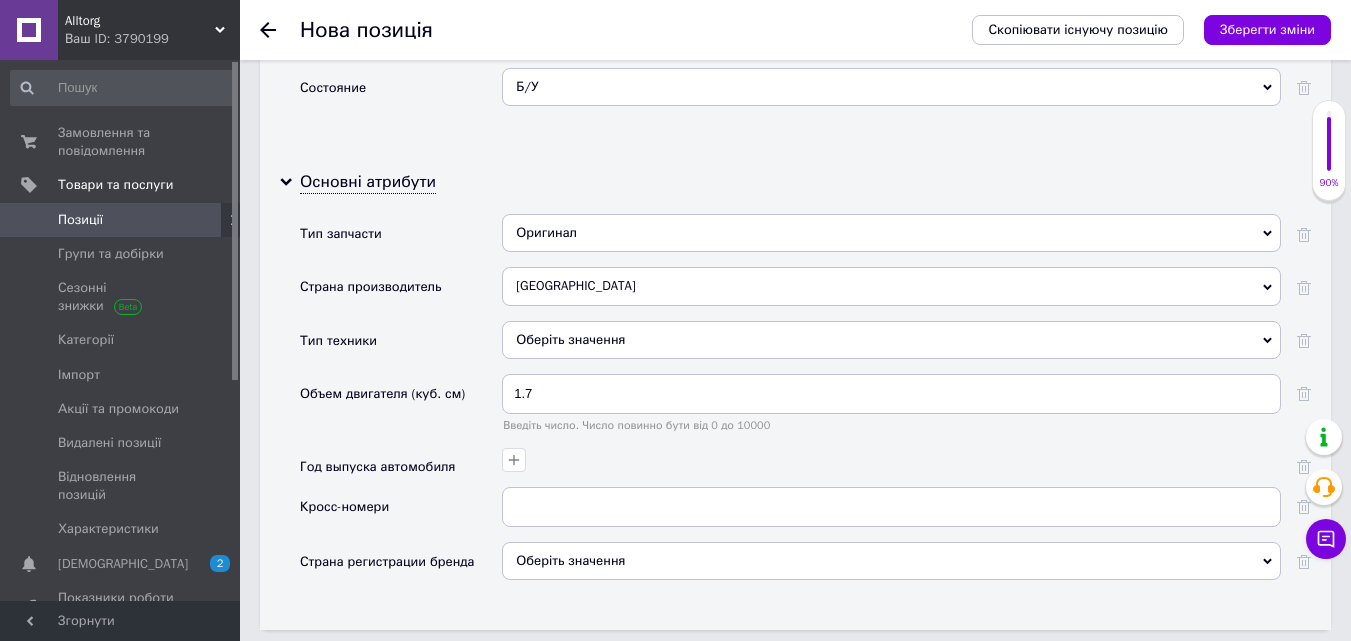 click on "Оберіть значення" at bounding box center [891, 347] 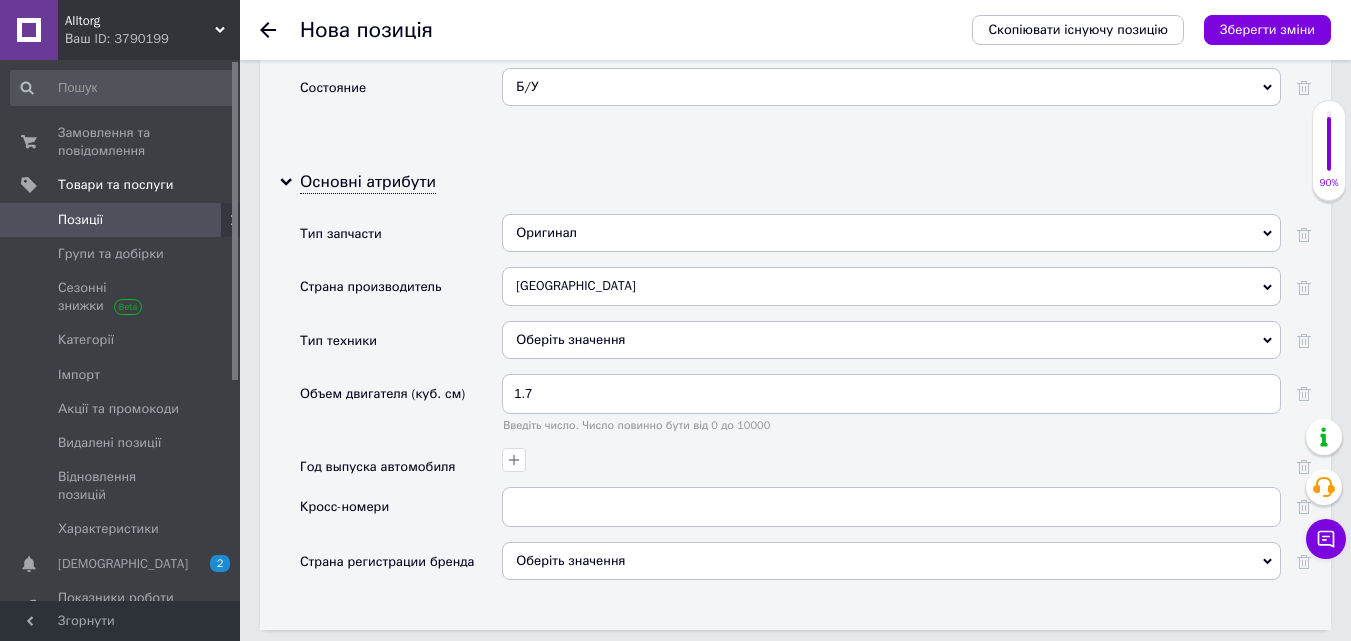 click on "Оберіть значення" at bounding box center (891, 340) 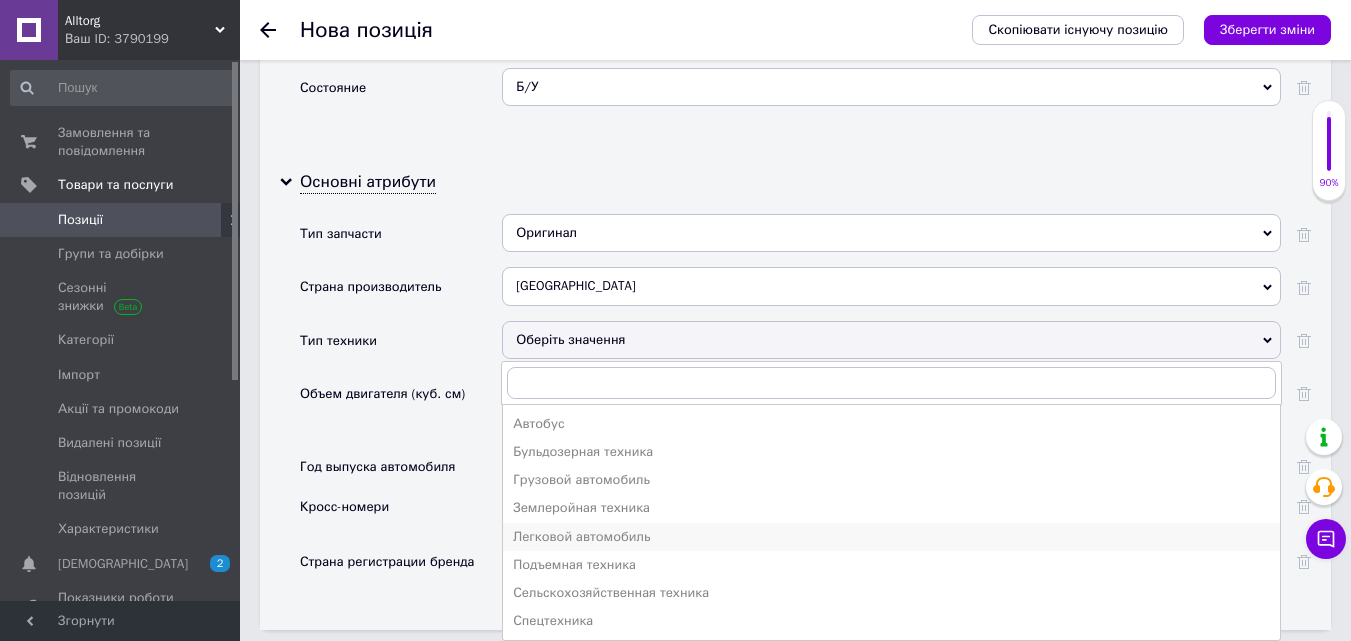 click on "Легковой автомобиль" at bounding box center (891, 537) 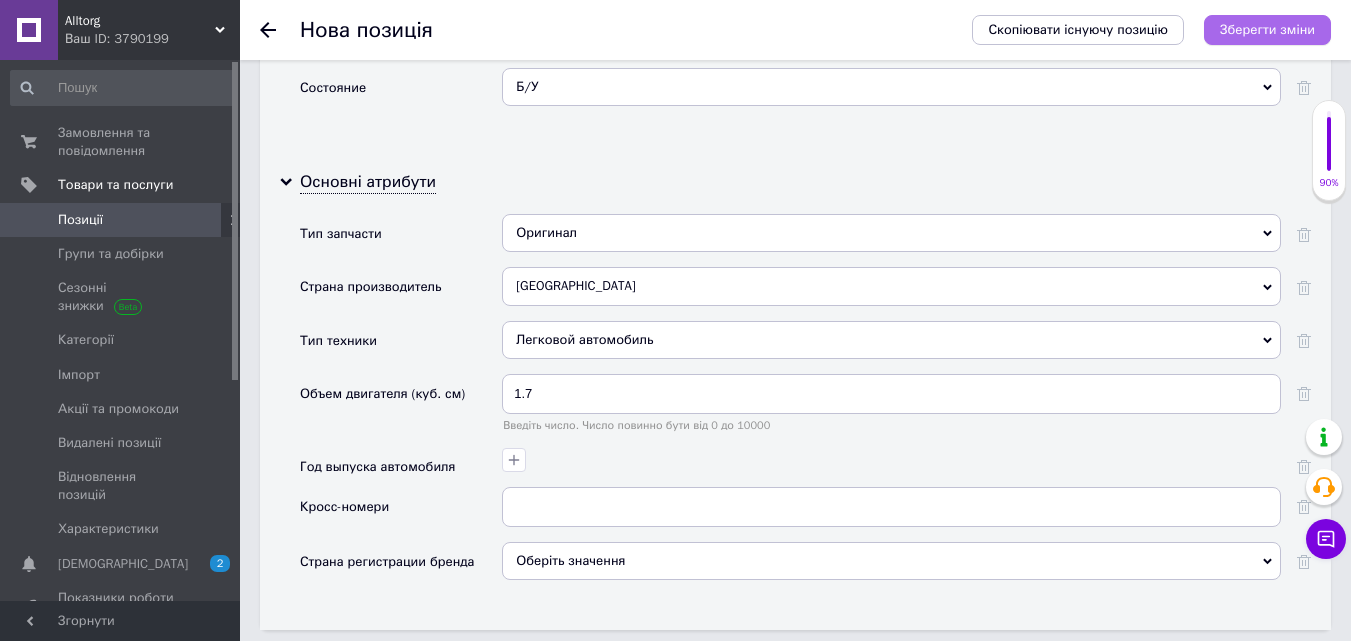 click on "Зберегти зміни" at bounding box center (1267, 29) 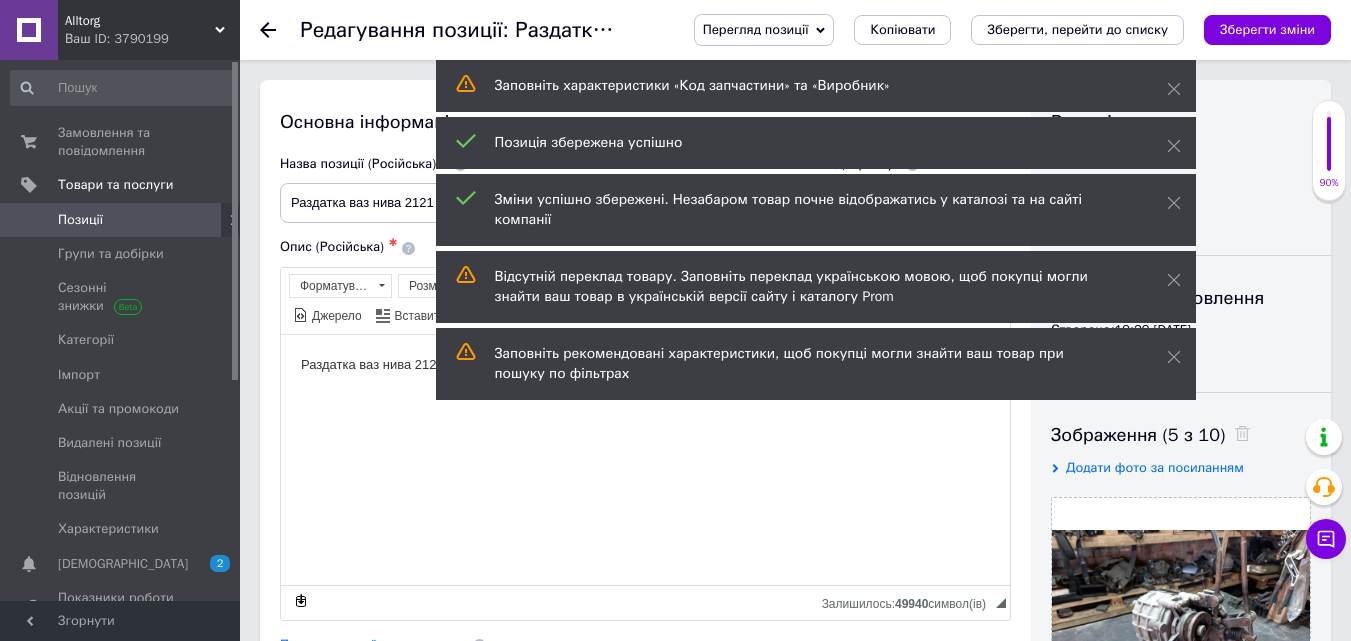 scroll, scrollTop: 0, scrollLeft: 0, axis: both 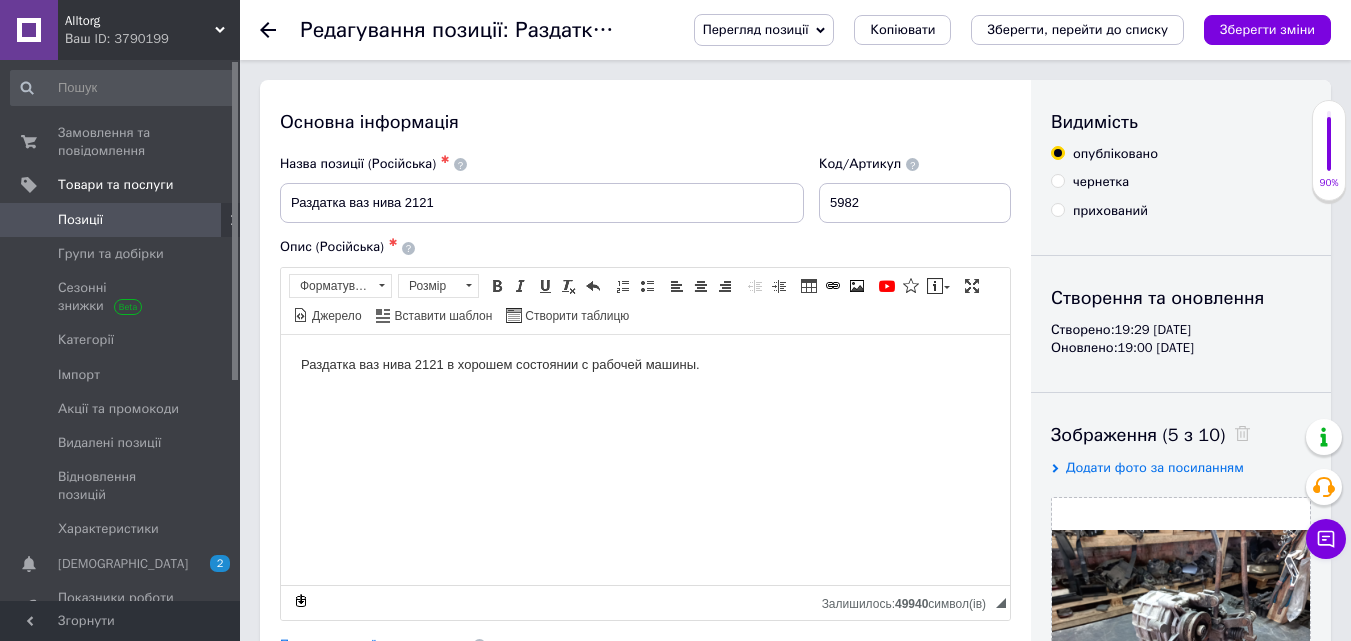 click on "Позиції" at bounding box center (123, 220) 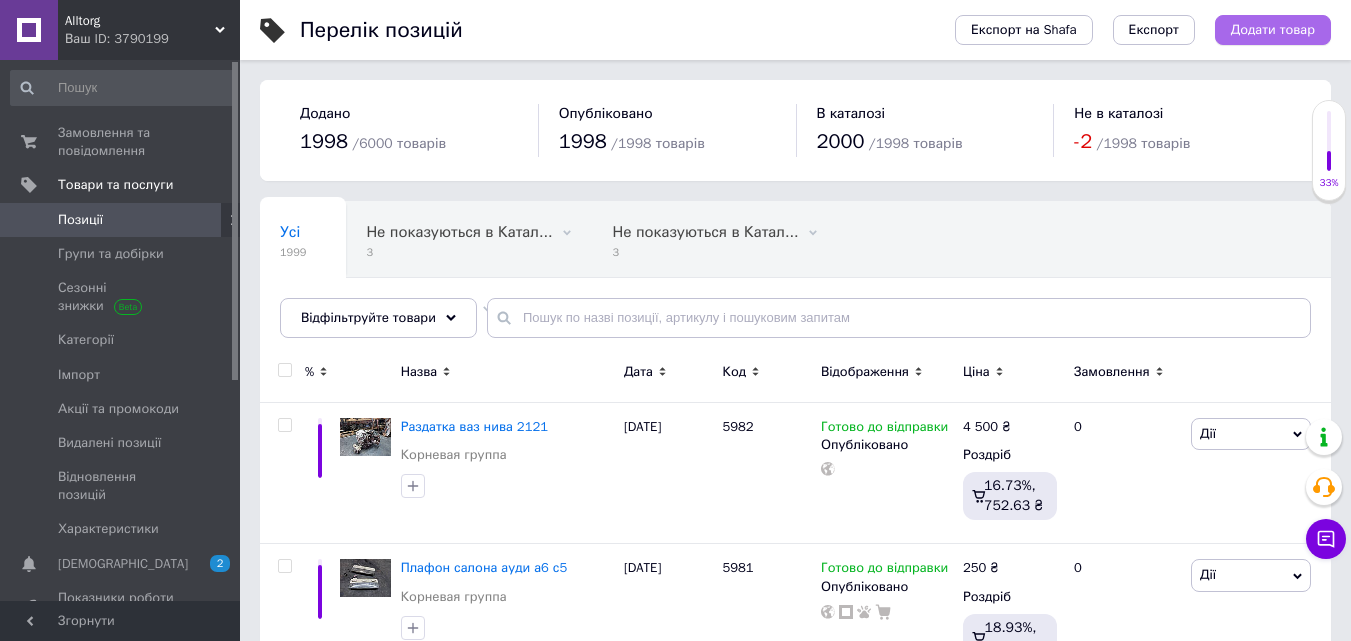 click on "Додати товар" at bounding box center [1273, 30] 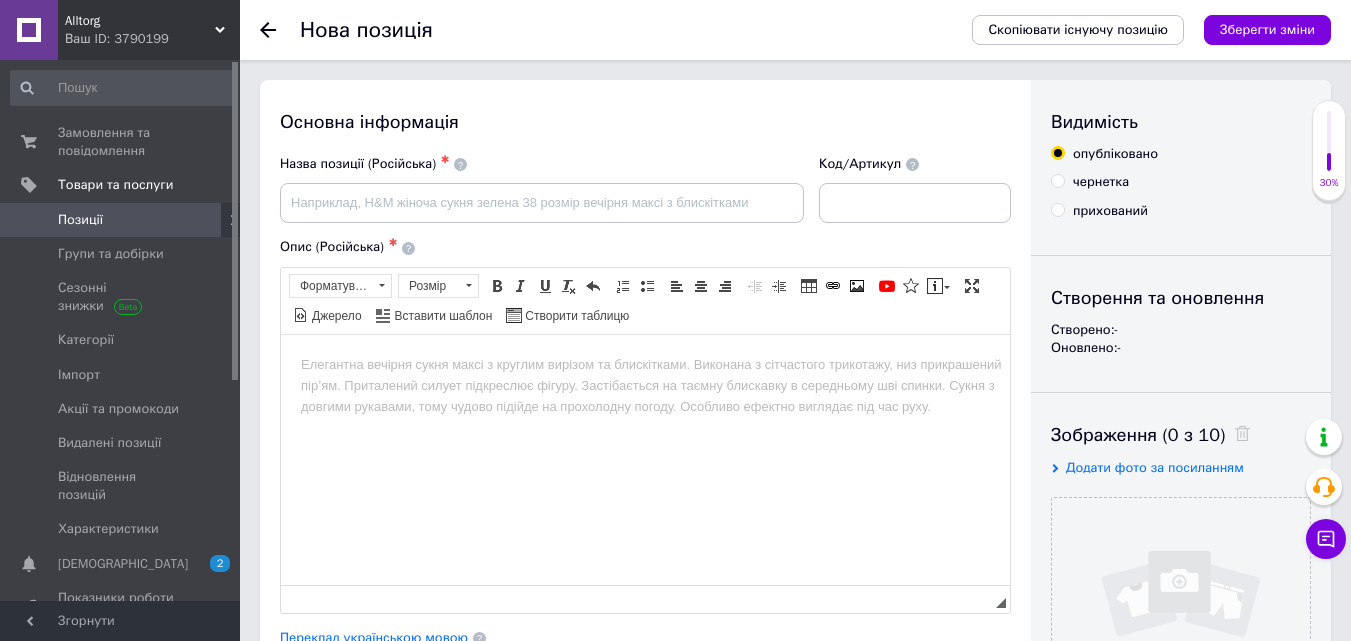 scroll, scrollTop: 0, scrollLeft: 0, axis: both 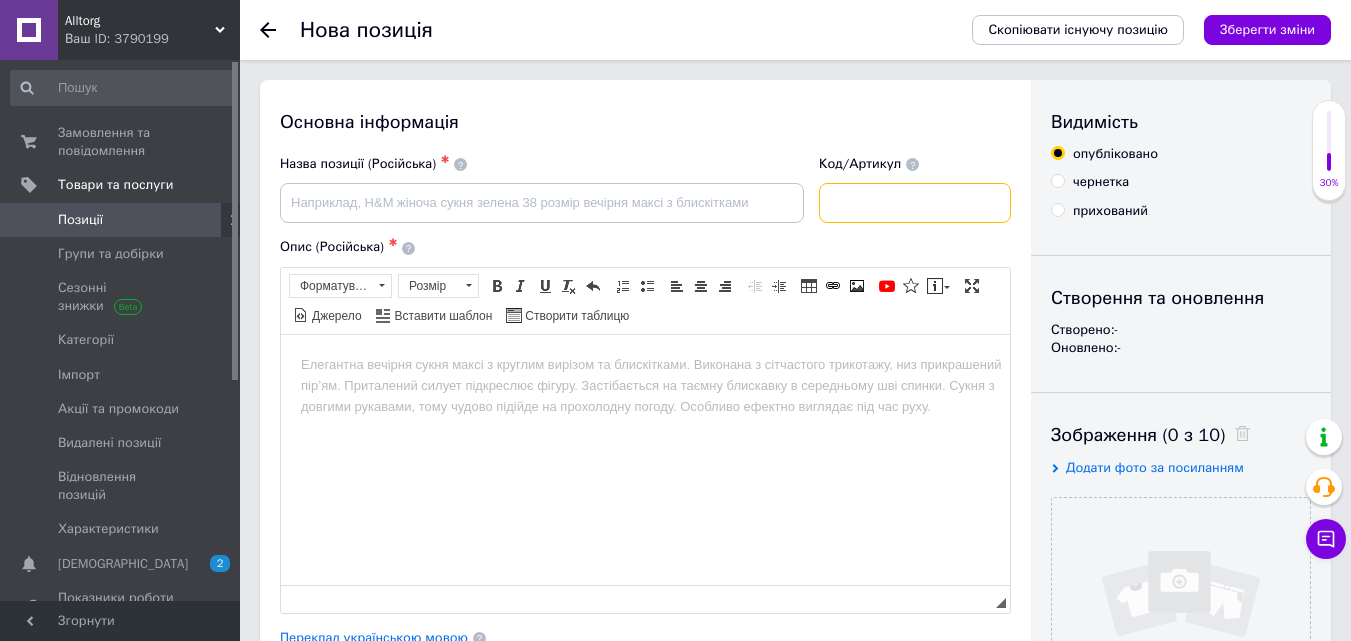 click at bounding box center [915, 203] 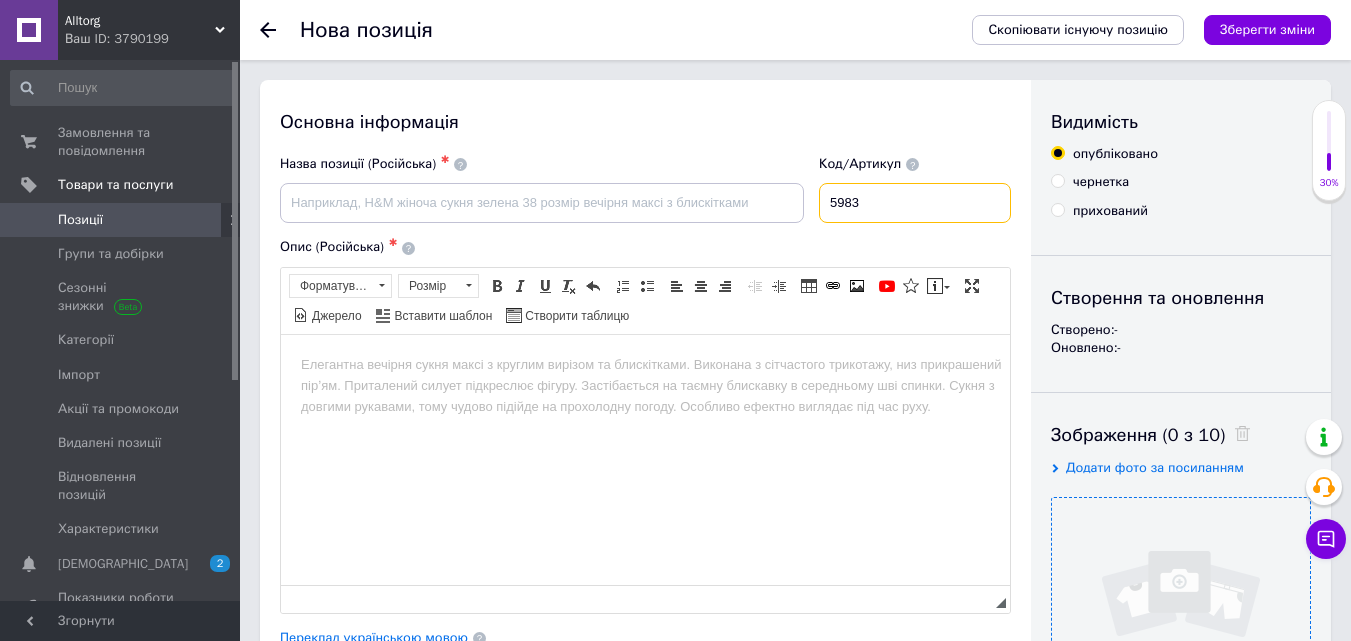 type on "5983" 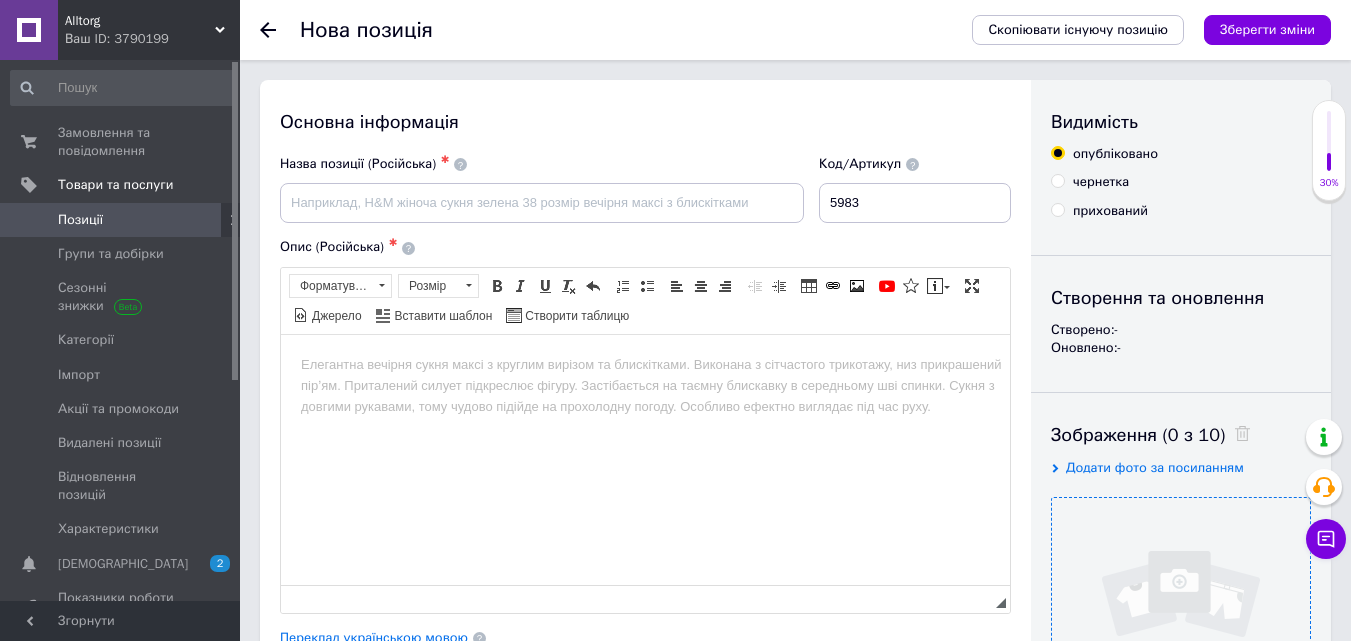 click at bounding box center (1181, 627) 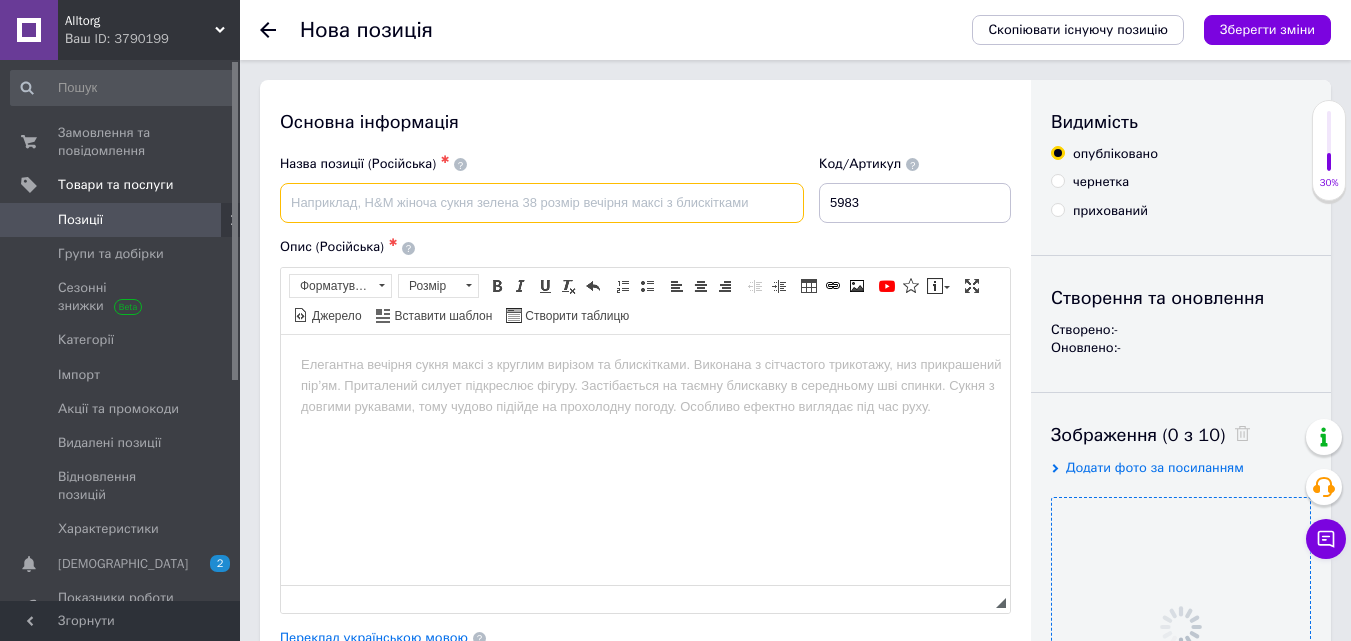 click at bounding box center [542, 203] 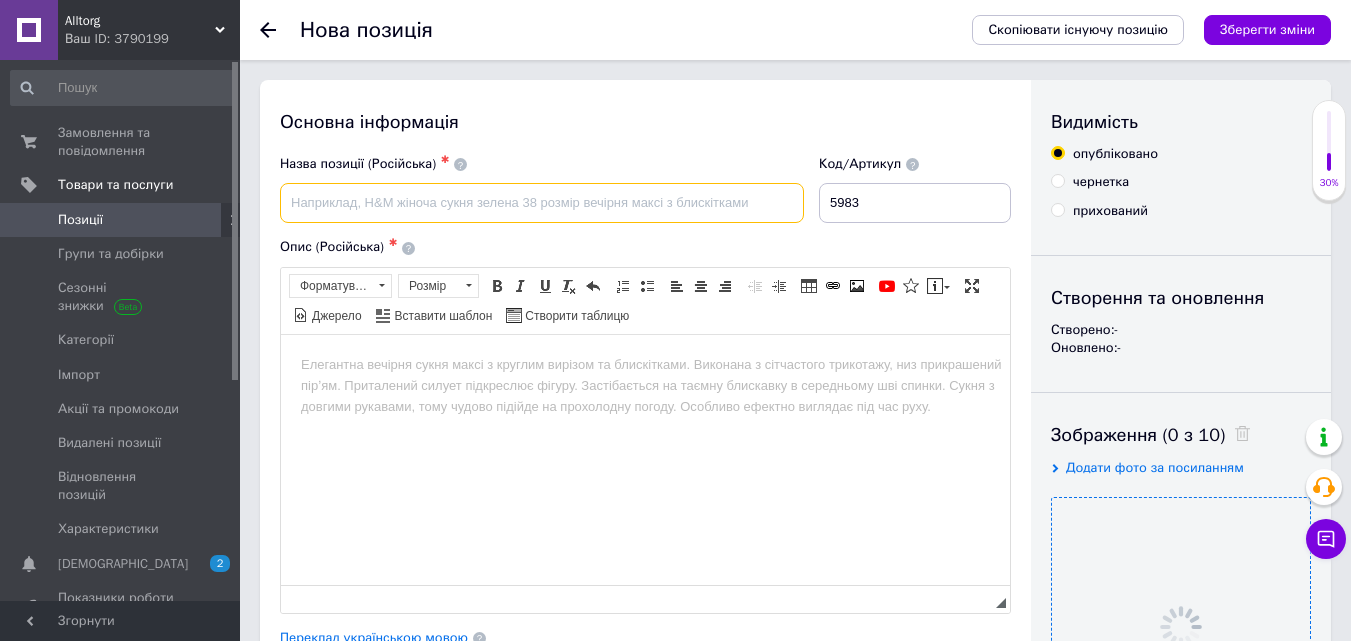 paste on "Раздатка ваз нива 2121" 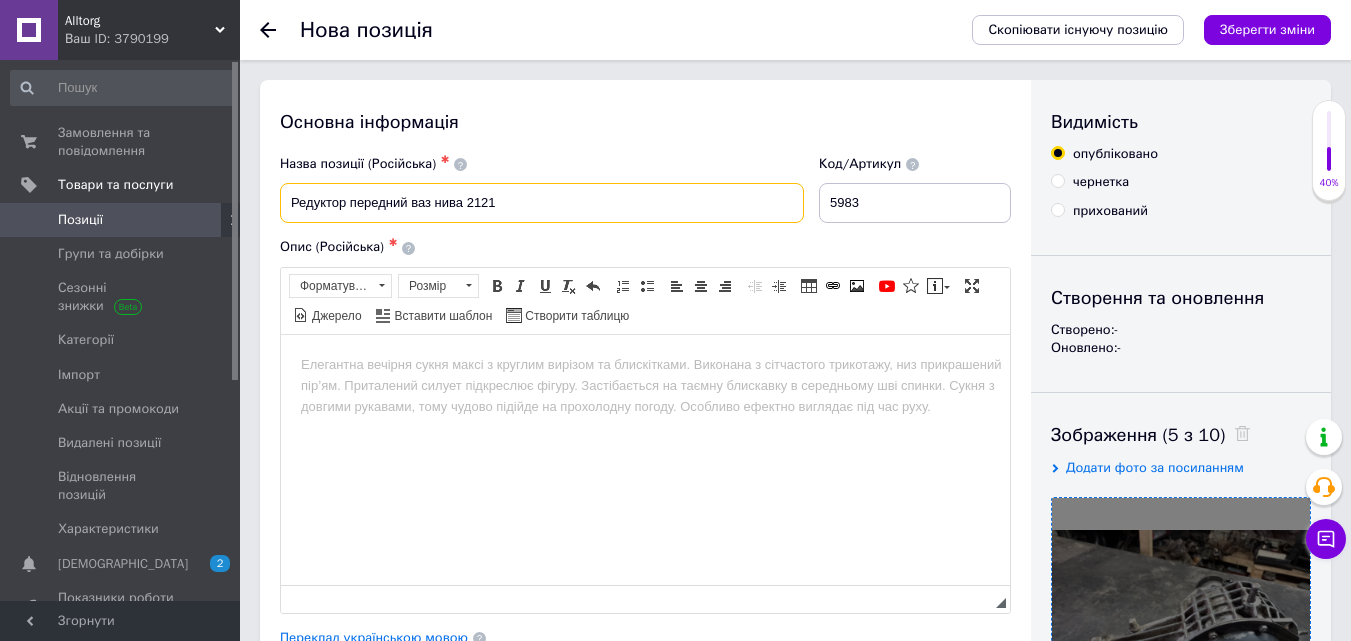type on "Редуктор передний ваз нива 2121" 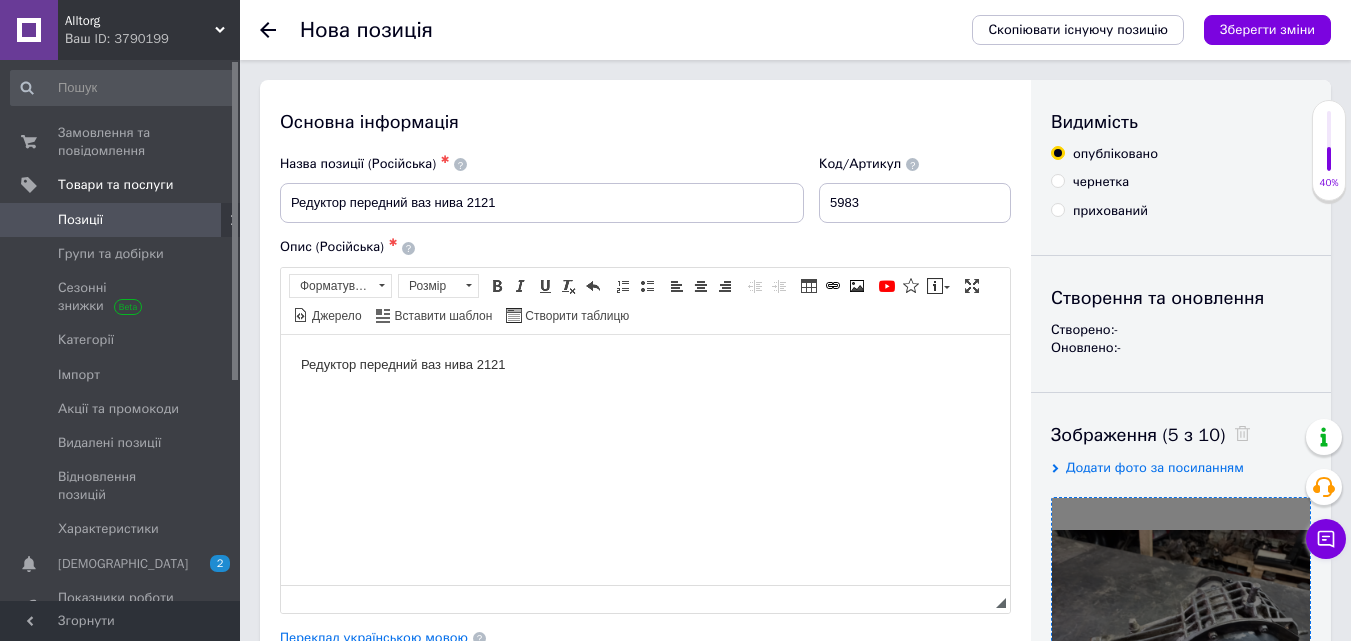 type 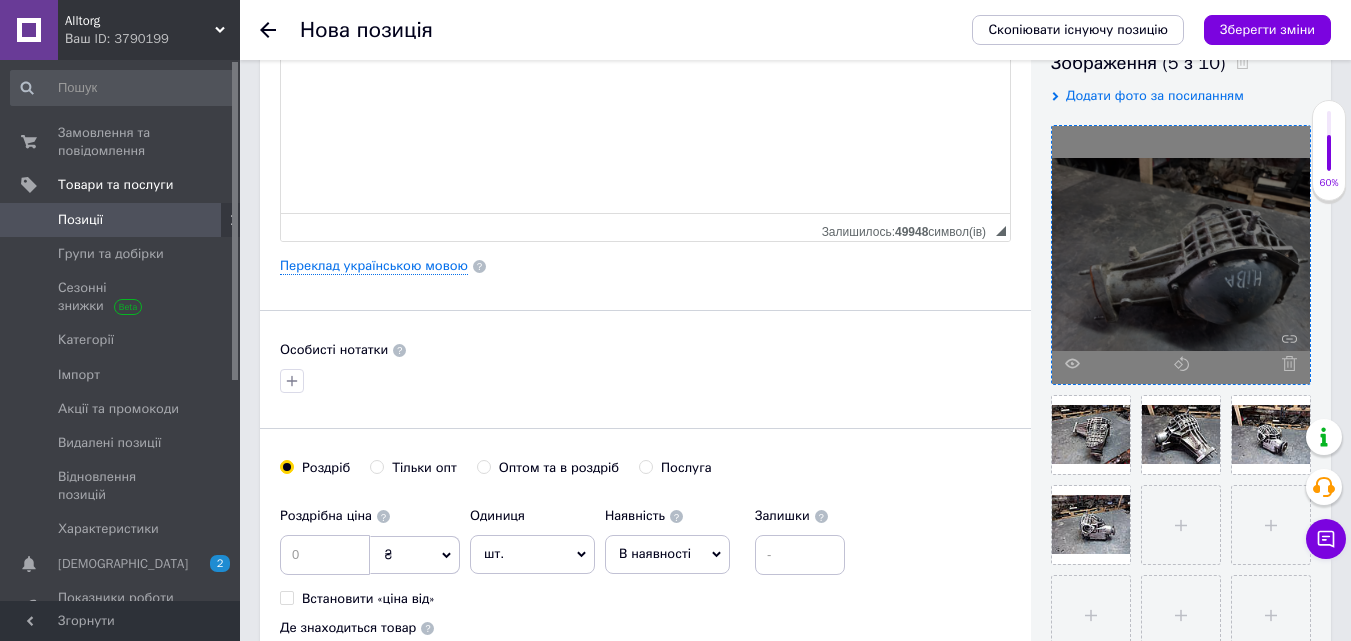 scroll, scrollTop: 400, scrollLeft: 0, axis: vertical 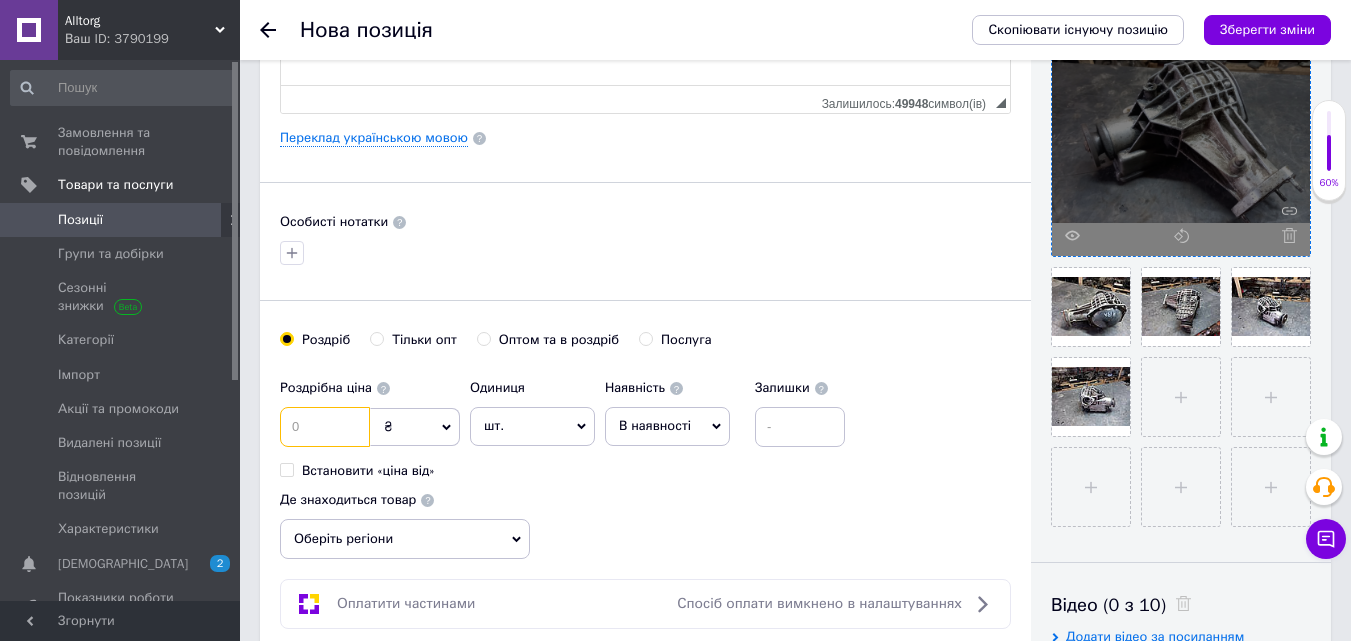 click at bounding box center [325, 427] 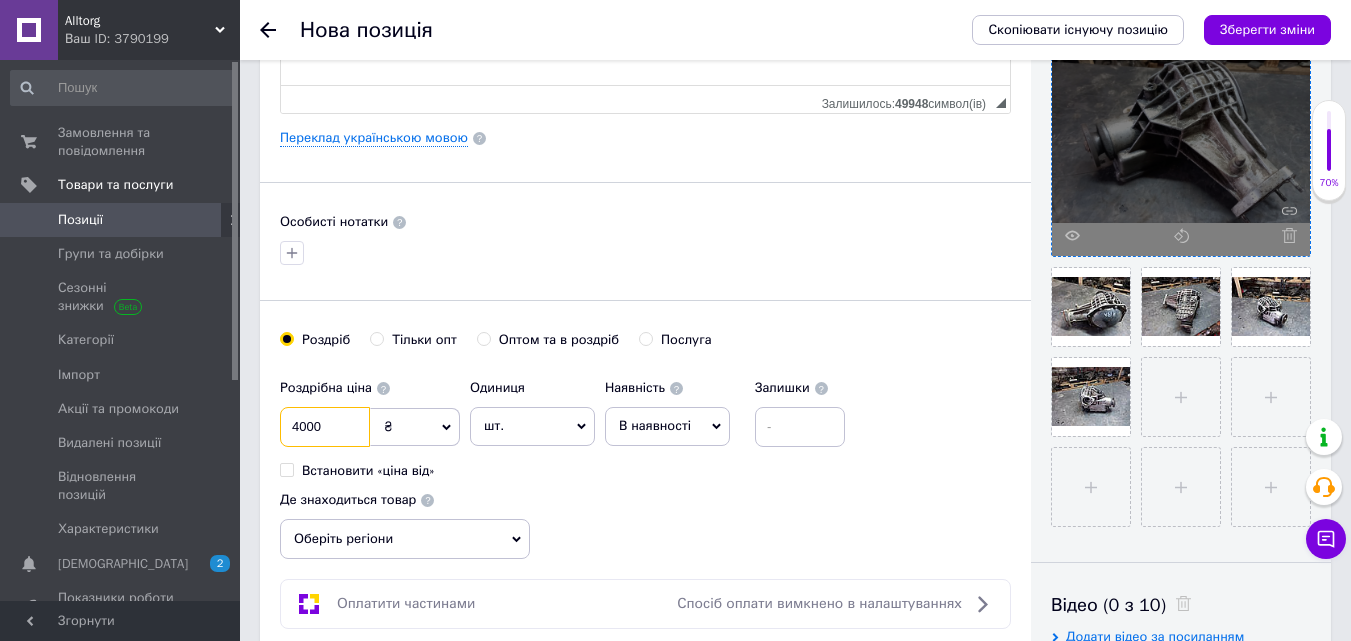 type on "4000" 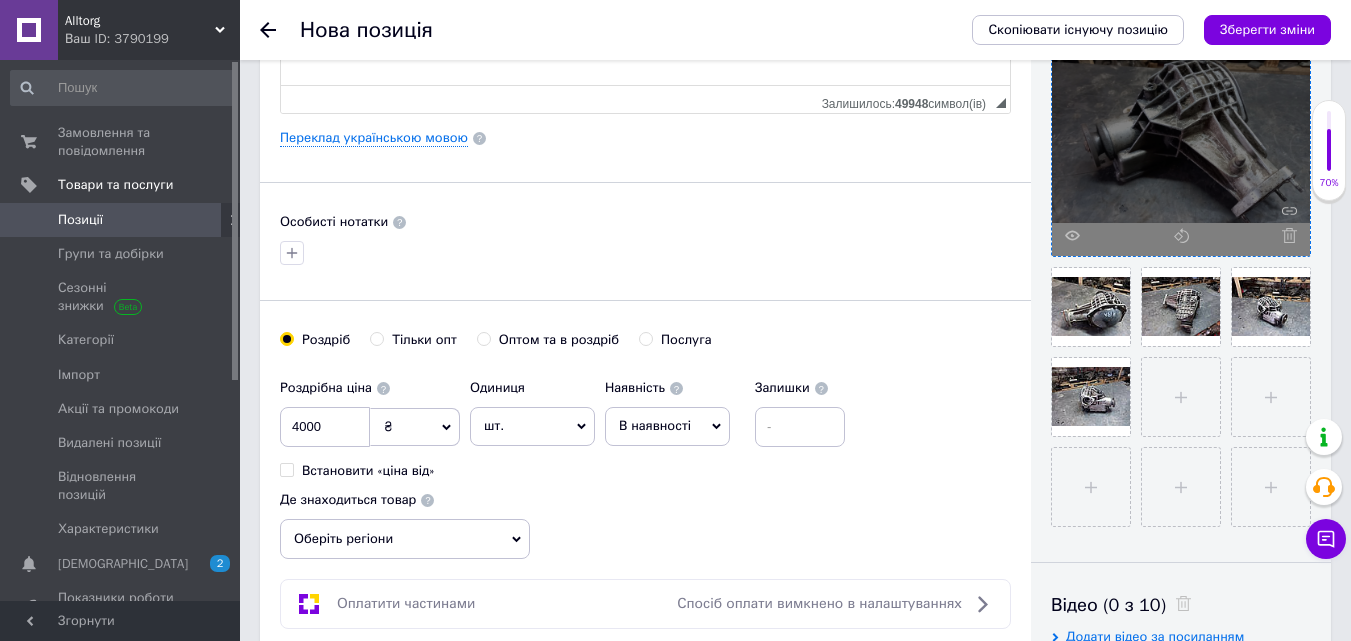 click on "В наявності" at bounding box center [667, 426] 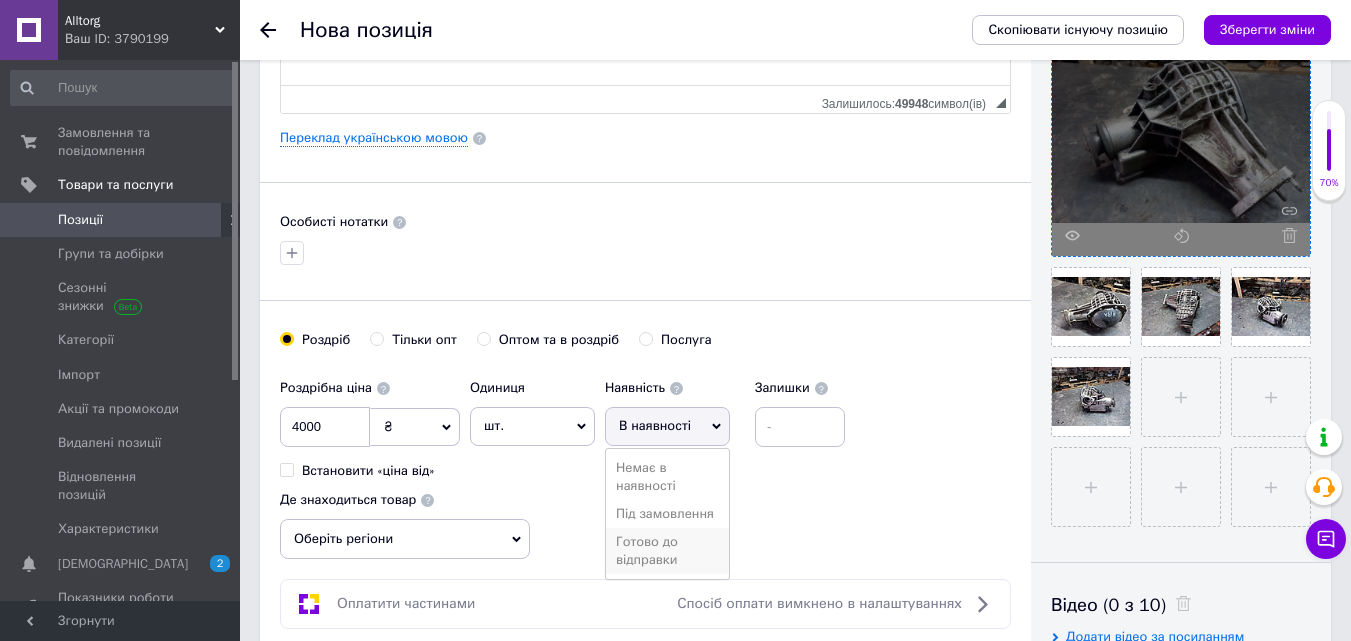 click on "Готово до відправки" at bounding box center (667, 551) 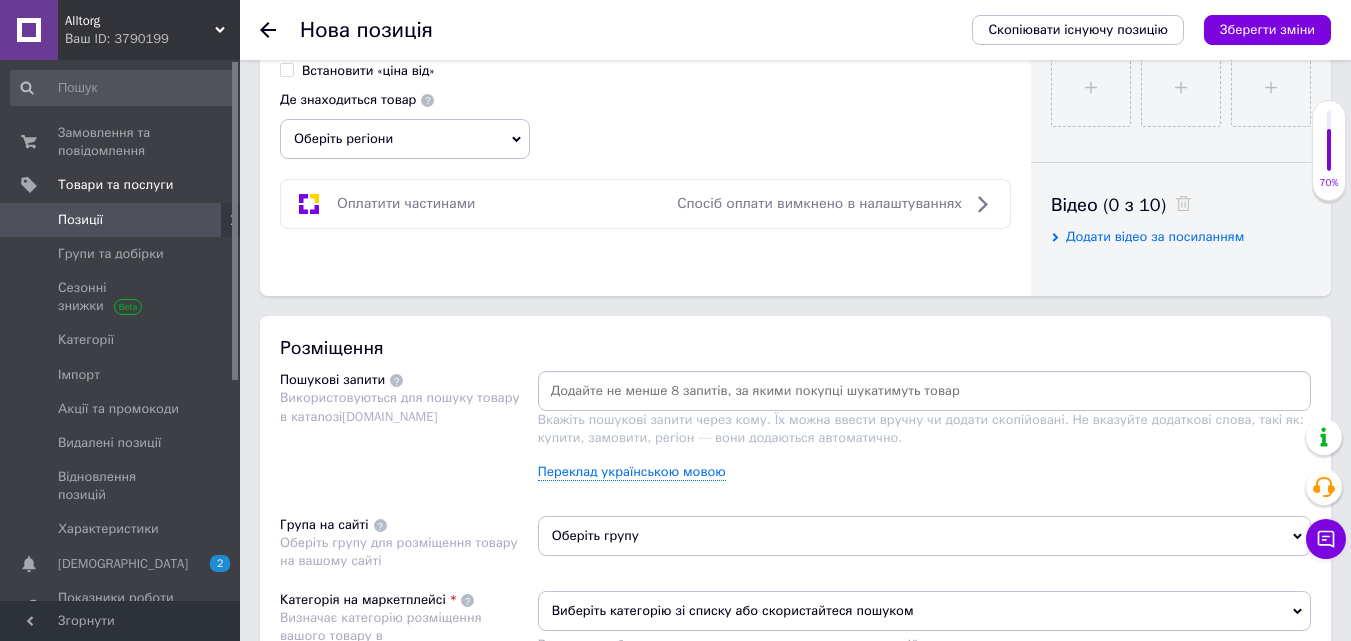 scroll, scrollTop: 1100, scrollLeft: 0, axis: vertical 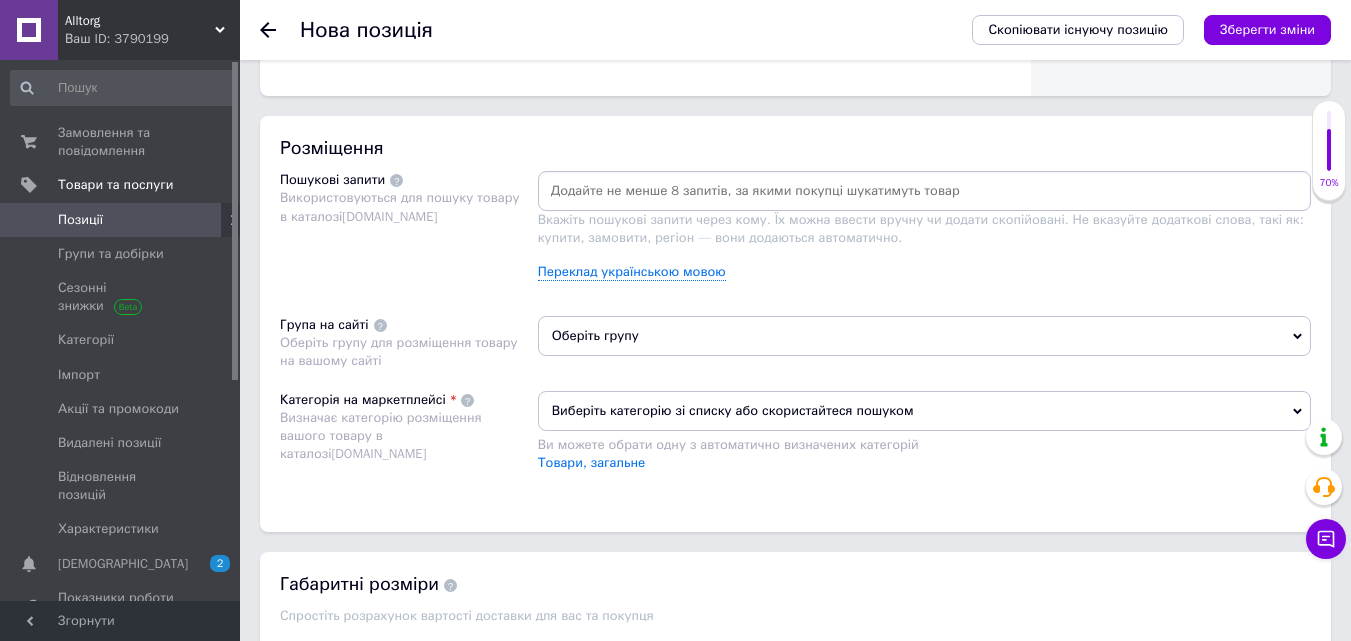 click at bounding box center [924, 191] 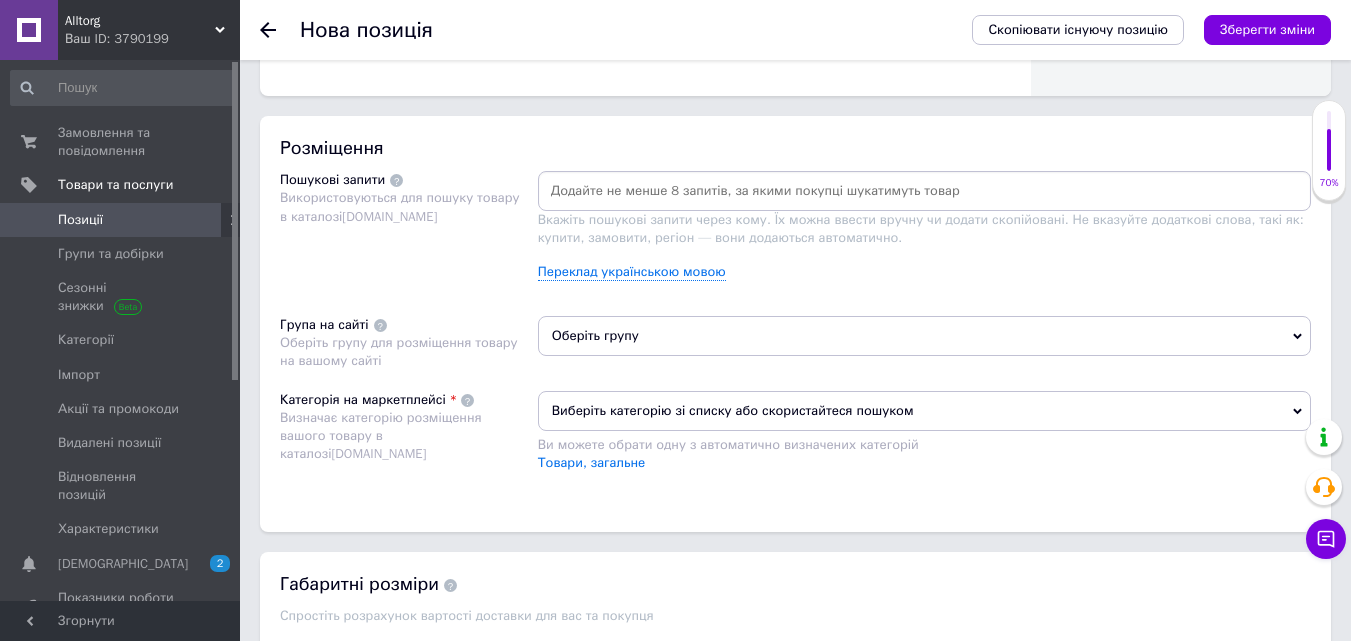 paste on "Редуктор передний ваз нива 2121" 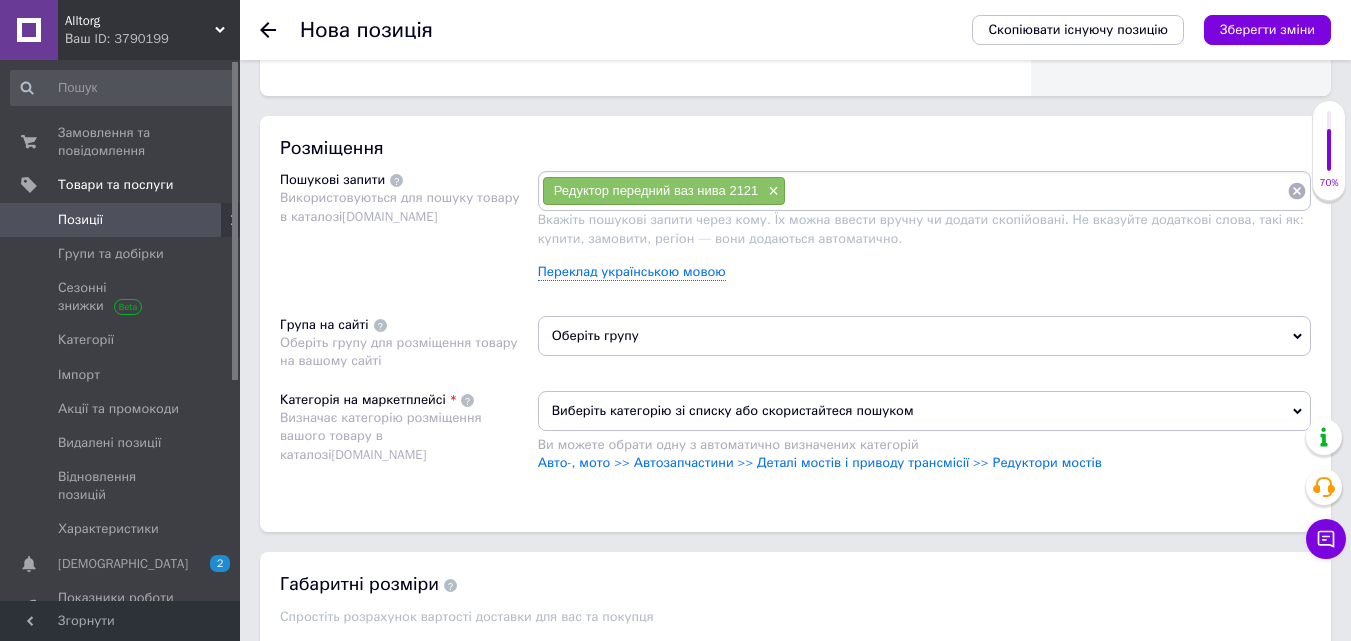 paste on "Редуктор передний ваз нива 2121" 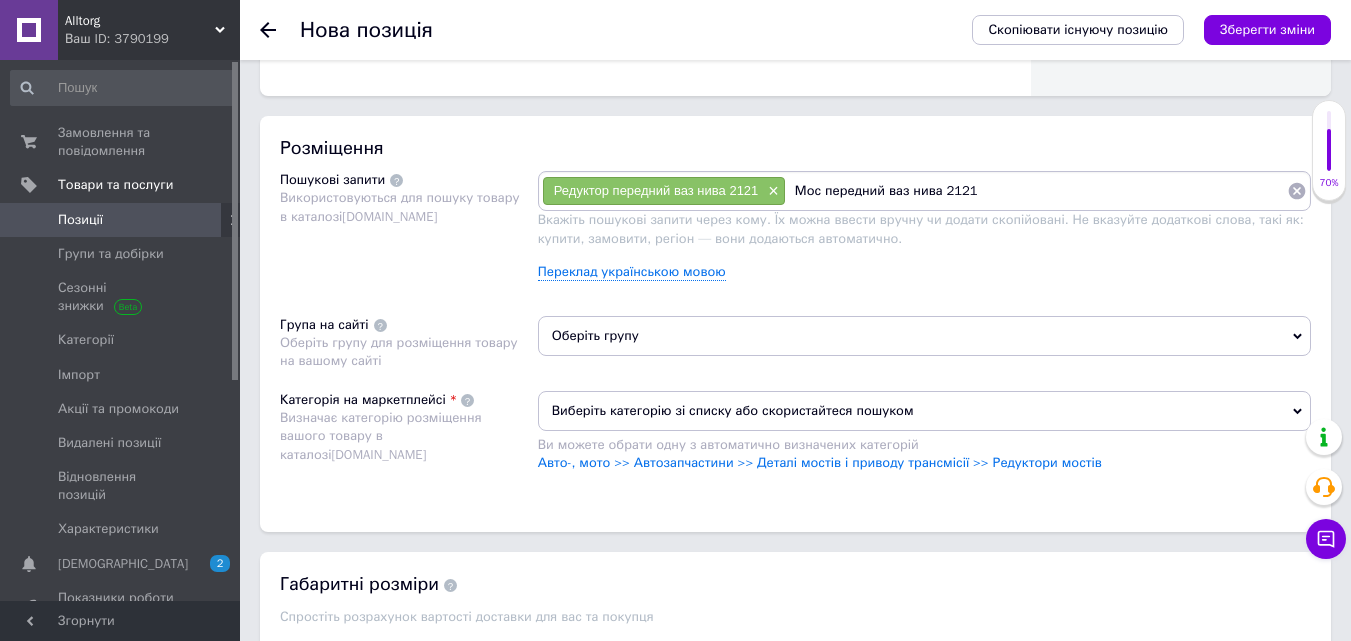 type on "Мост передний ваз нива 2121" 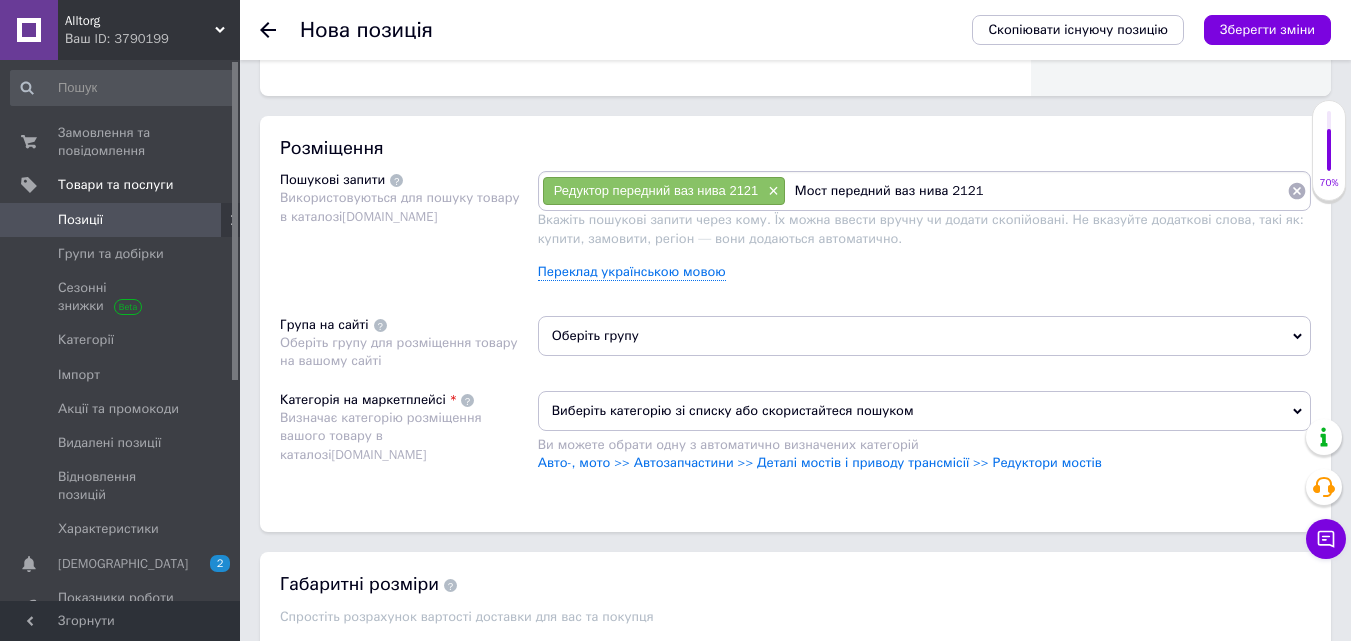 type 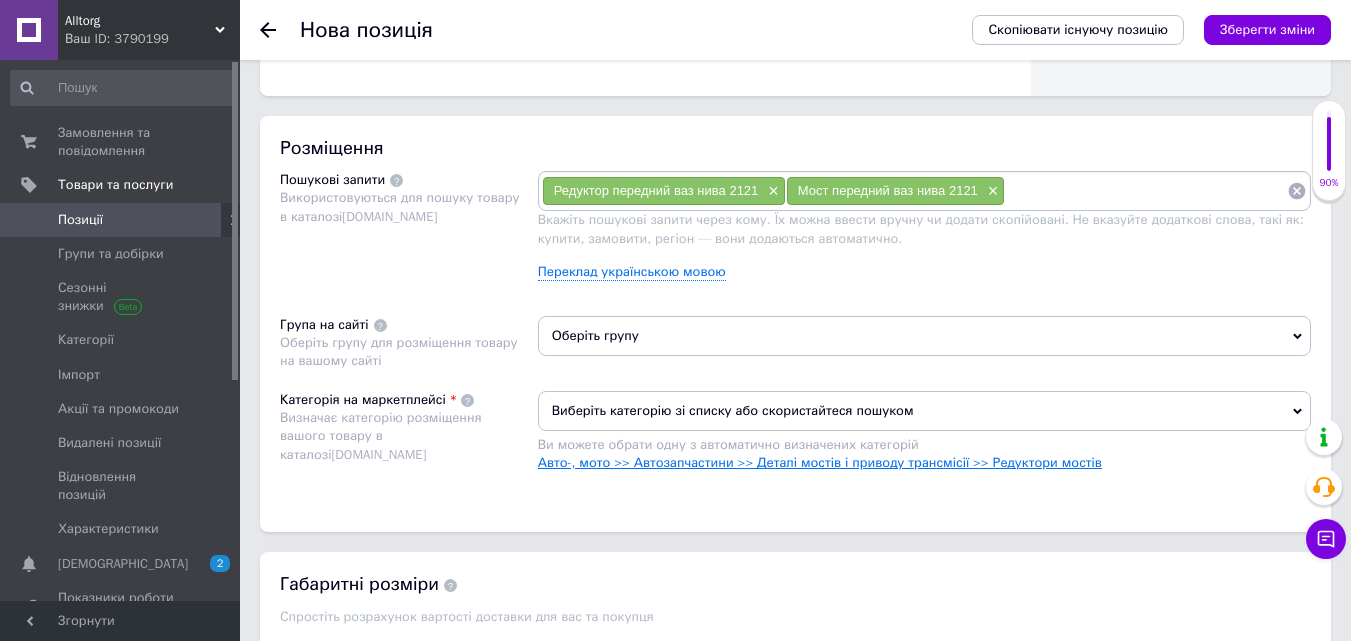 click on "Авто-, мото >> Автозапчастини >> Деталі мостів і приводу трансмісії >> Редуктори мостів" at bounding box center (820, 462) 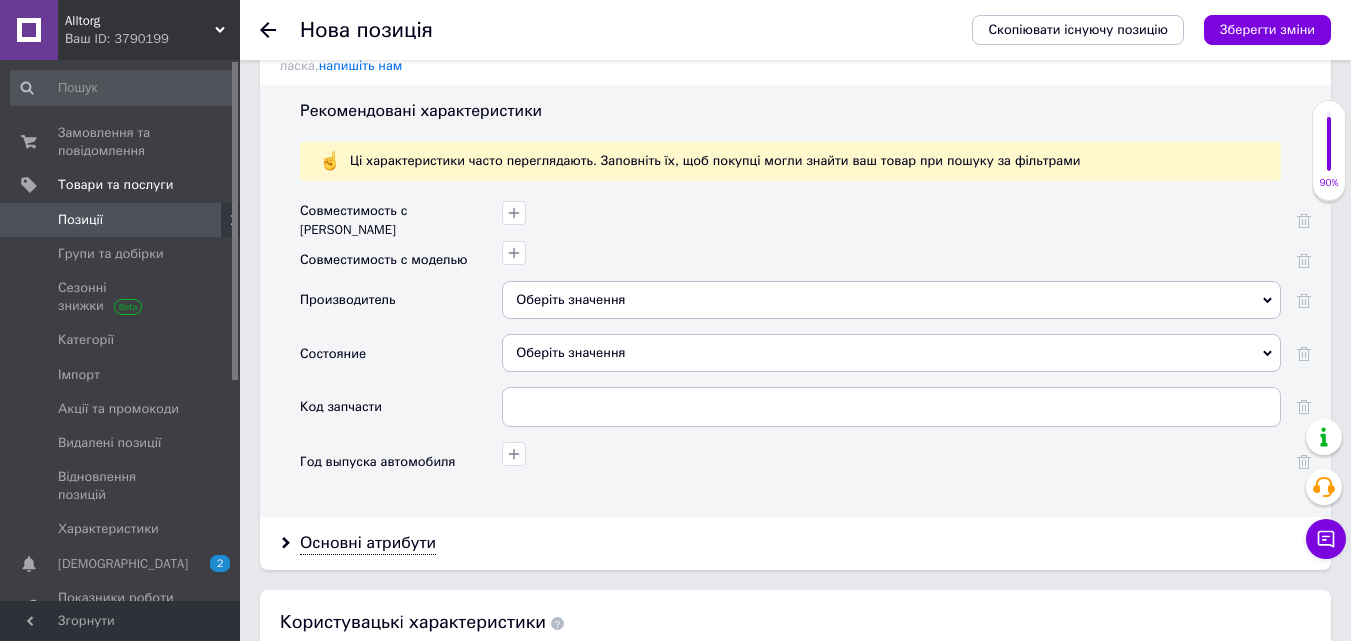 scroll, scrollTop: 1700, scrollLeft: 0, axis: vertical 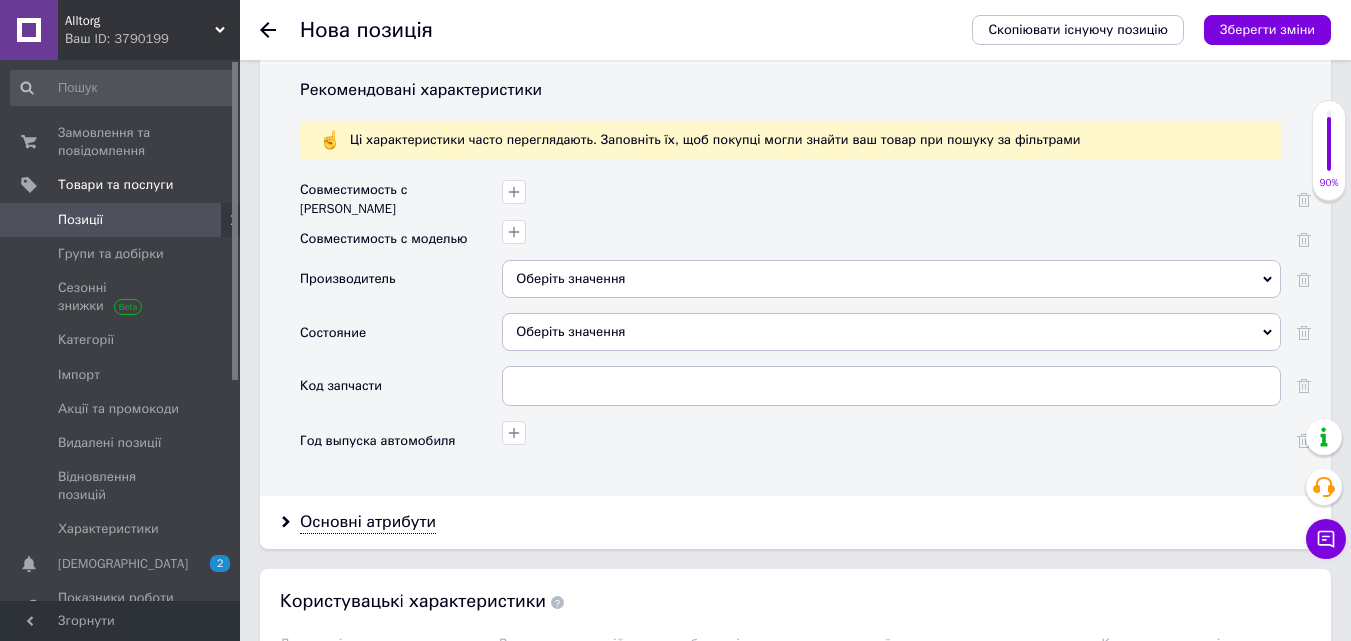 click on "Оберіть значення" at bounding box center [891, 279] 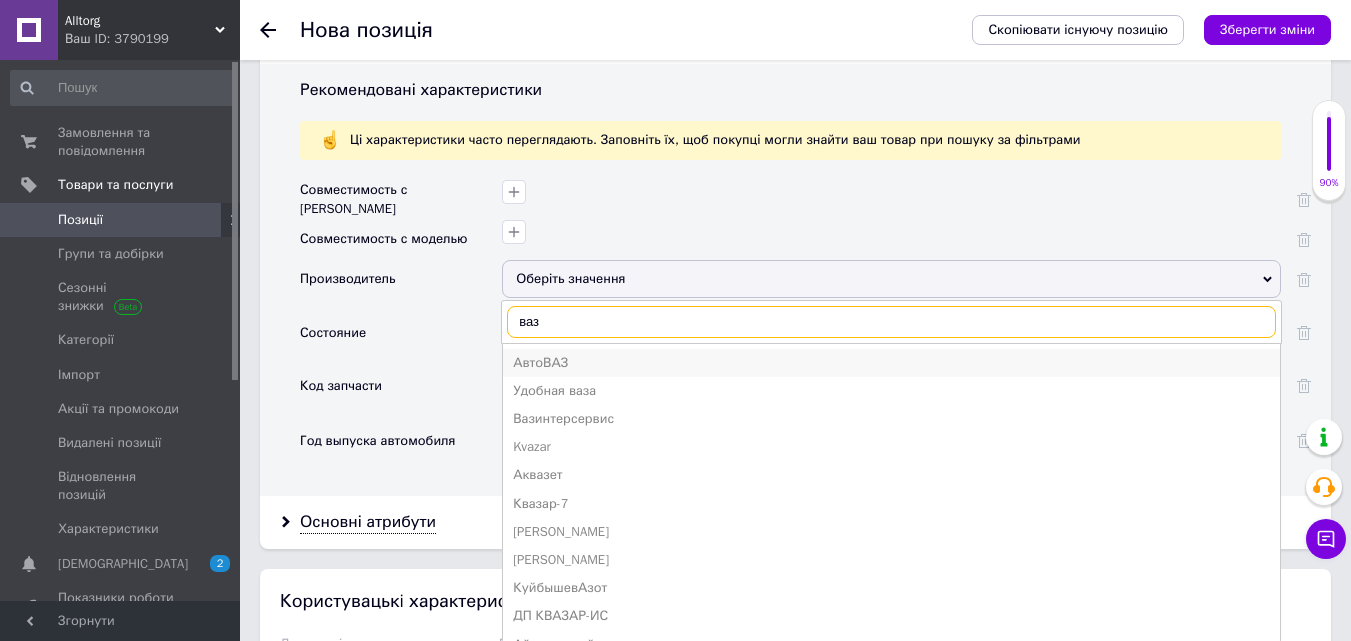 type on "ваз" 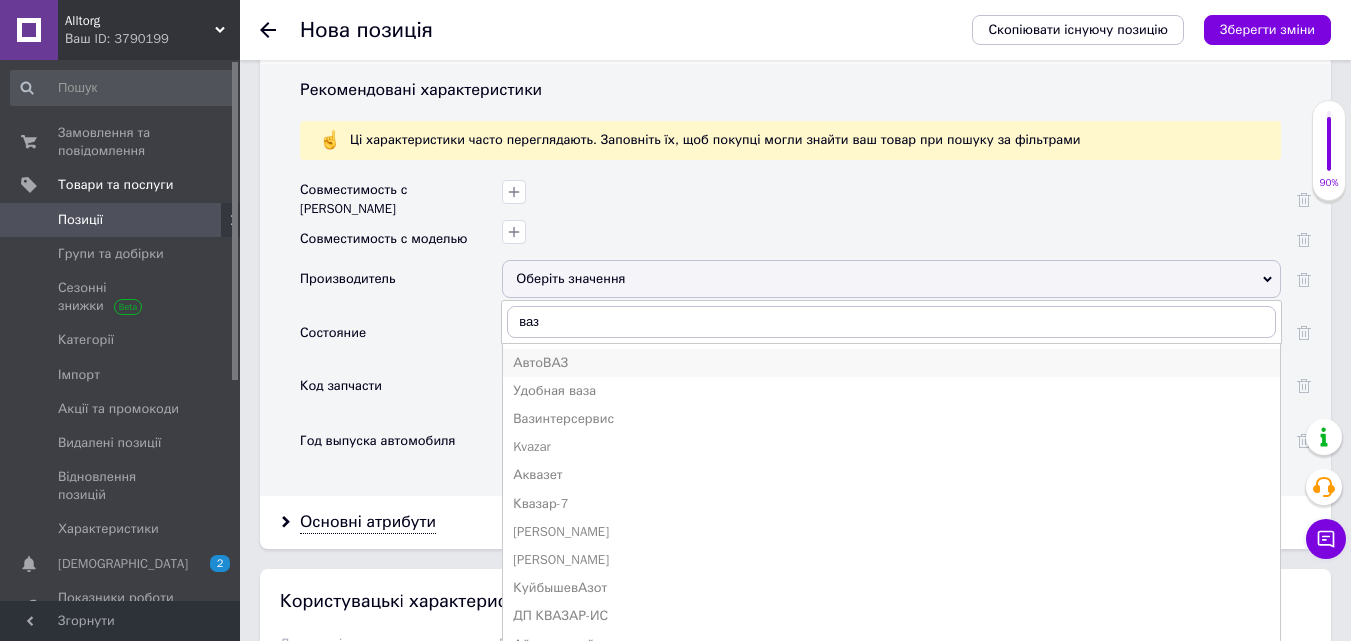 click on "АвтоВАЗ" at bounding box center (891, 363) 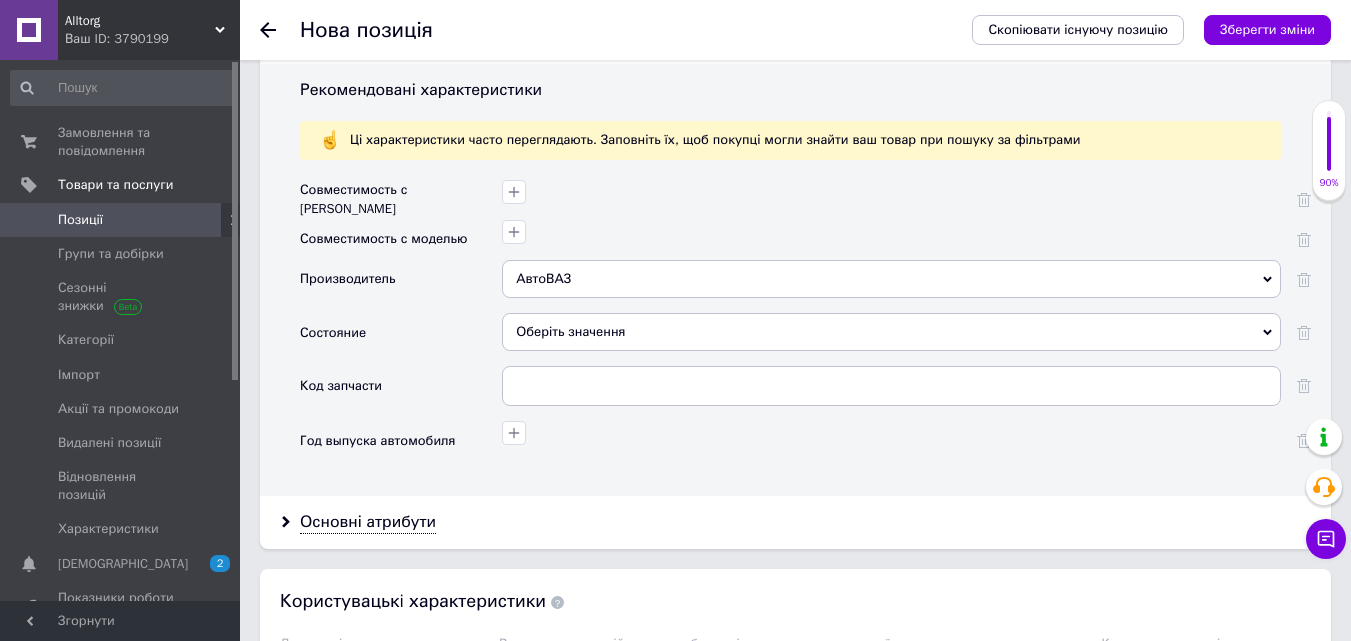 click on "Оберіть значення" at bounding box center [891, 332] 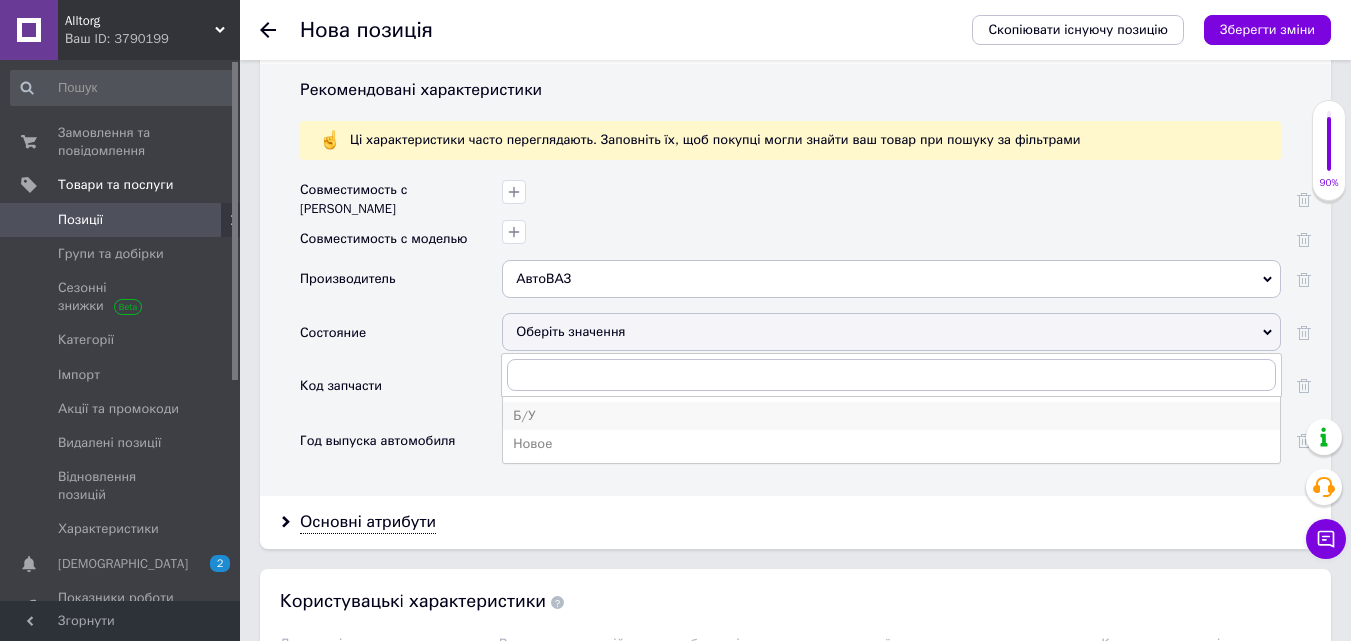 click on "Б/У" at bounding box center [891, 416] 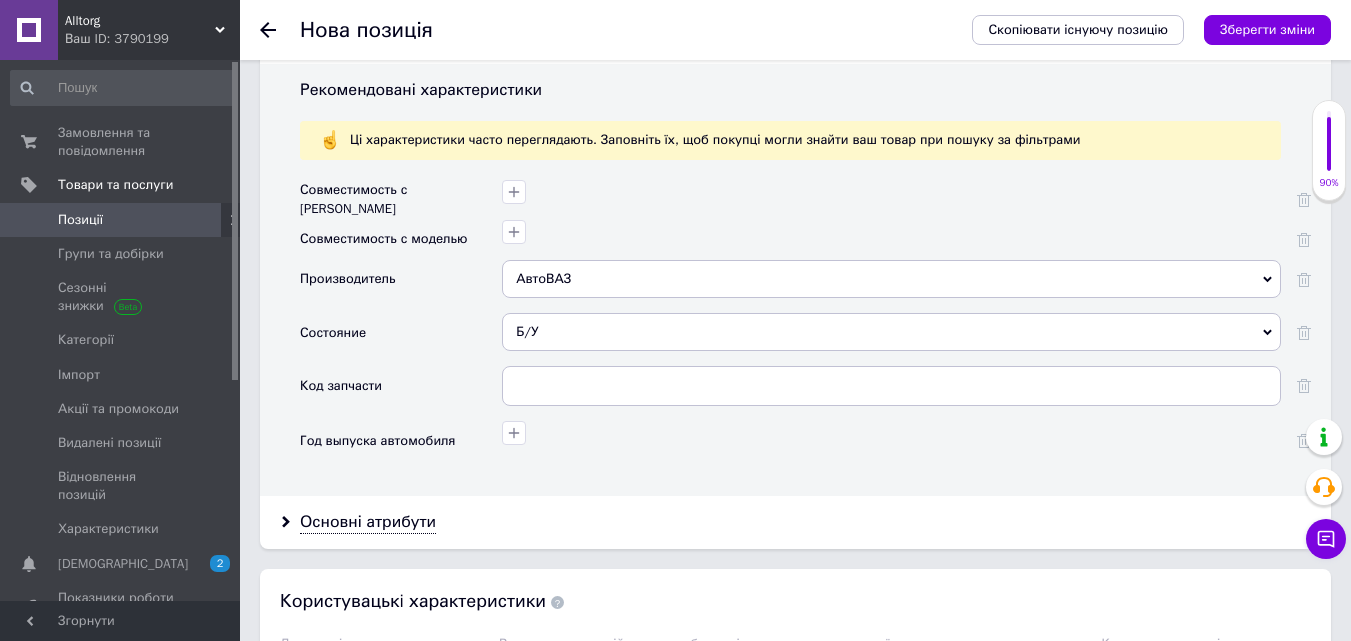 drag, startPoint x: 440, startPoint y: 520, endPoint x: 381, endPoint y: 521, distance: 59.008472 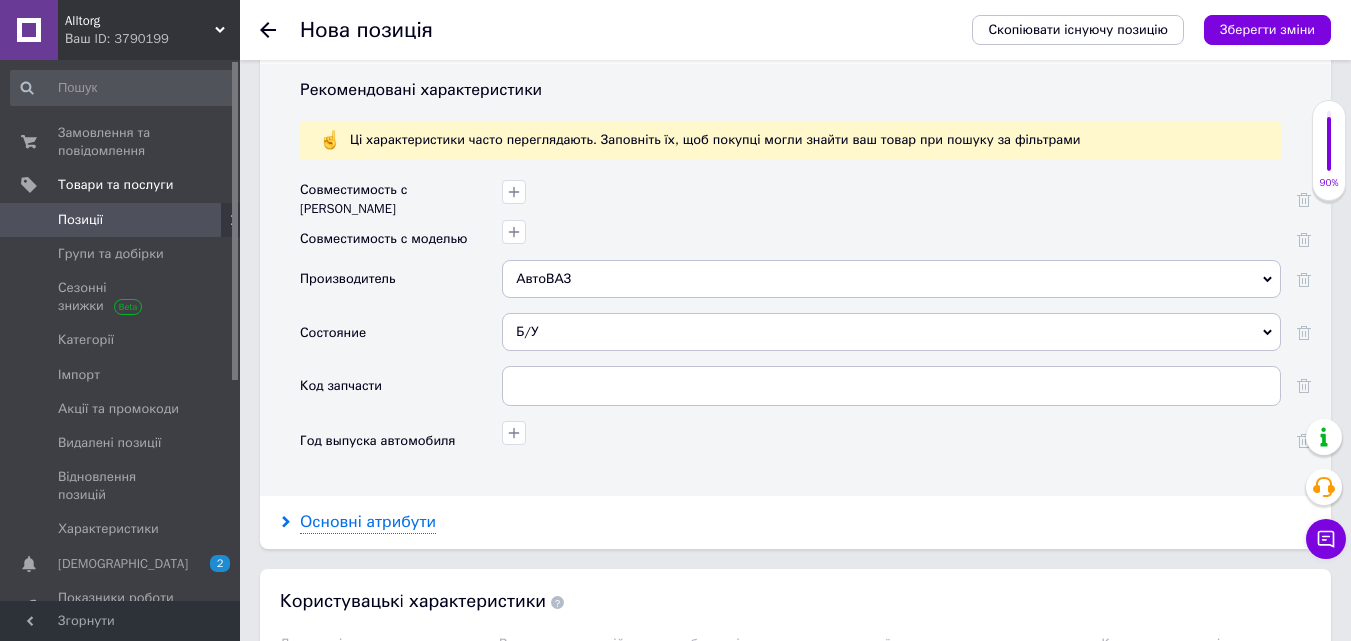 click on "Основні атрибути" at bounding box center (368, 522) 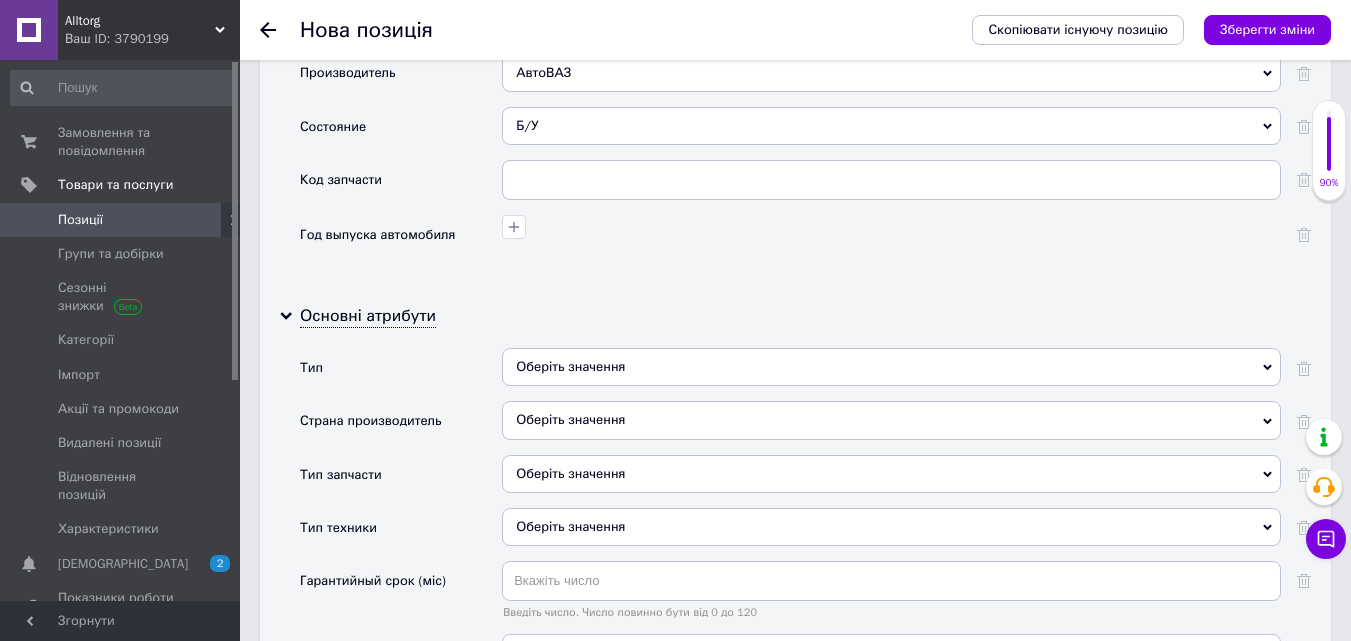 scroll, scrollTop: 2100, scrollLeft: 0, axis: vertical 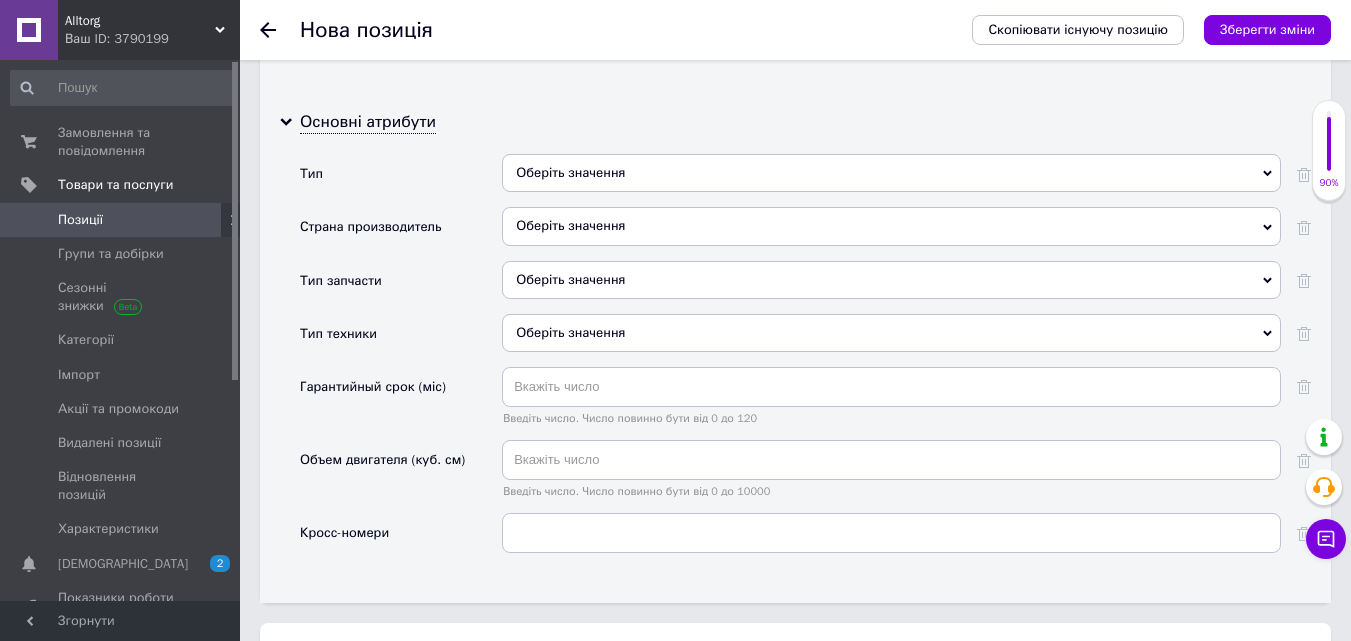 click on "Основні атрибути Тип Оберіть значення Страна производитель Оберіть значення Тип запчасти Оберіть значення Тип техники Оберіть значення Гарантийный срок (міс) Введіть число. Число повинно бути від 0 до 120 Объем двигателя (куб. см) Введіть число. Число повинно бути від 0 до 10000 Кросс-номери" at bounding box center [795, 350] 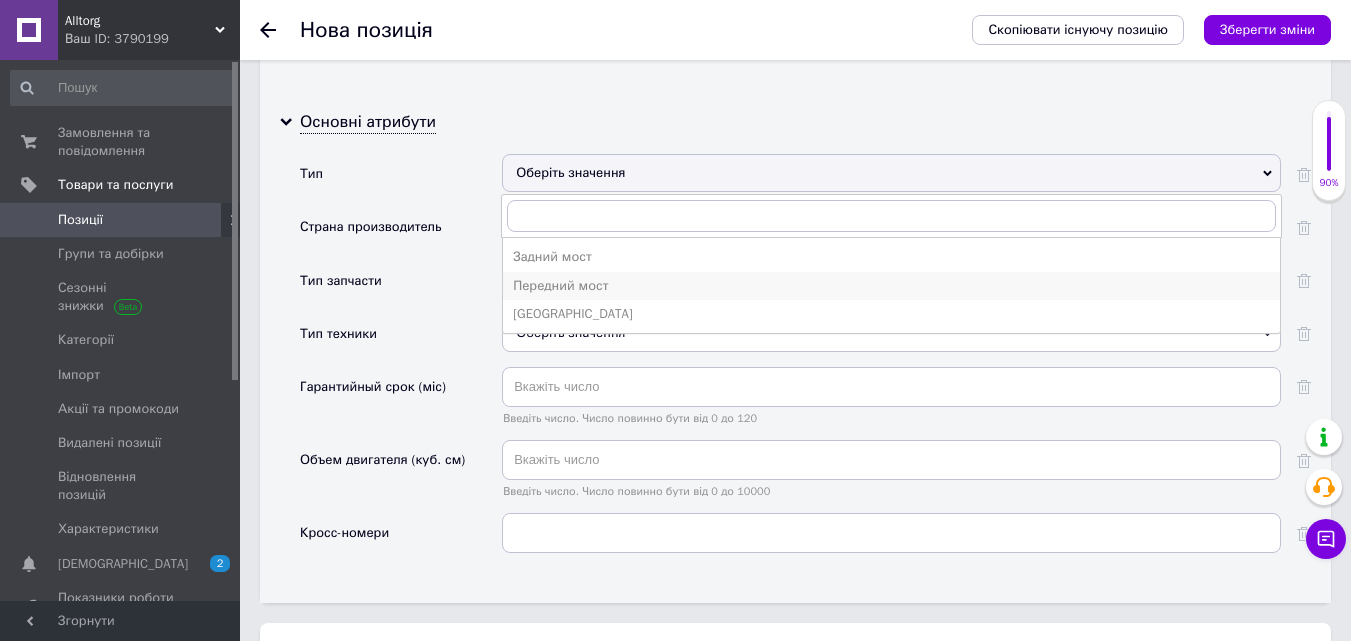 click on "Передний мост" at bounding box center (891, 286) 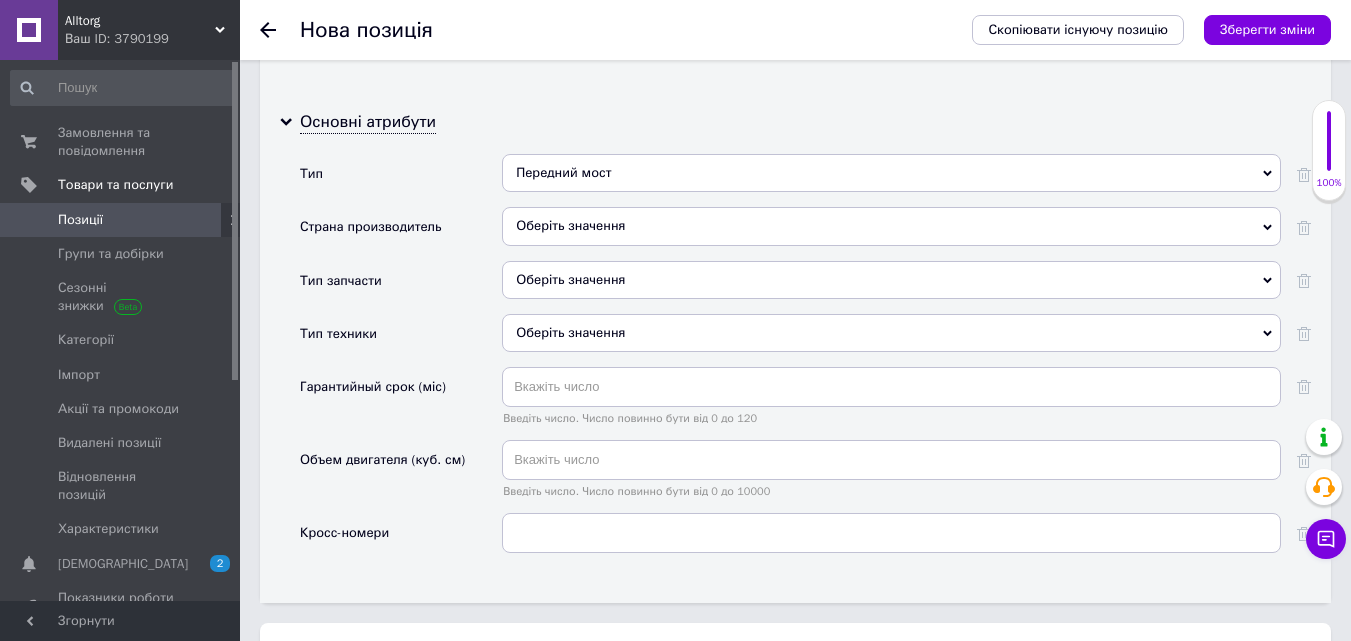 click on "Передний мост Задний мост [GEOGRAPHIC_DATA]" at bounding box center (891, 180) 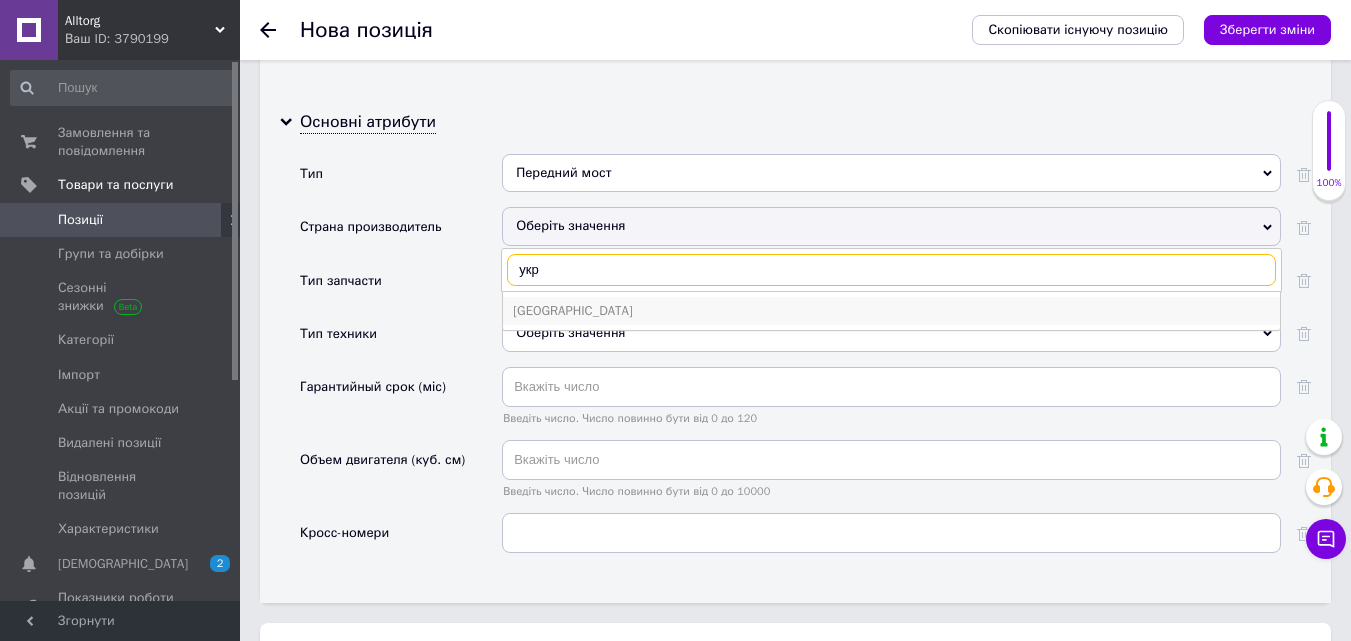 type on "укр" 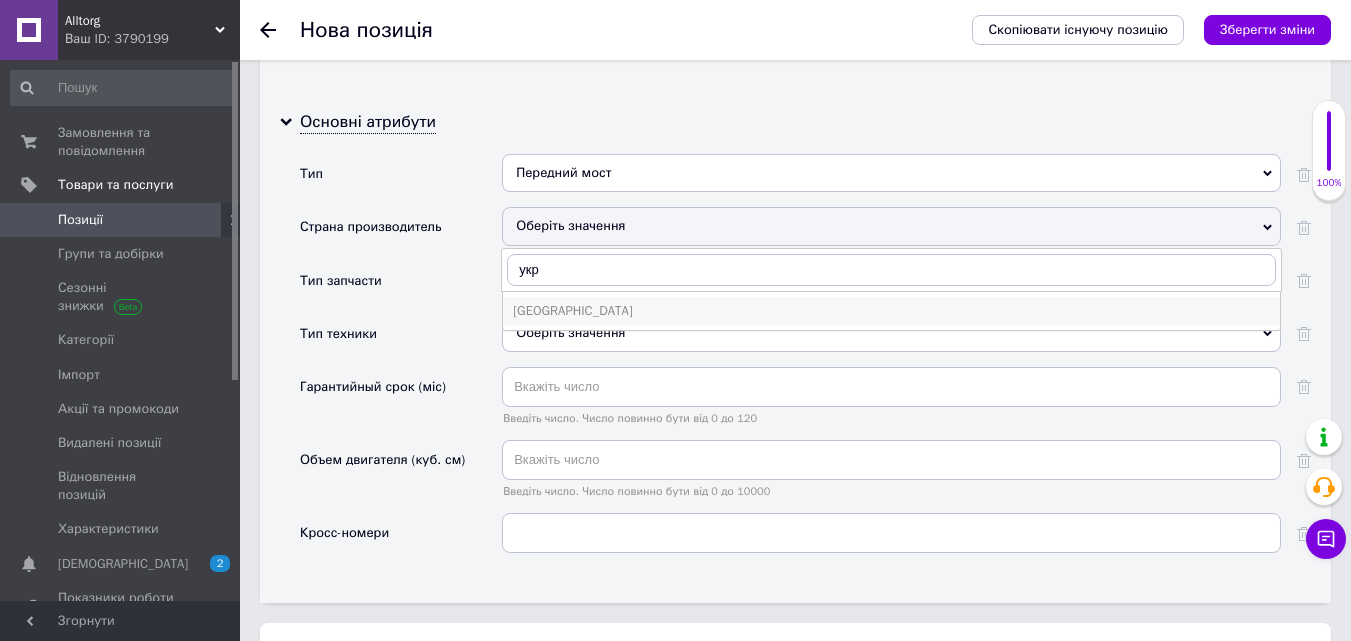 click on "[GEOGRAPHIC_DATA]" at bounding box center [891, 311] 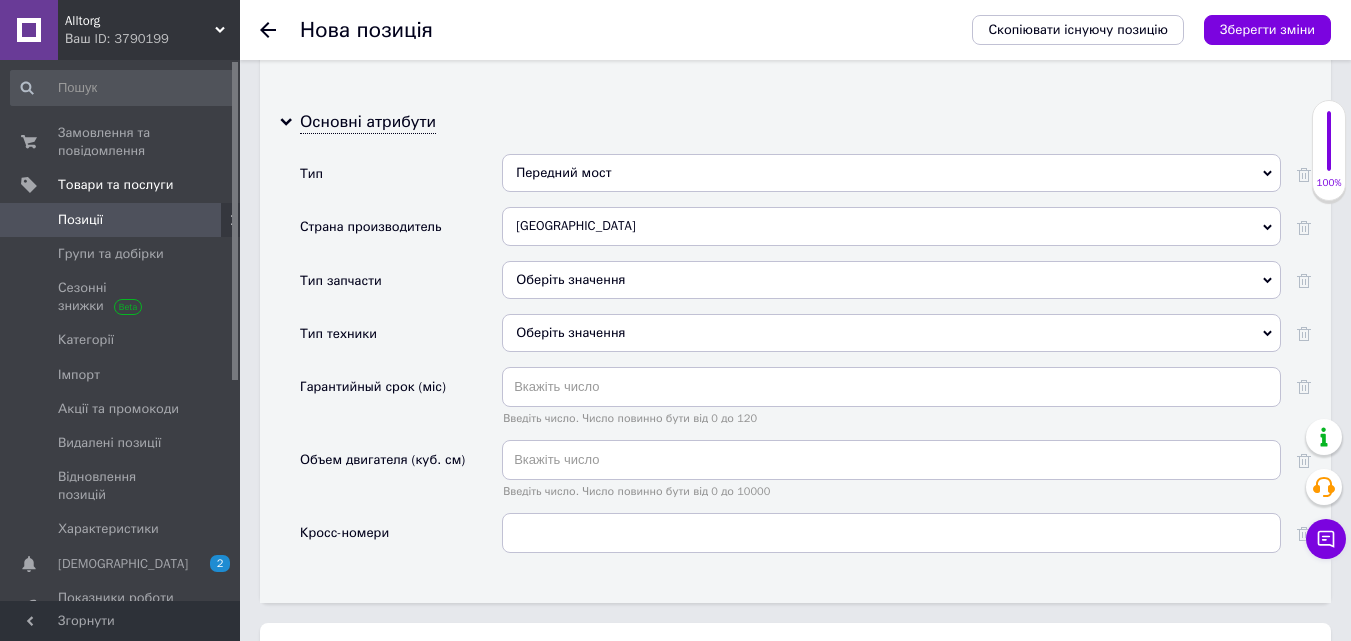 click on "Оберіть значення" at bounding box center (891, 280) 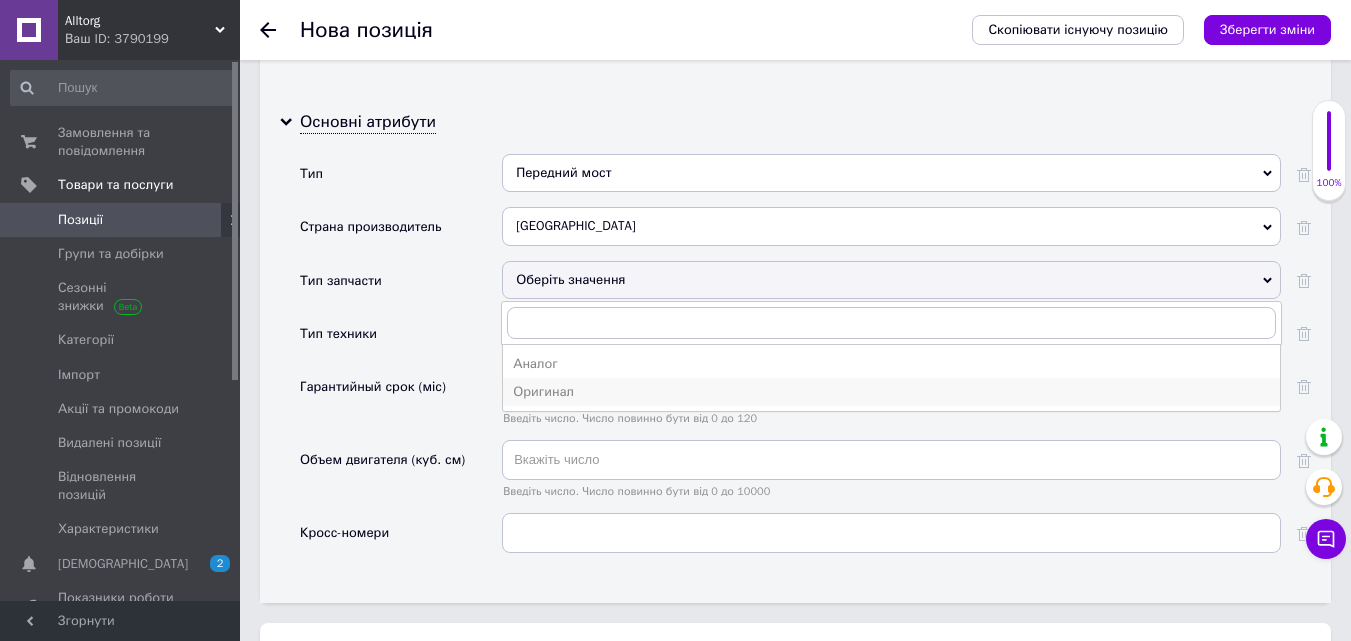 click on "Оригинал" at bounding box center (891, 392) 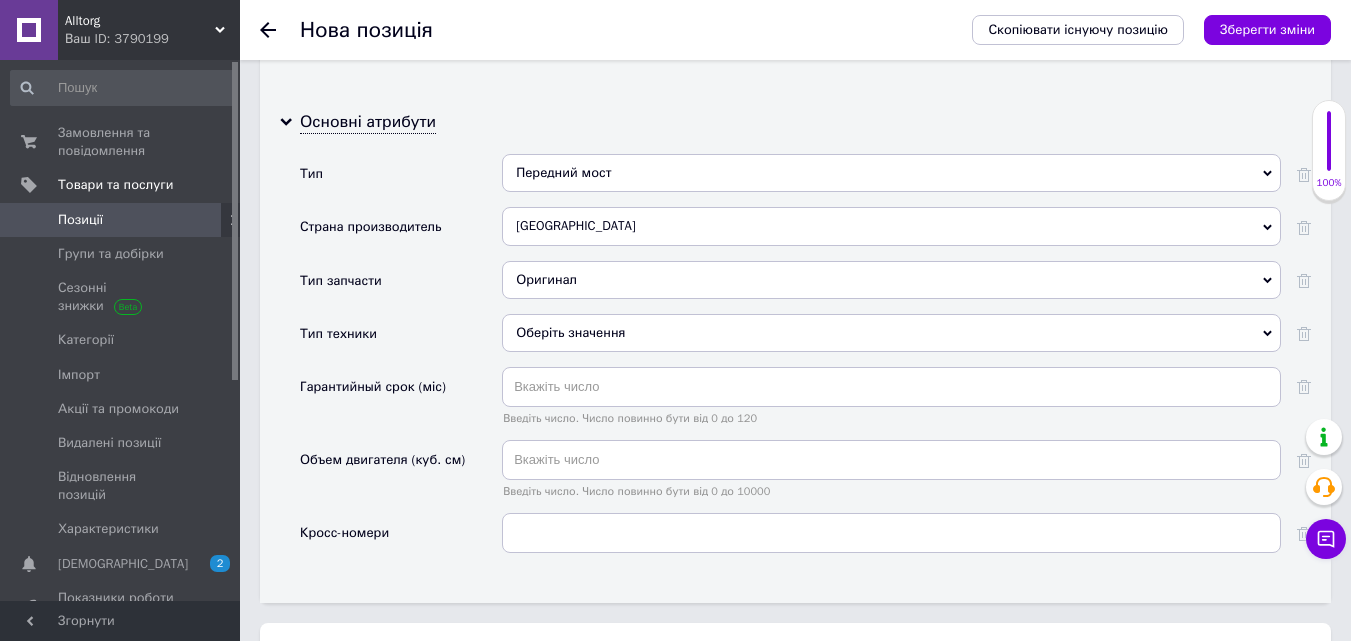 click on "Оберіть значення" at bounding box center [891, 333] 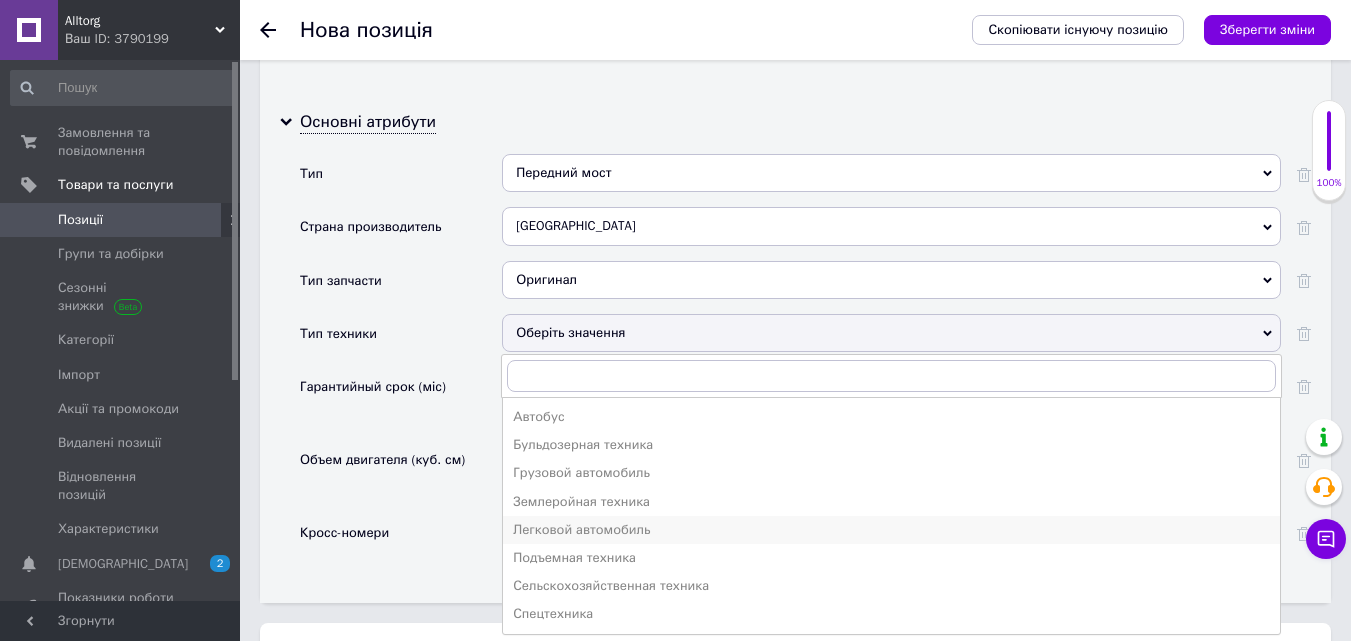 click on "Легковой автомобиль" at bounding box center [891, 530] 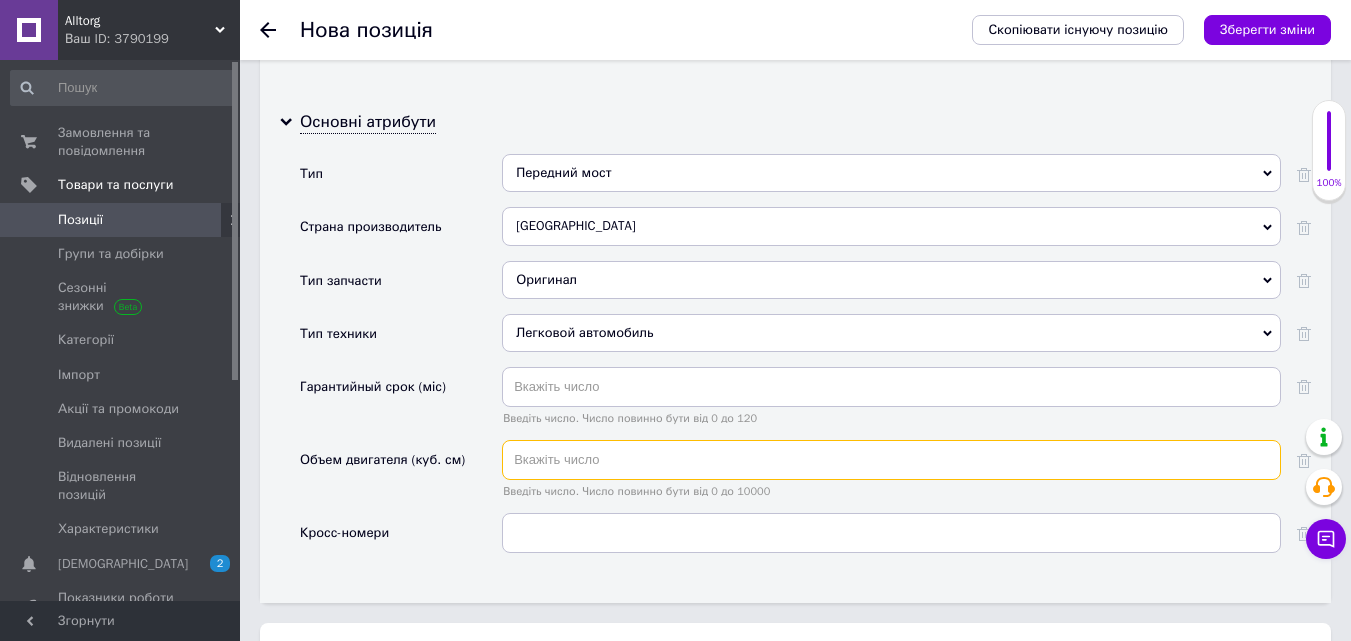 click at bounding box center (891, 460) 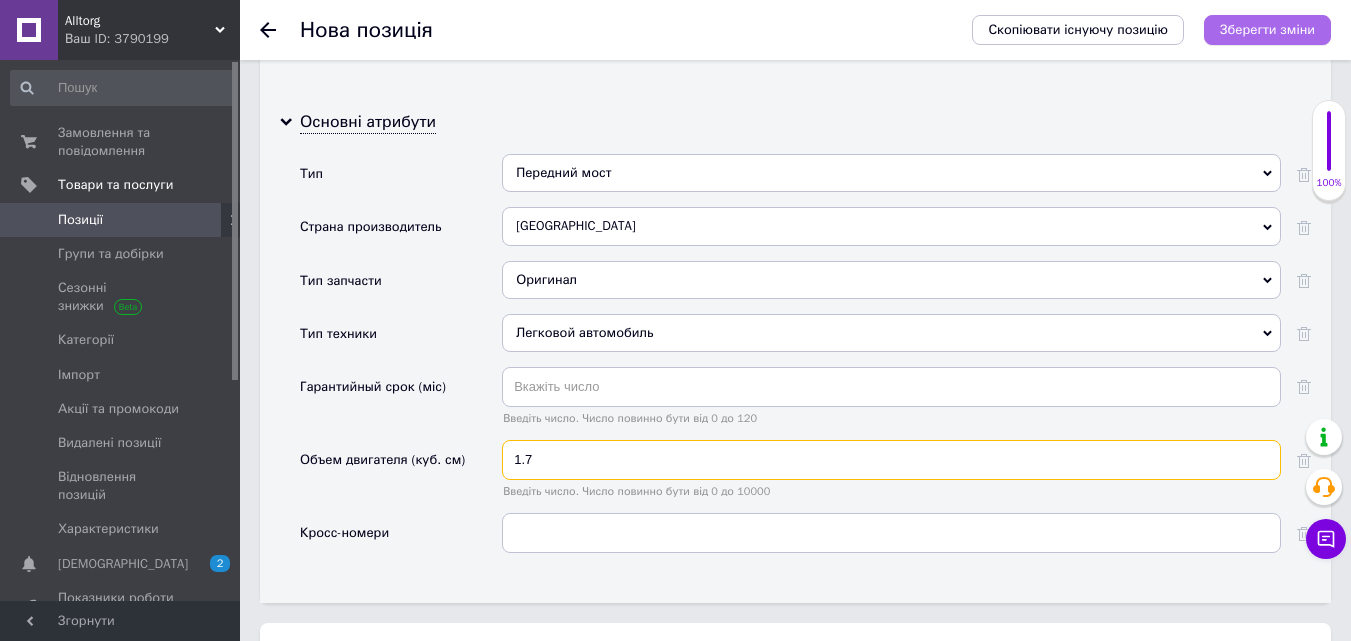 type on "1.7" 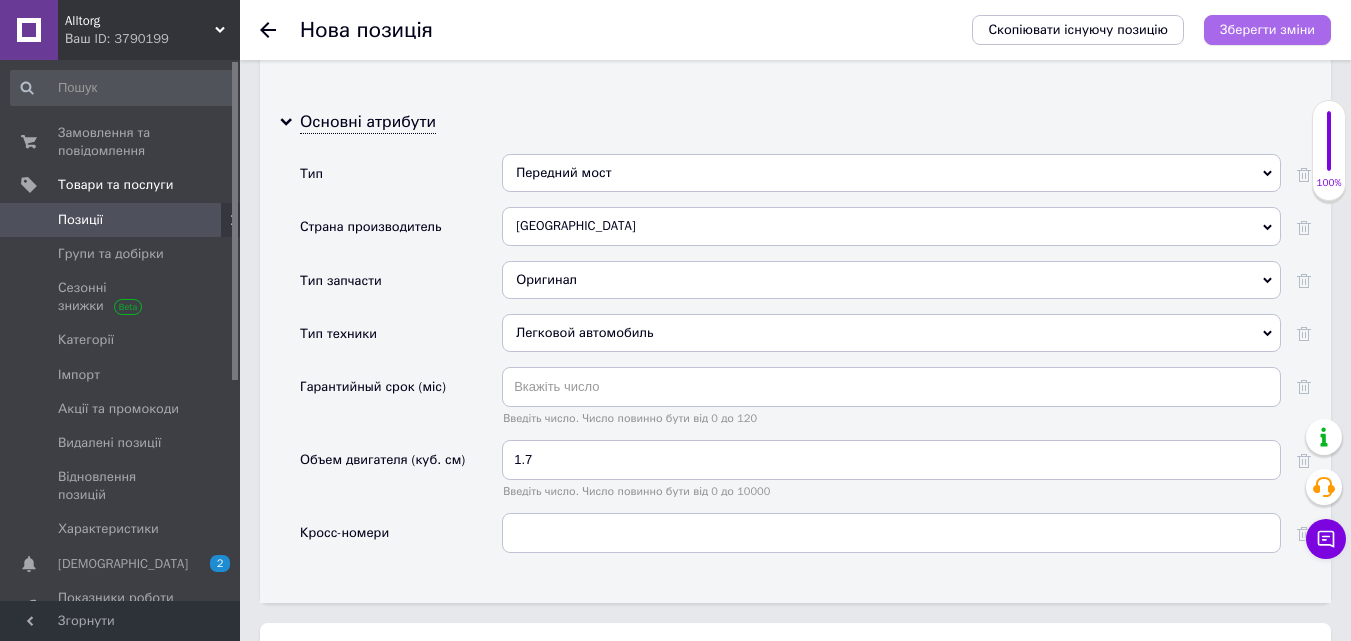 click on "Зберегти зміни" at bounding box center (1267, 29) 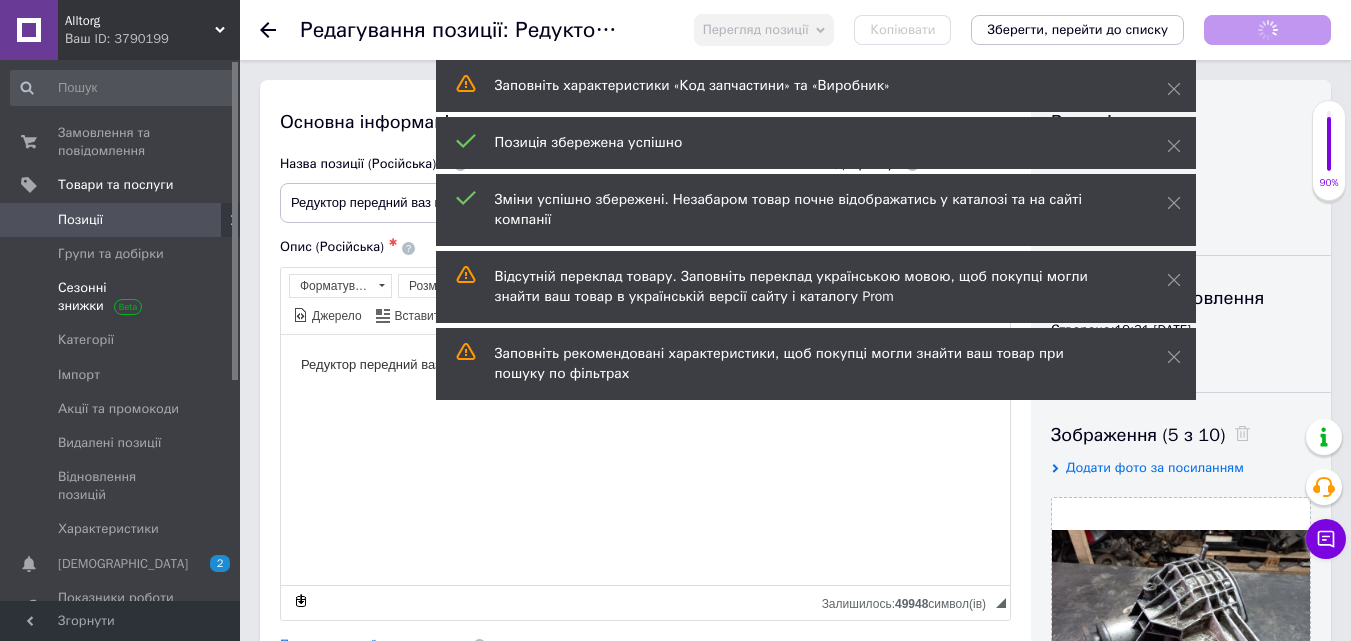 scroll, scrollTop: 0, scrollLeft: 0, axis: both 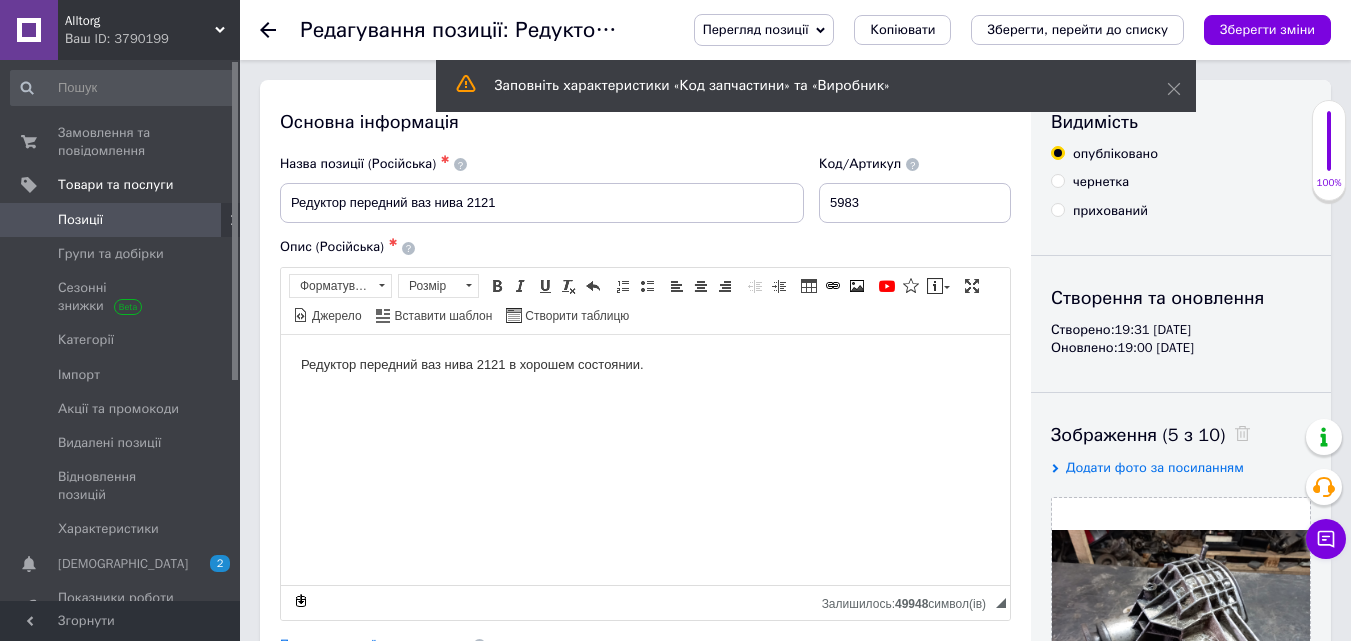 click on "Позиції" at bounding box center [121, 220] 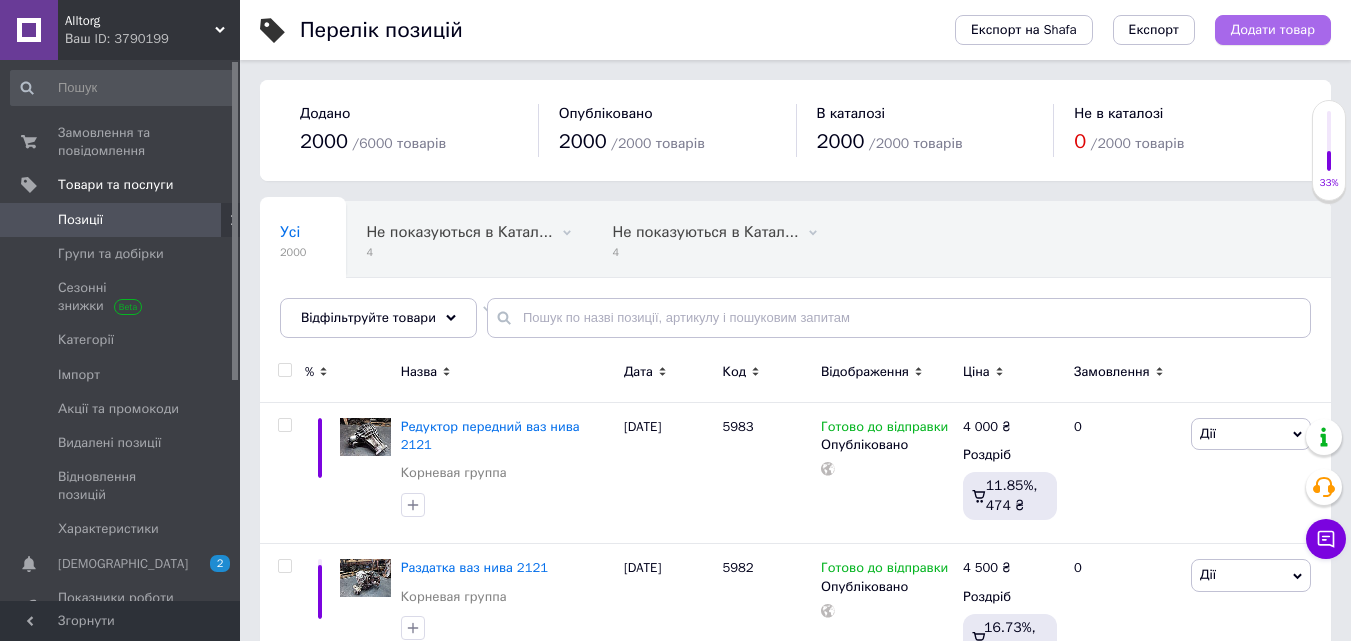 click on "Додати товар" at bounding box center [1273, 30] 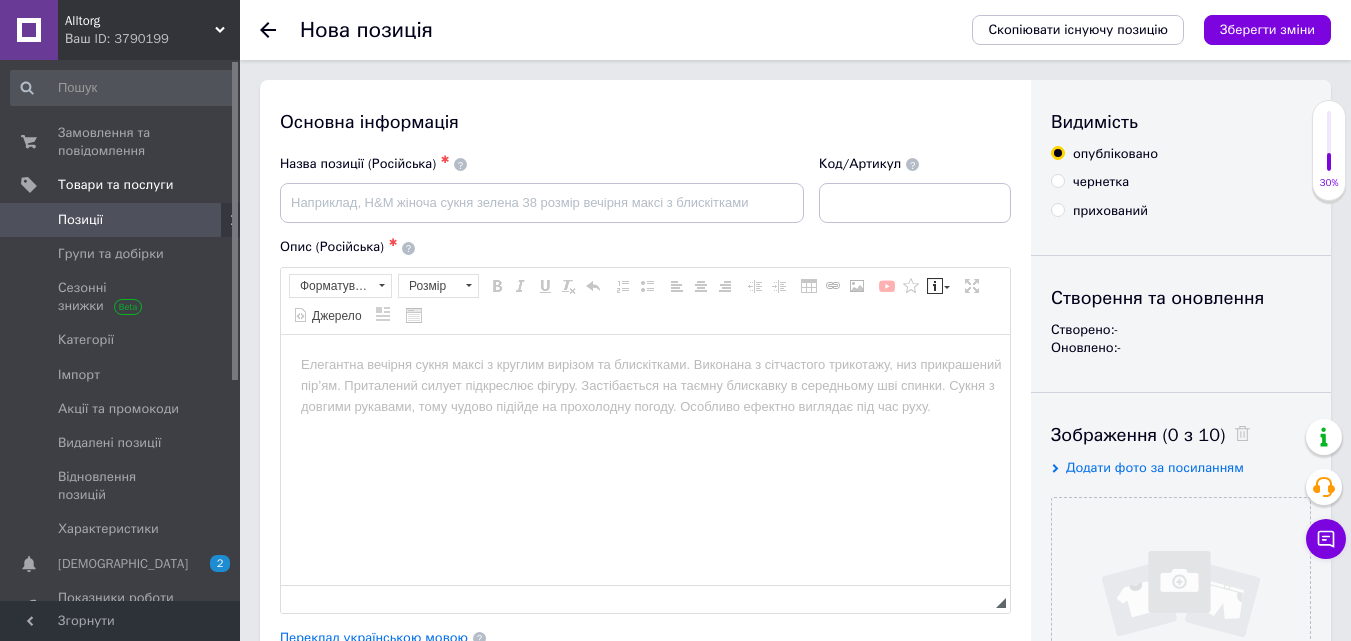 scroll, scrollTop: 0, scrollLeft: 0, axis: both 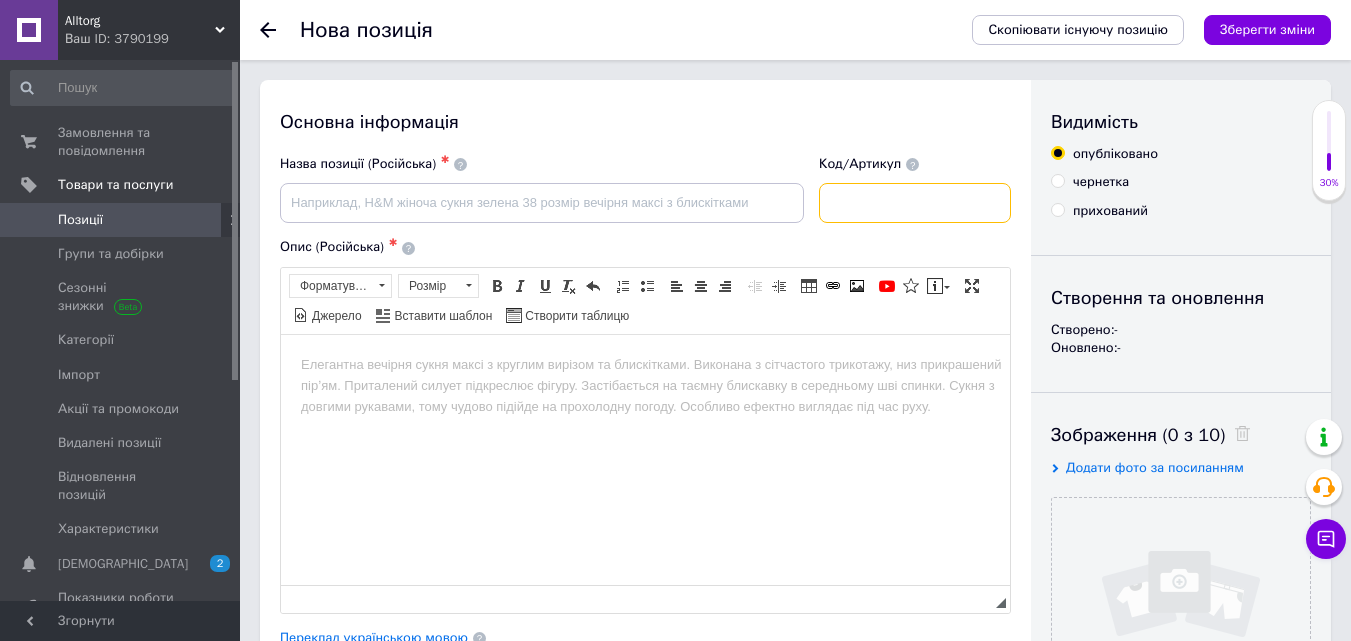 click at bounding box center (915, 203) 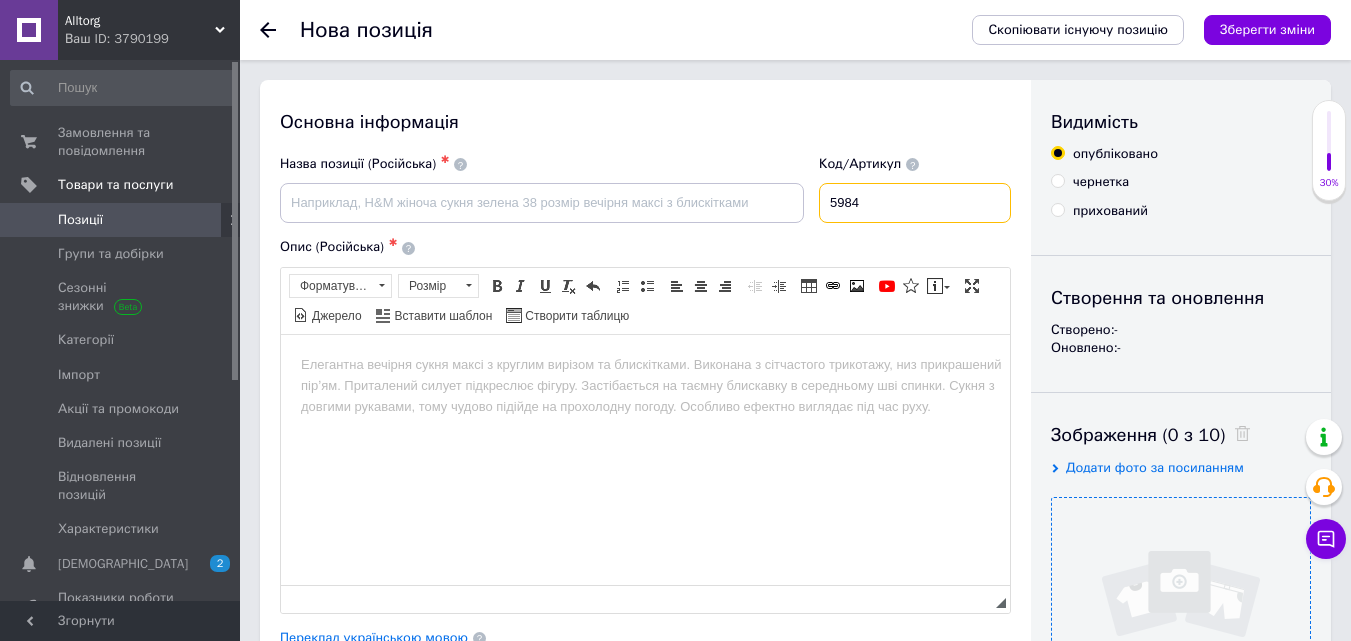 type on "5984" 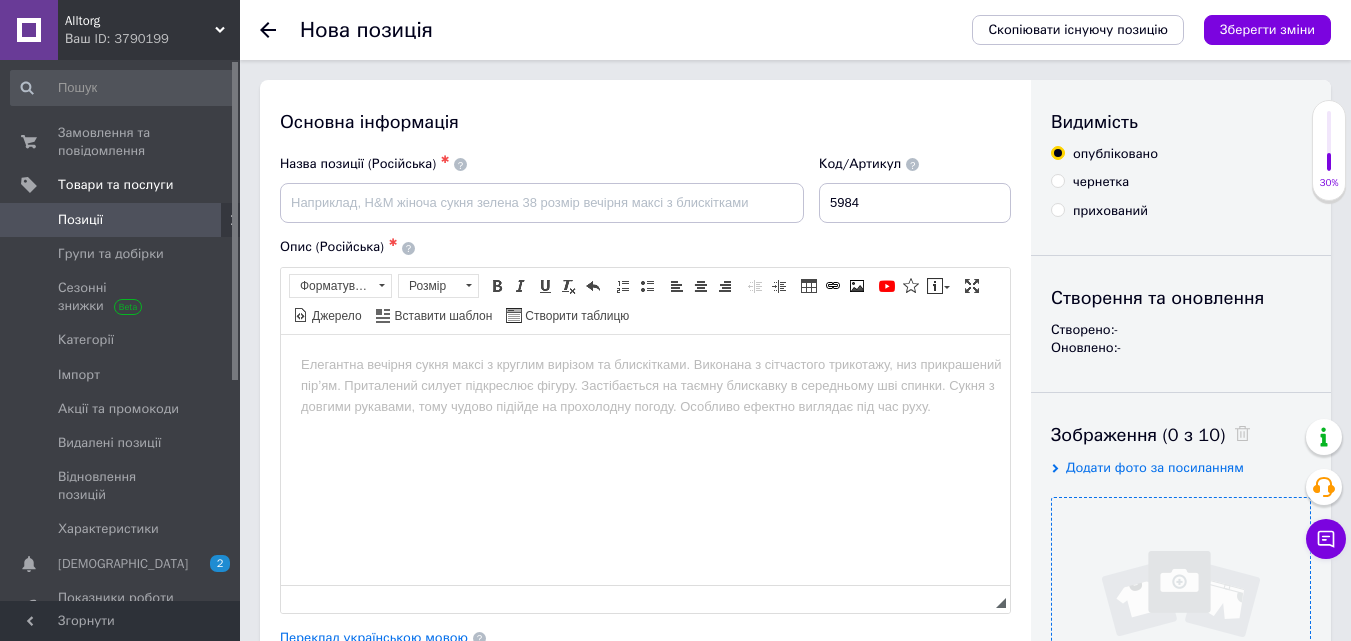 click at bounding box center [1181, 627] 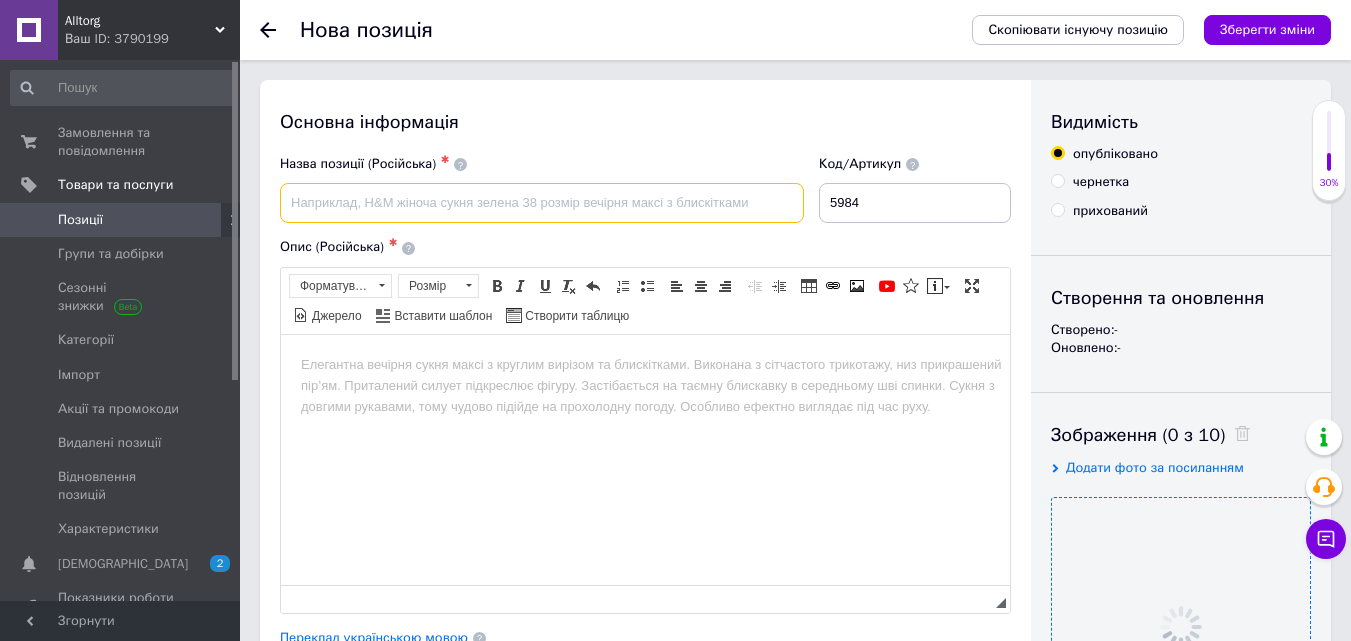 click at bounding box center (542, 203) 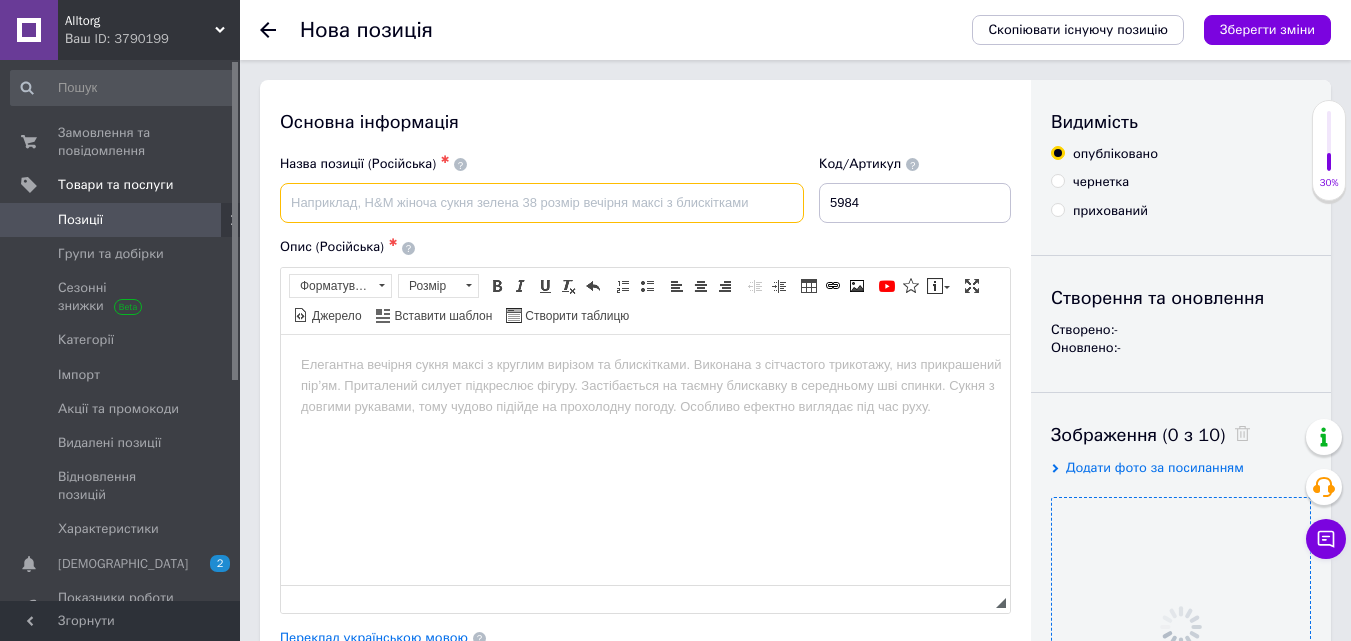 paste on "Редуктор передний ваз нива 2121" 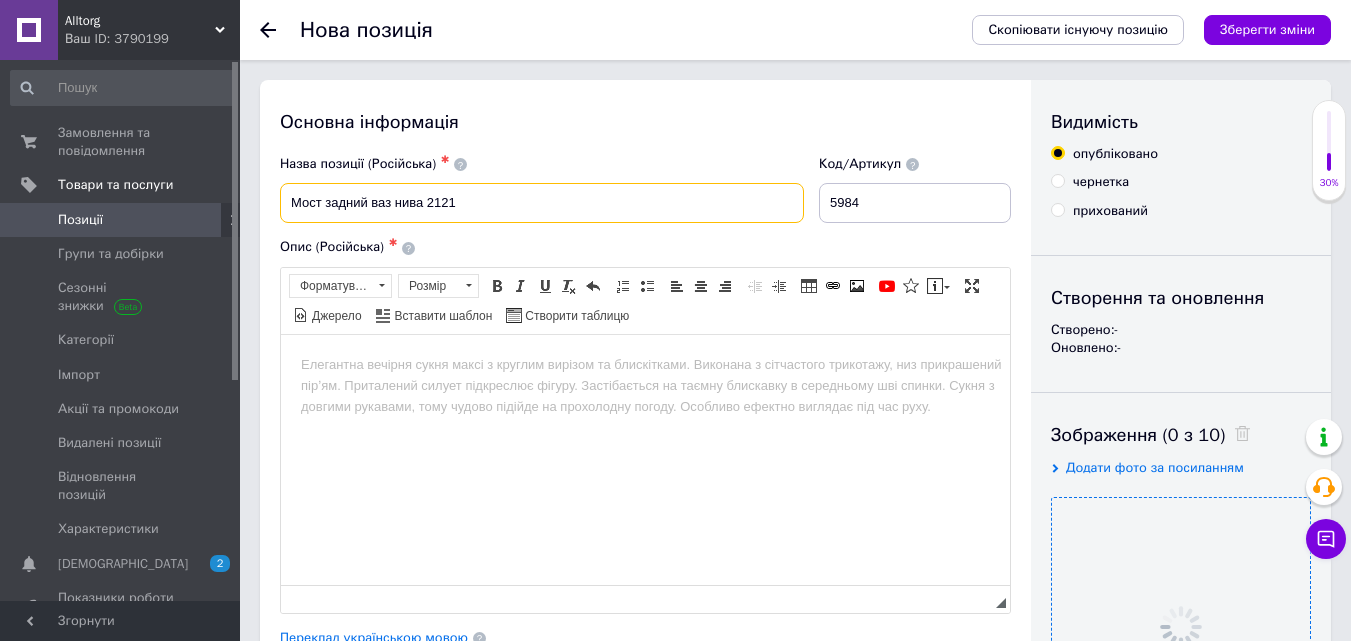 type on "Мост задний ваз нива 2121" 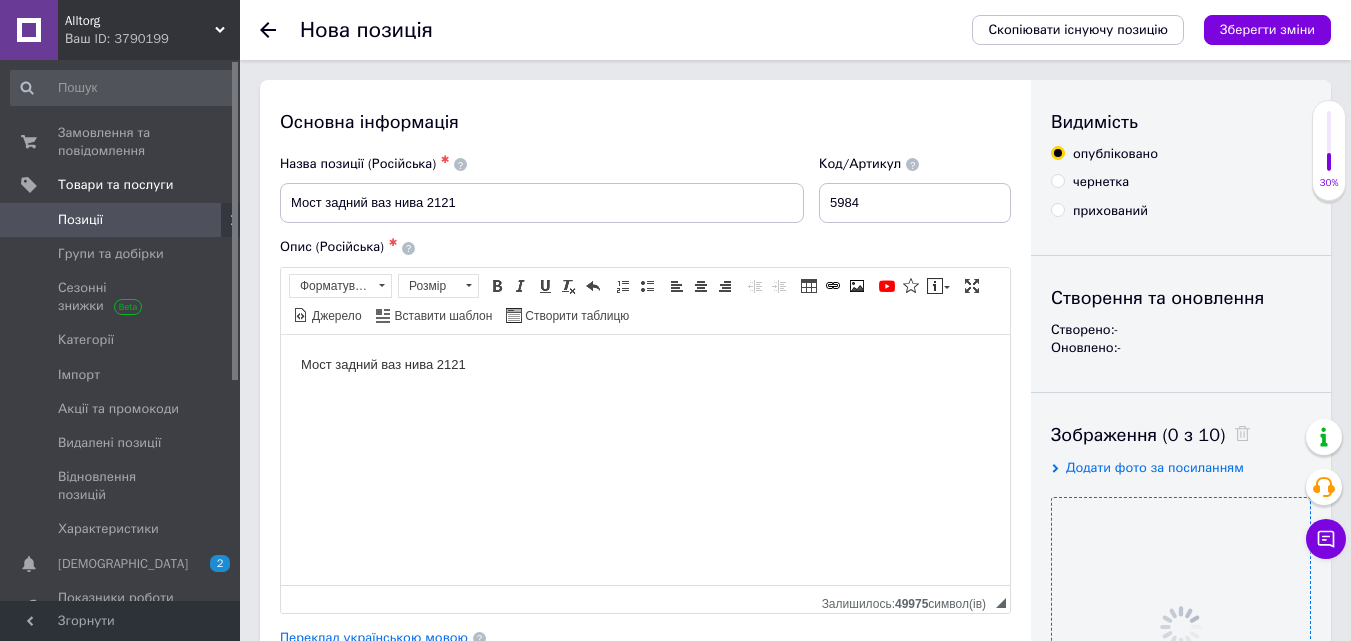 type 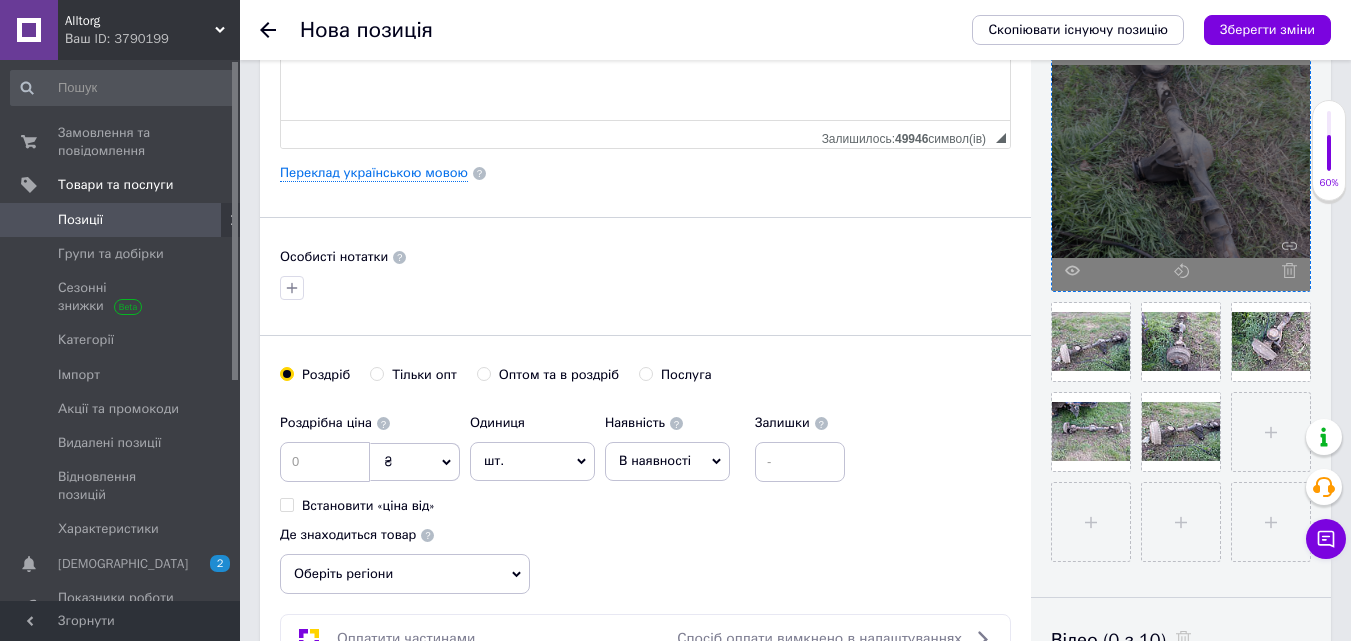 scroll, scrollTop: 500, scrollLeft: 0, axis: vertical 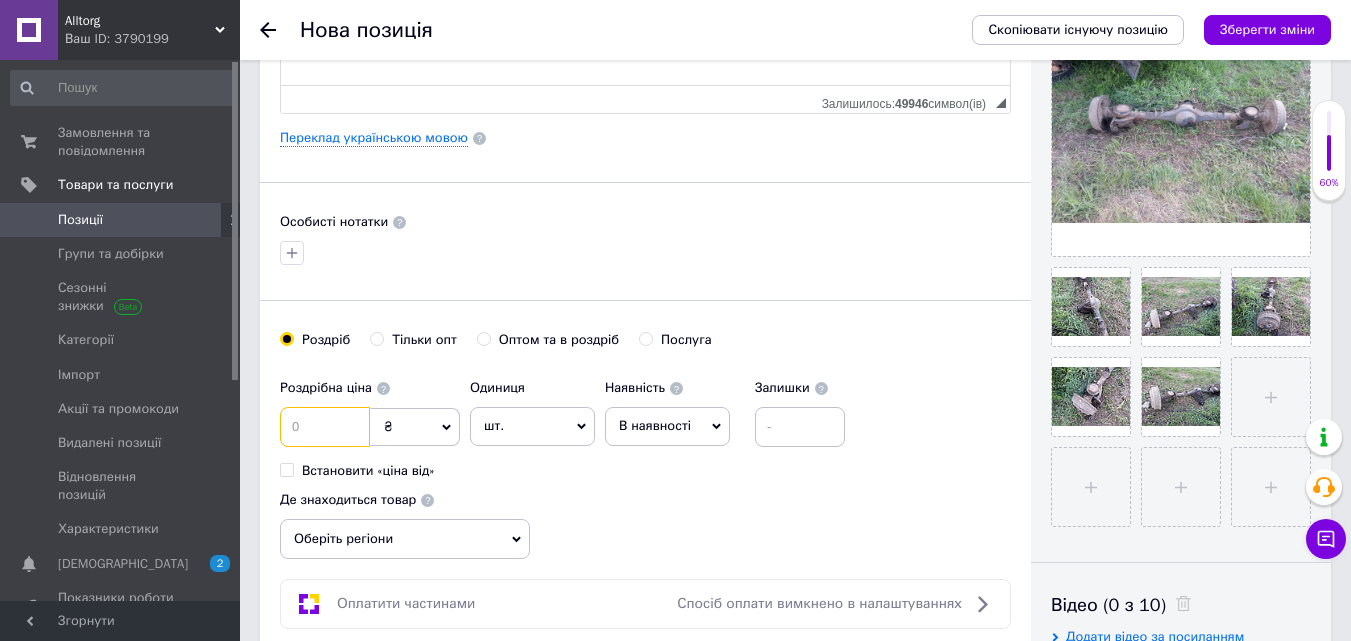click at bounding box center [325, 427] 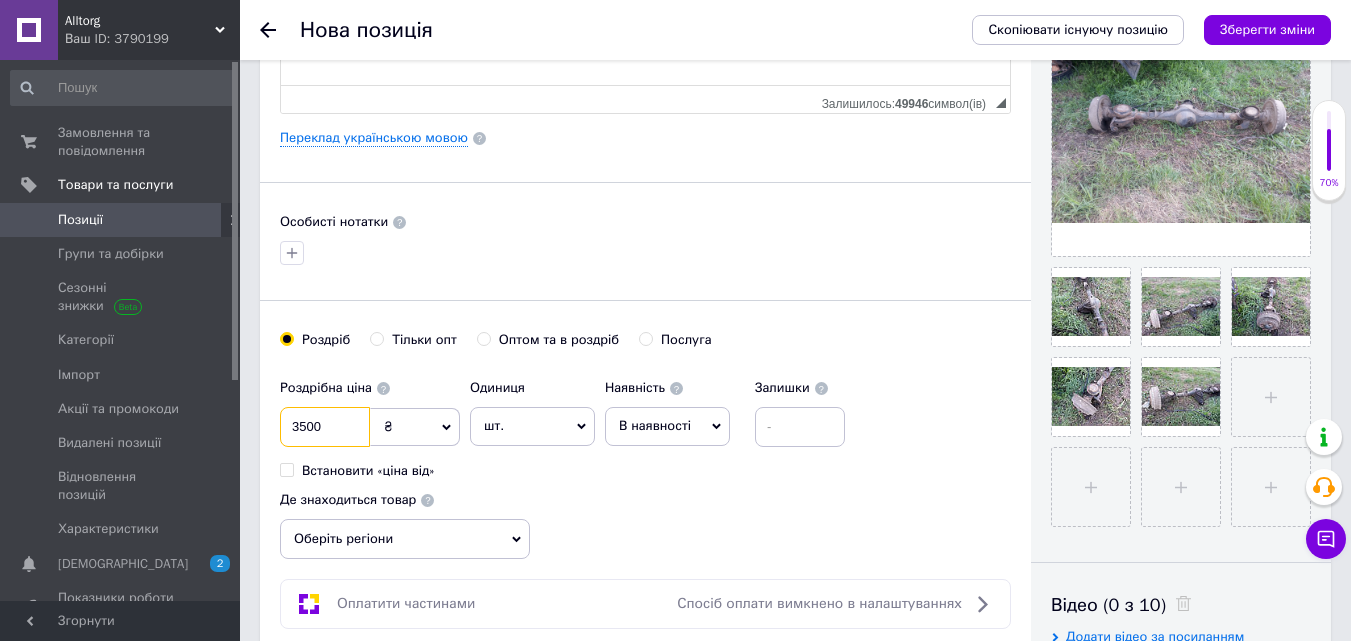 type on "3500" 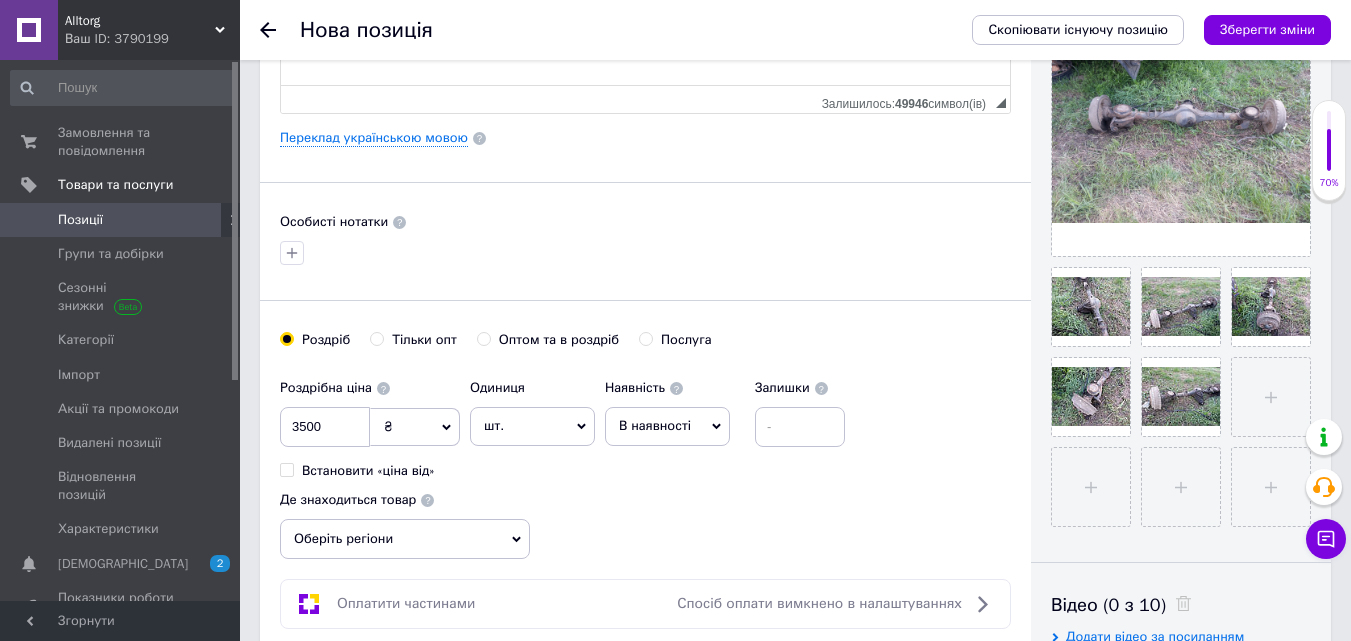 click on "В наявності" at bounding box center [667, 426] 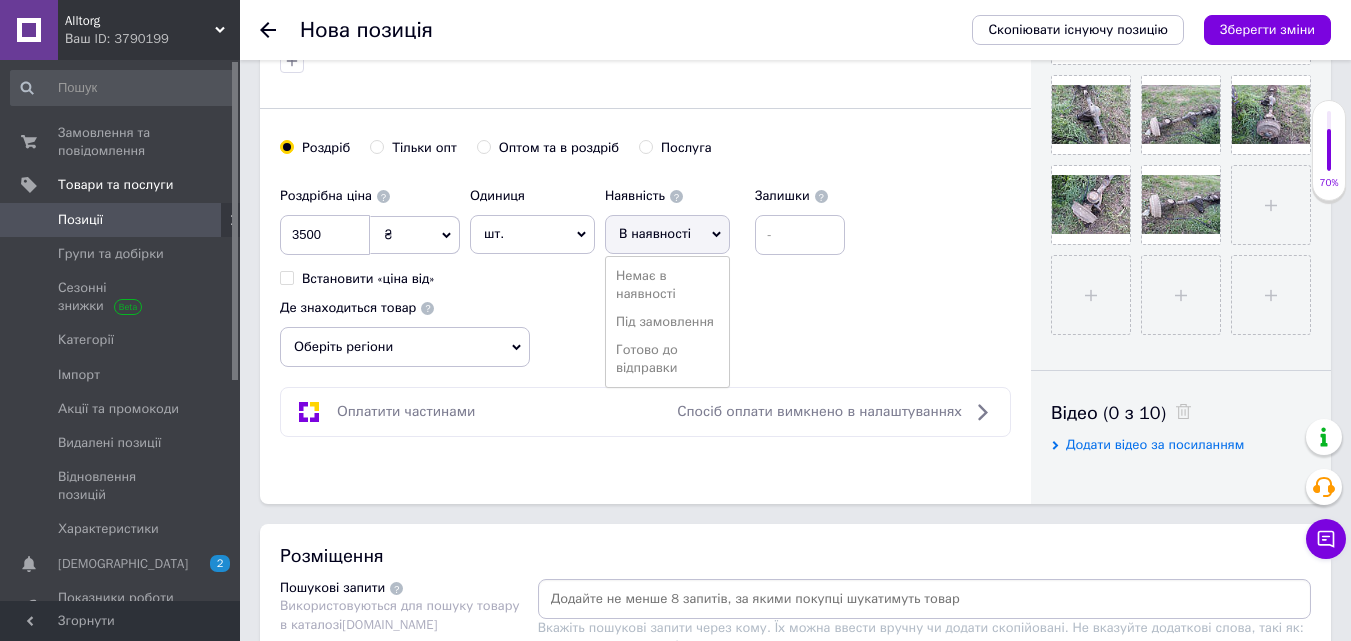 scroll, scrollTop: 700, scrollLeft: 0, axis: vertical 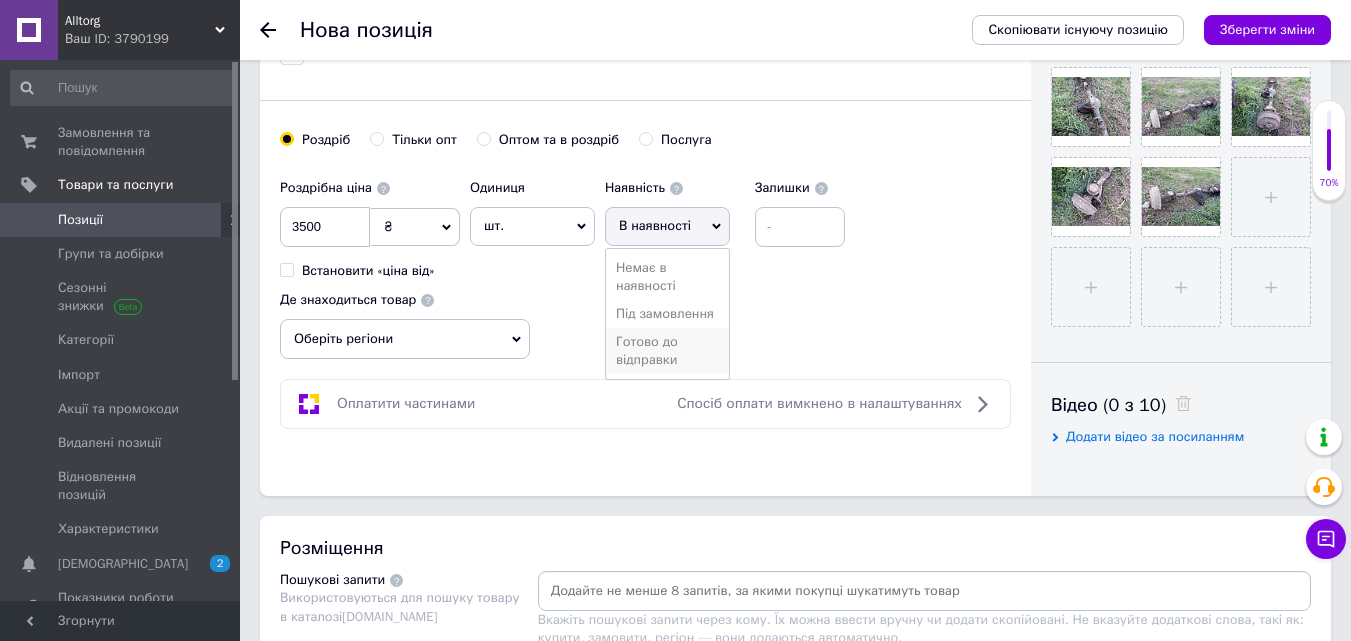 click on "Готово до відправки" at bounding box center [667, 351] 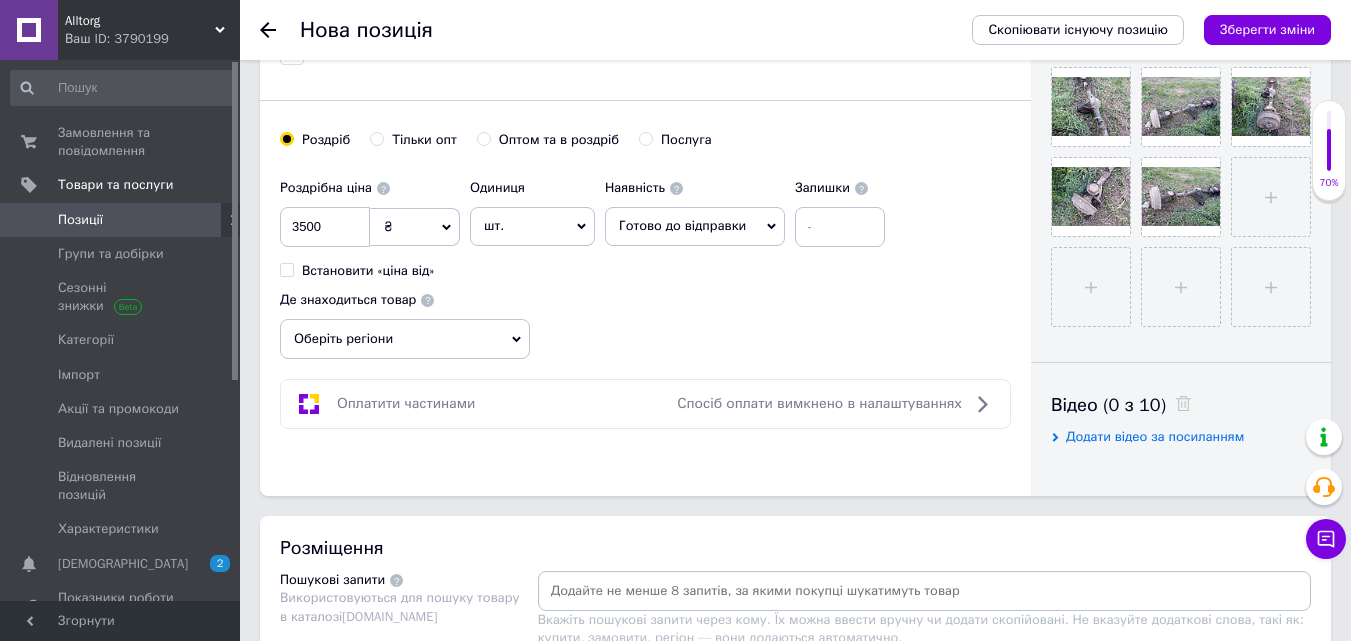 click at bounding box center [924, 591] 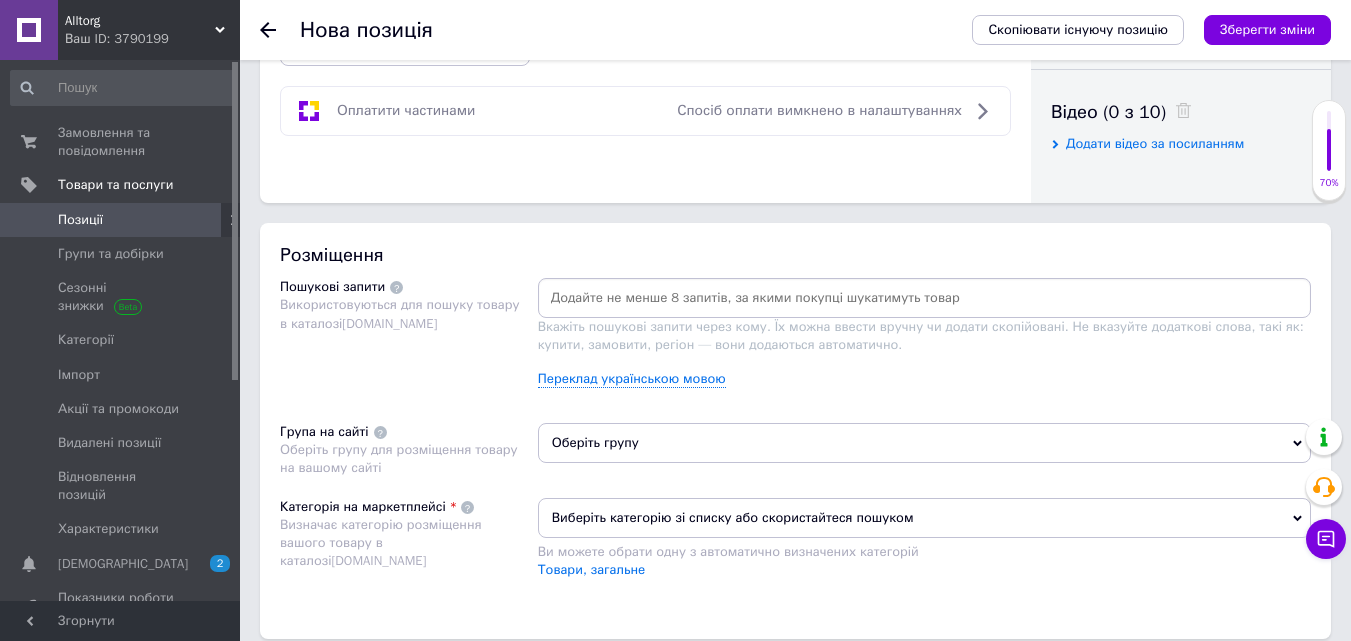 scroll, scrollTop: 1000, scrollLeft: 0, axis: vertical 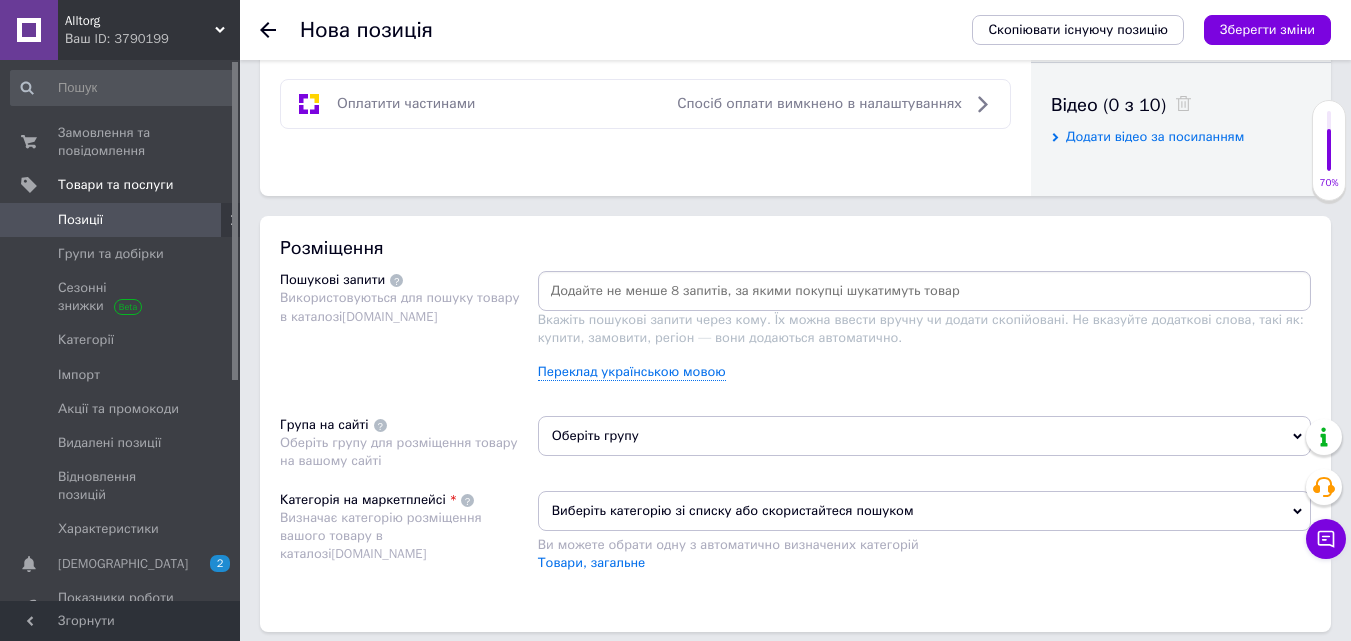 type on "м" 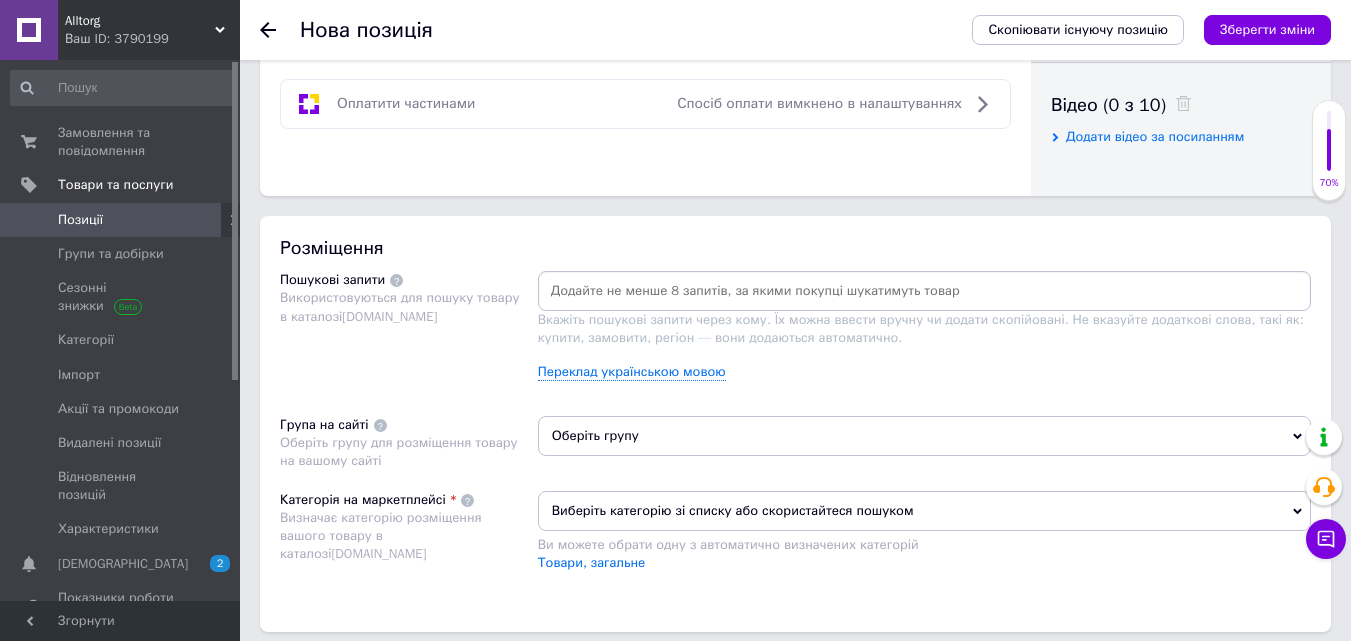 paste on "Мост задний ваз нива 2121" 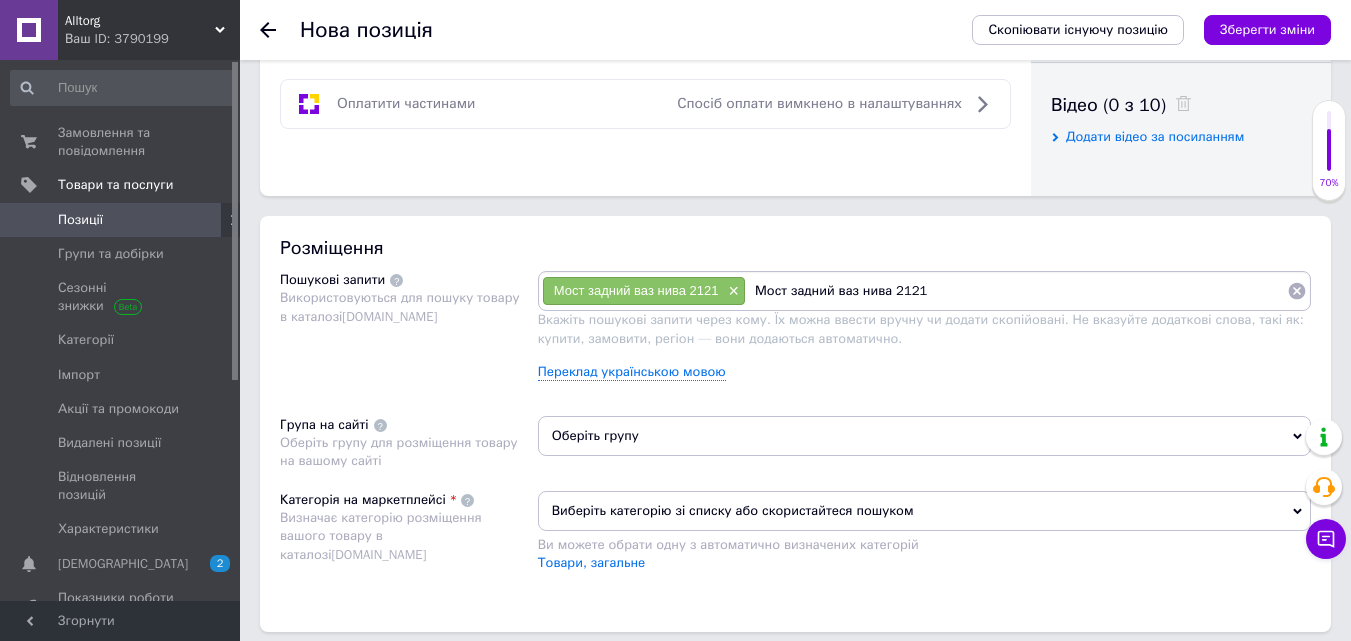 type 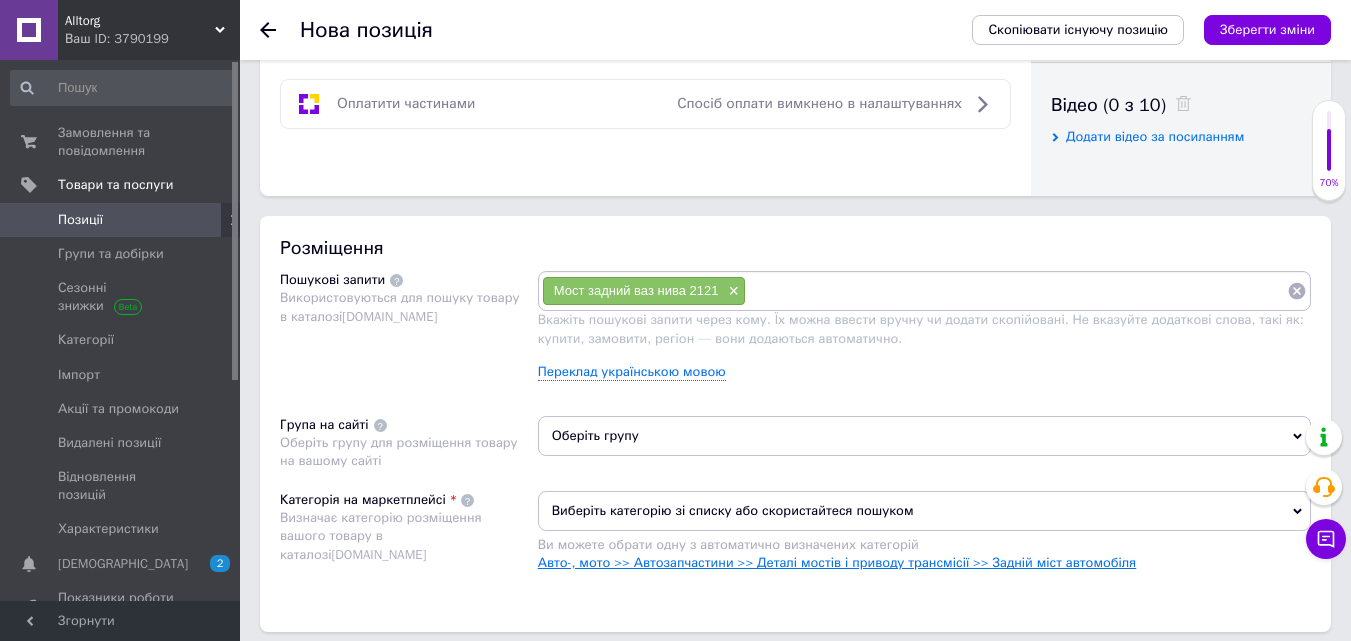 click on "Авто-, мото >> Автозапчастини >> Деталі мостів і приводу трансмісії >> Задній міст автомобіля" at bounding box center (837, 562) 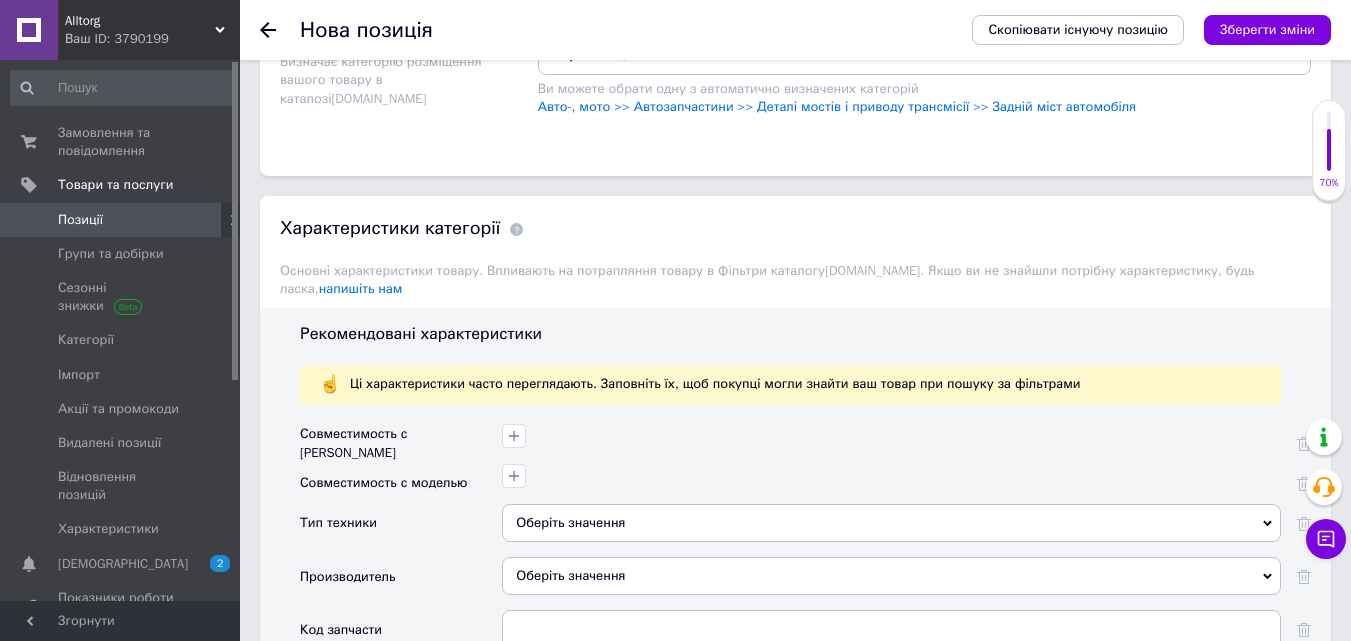 scroll, scrollTop: 1500, scrollLeft: 0, axis: vertical 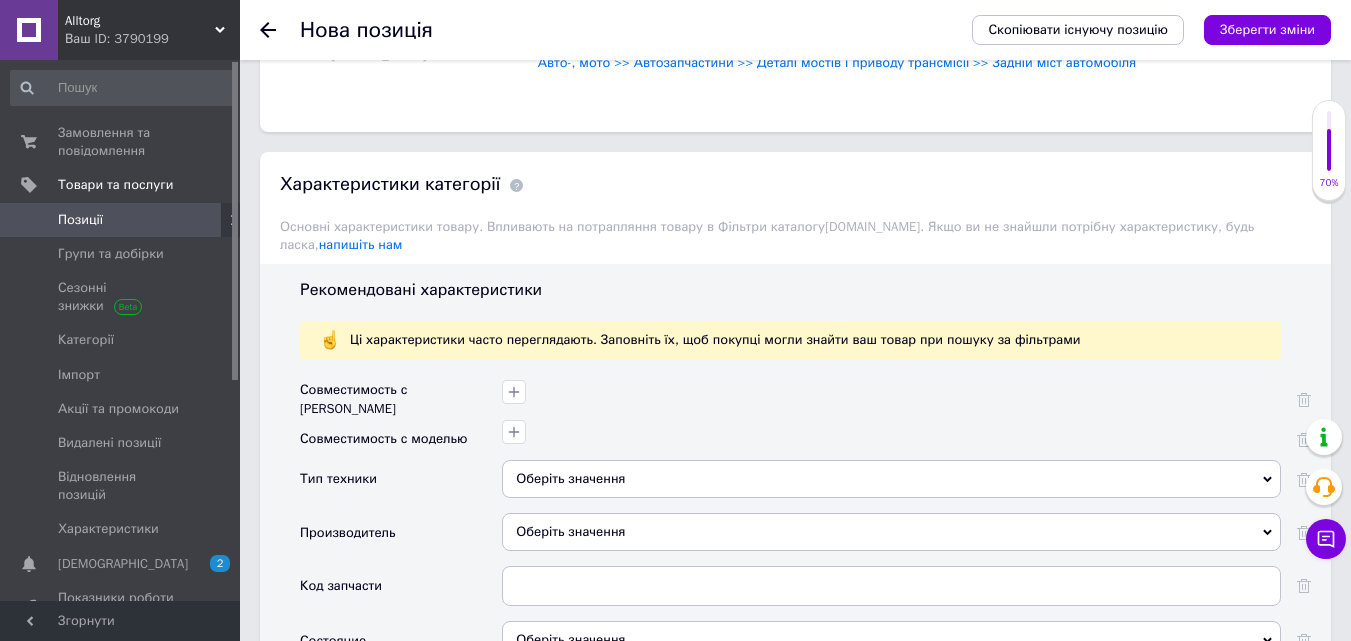 click on "Оберіть значення" at bounding box center (891, 479) 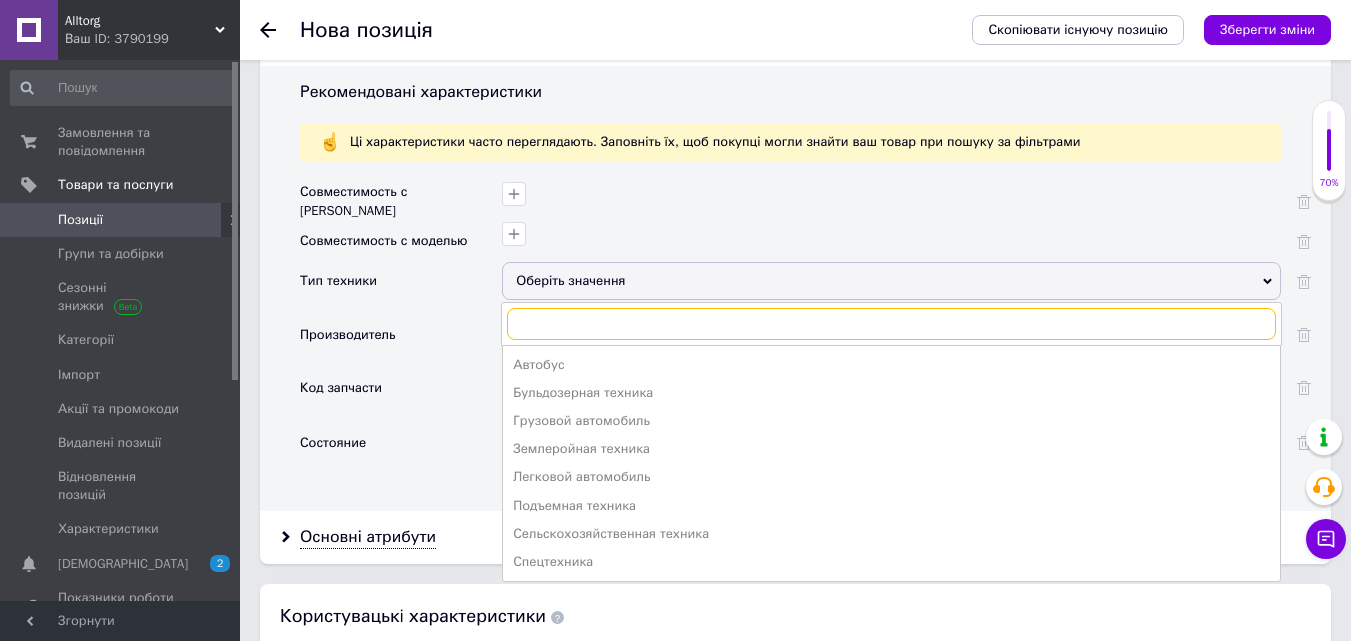 scroll, scrollTop: 1700, scrollLeft: 0, axis: vertical 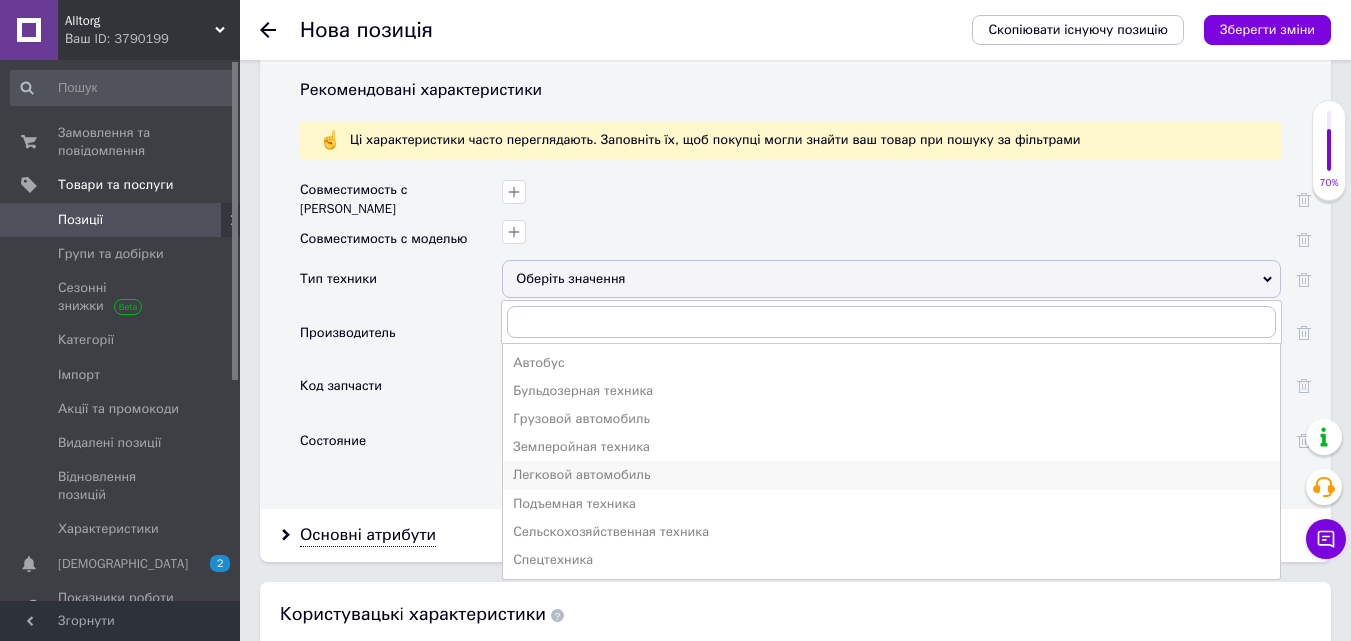 click on "Легковой автомобиль" at bounding box center [891, 475] 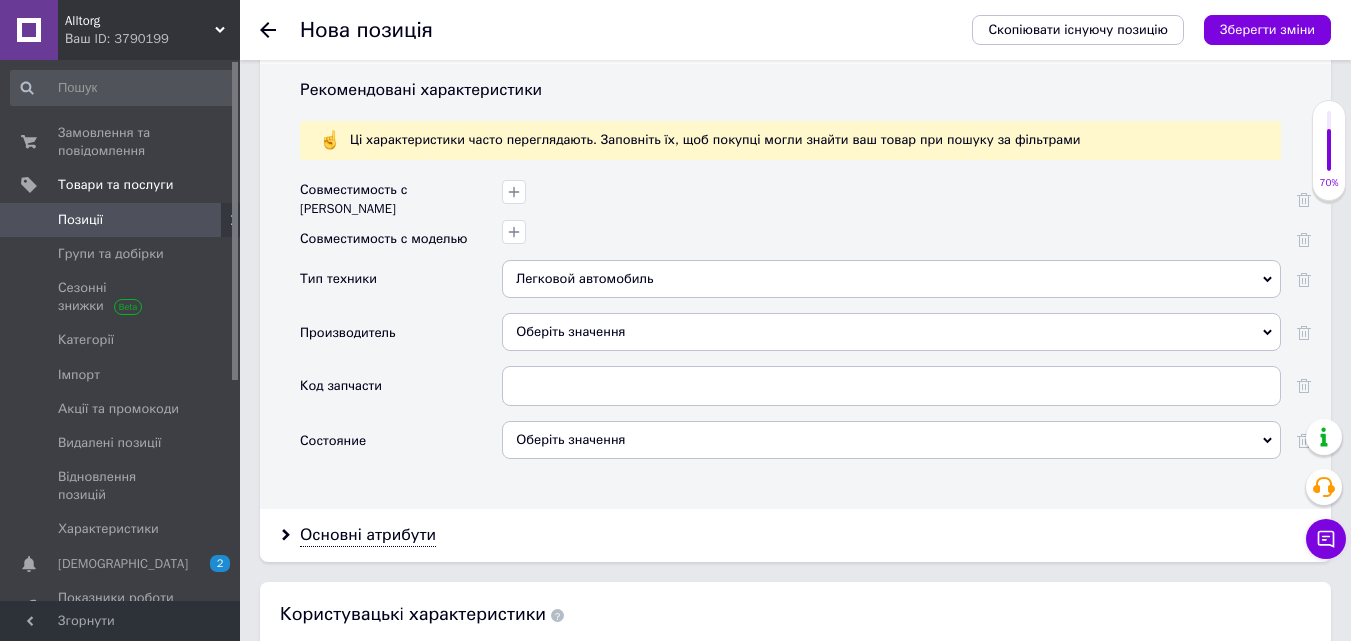 click on "Оберіть значення" at bounding box center [891, 332] 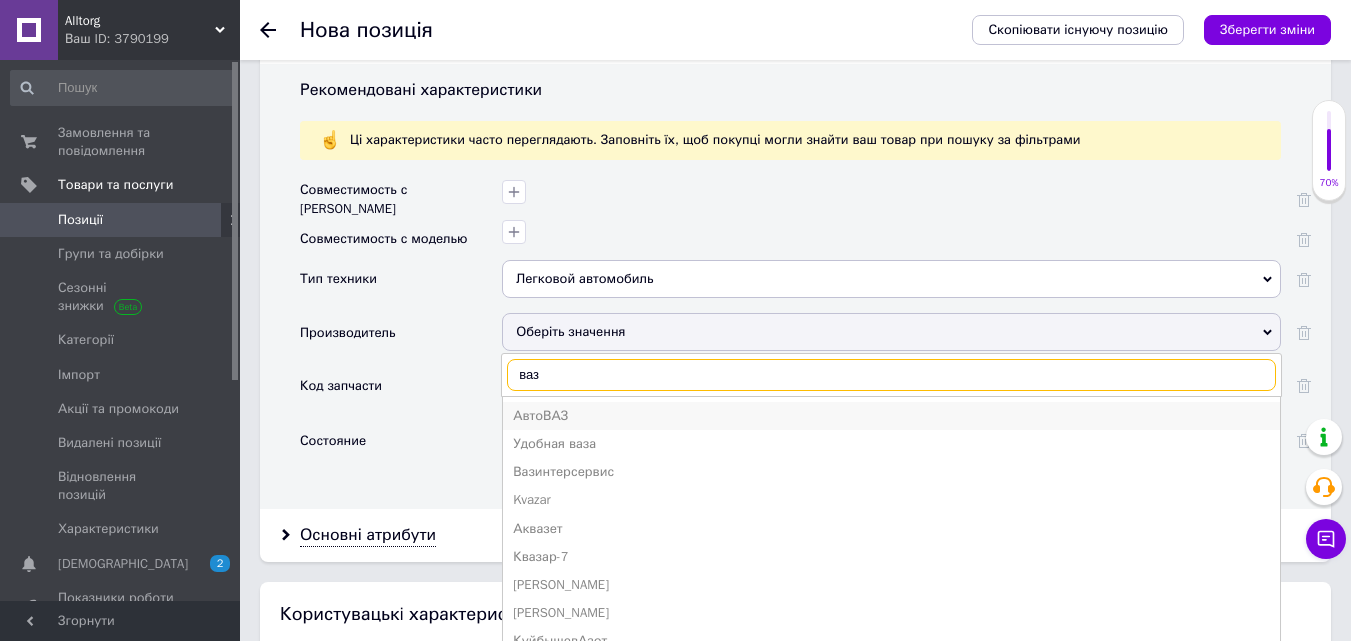 type on "ваз" 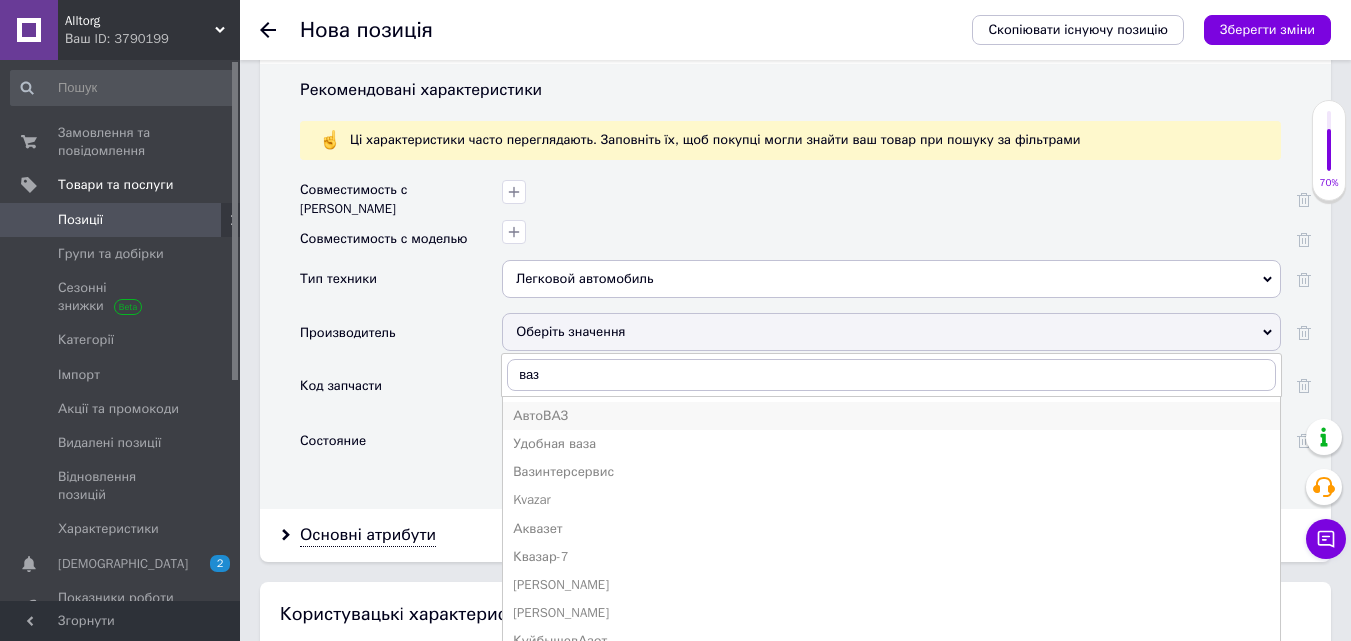 click on "АвтоВАЗ" at bounding box center (891, 416) 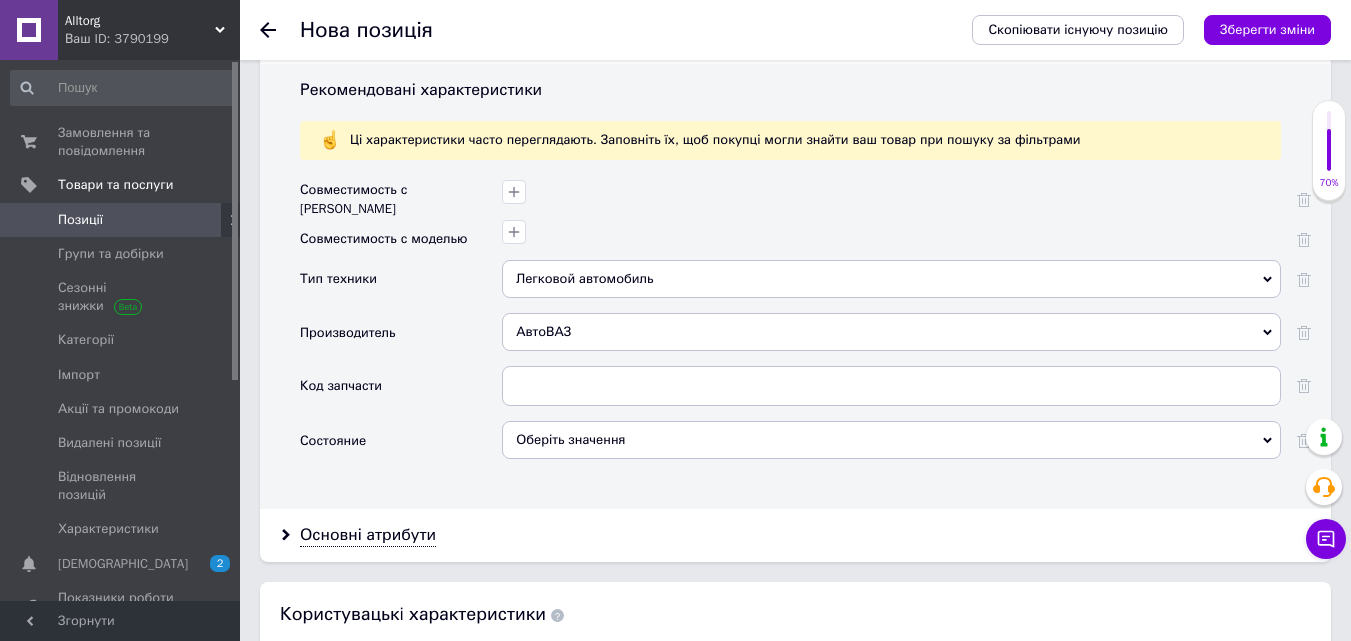 drag, startPoint x: 567, startPoint y: 444, endPoint x: 584, endPoint y: 419, distance: 30.232433 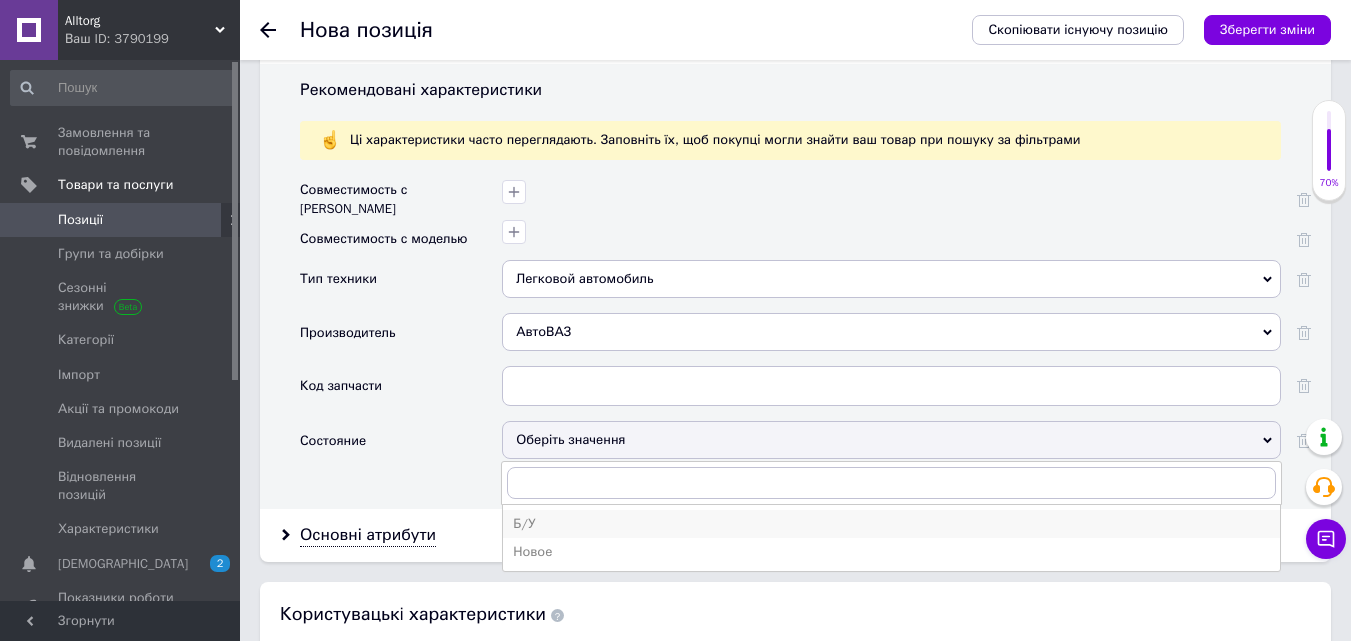 click on "Б/У" at bounding box center [891, 524] 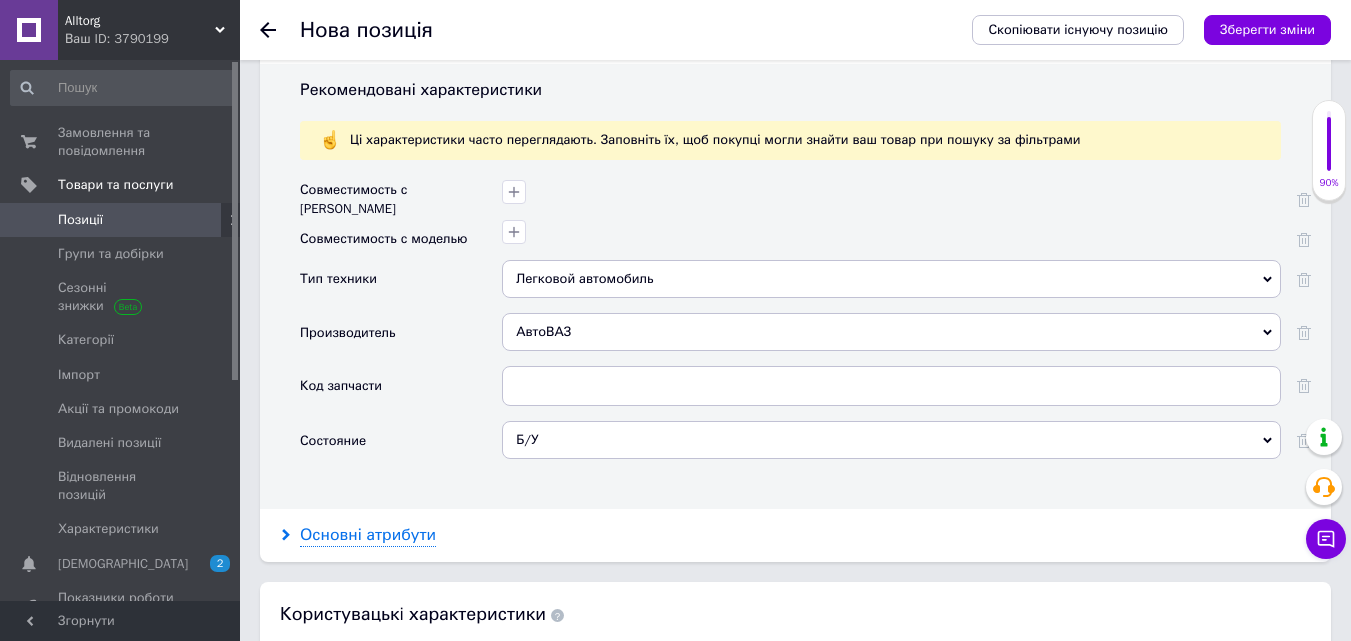 click on "Основні атрибути" at bounding box center [368, 535] 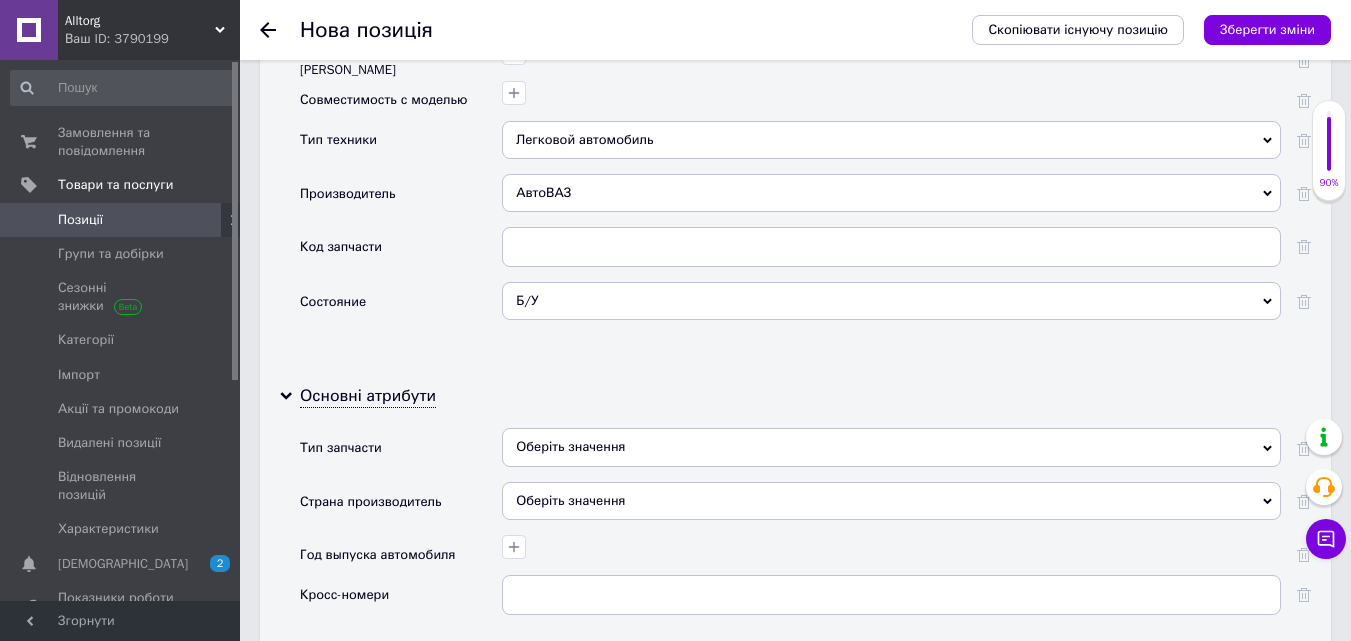 scroll, scrollTop: 2000, scrollLeft: 0, axis: vertical 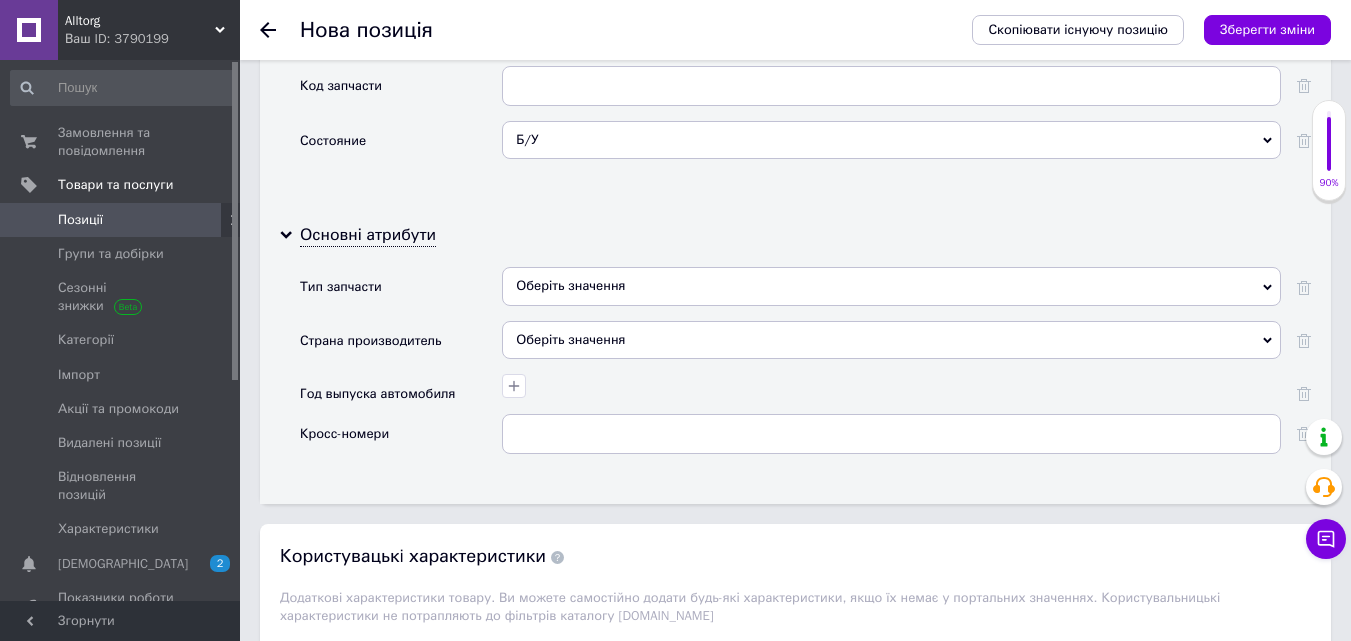 click on "Оберіть значення" at bounding box center (891, 286) 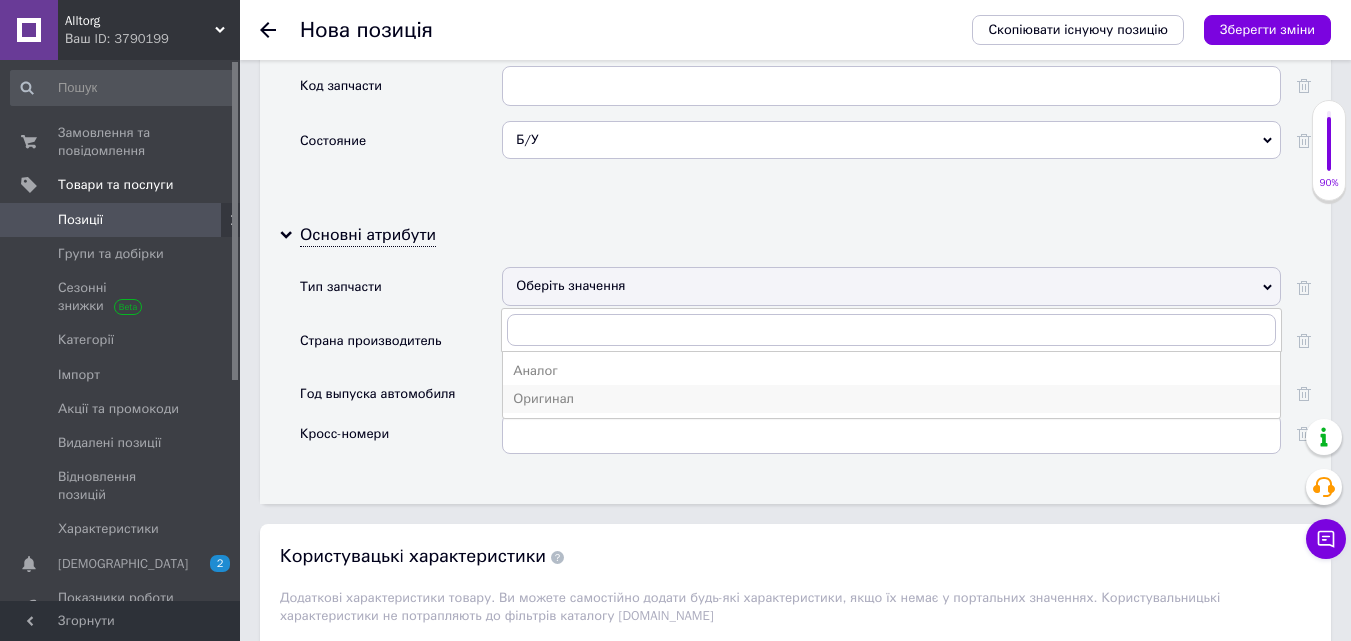click on "Оригинал" at bounding box center [891, 399] 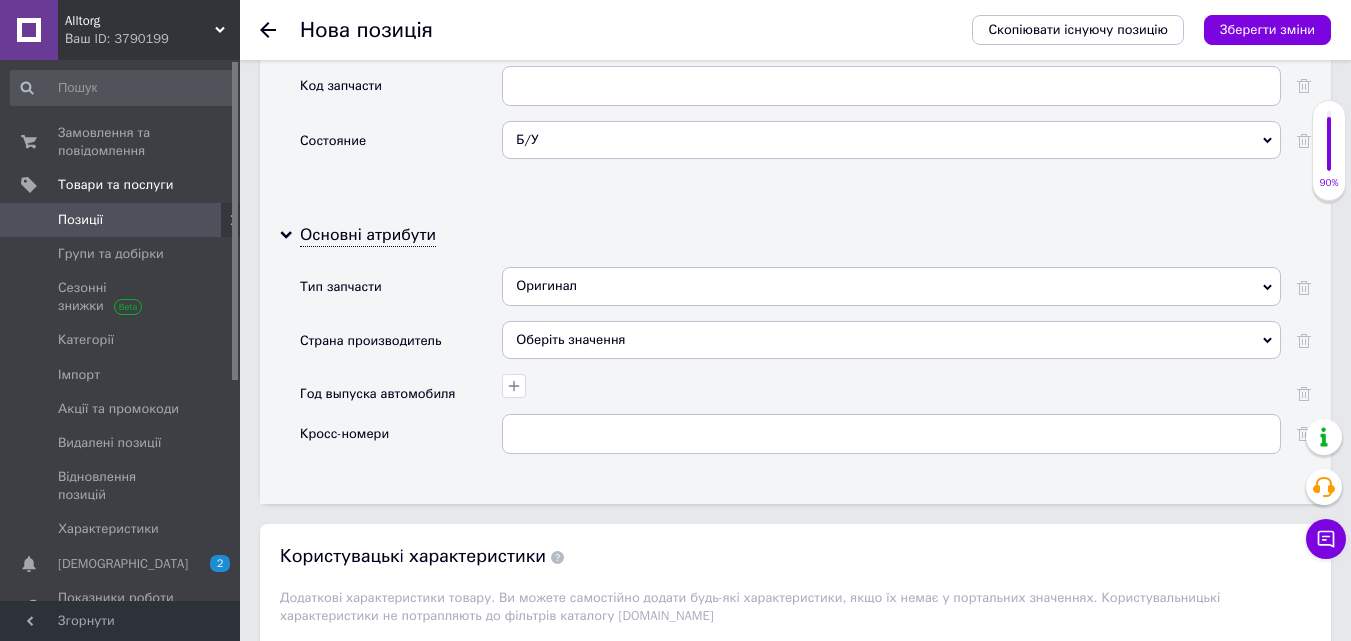 click on "Оберіть значення" at bounding box center [891, 340] 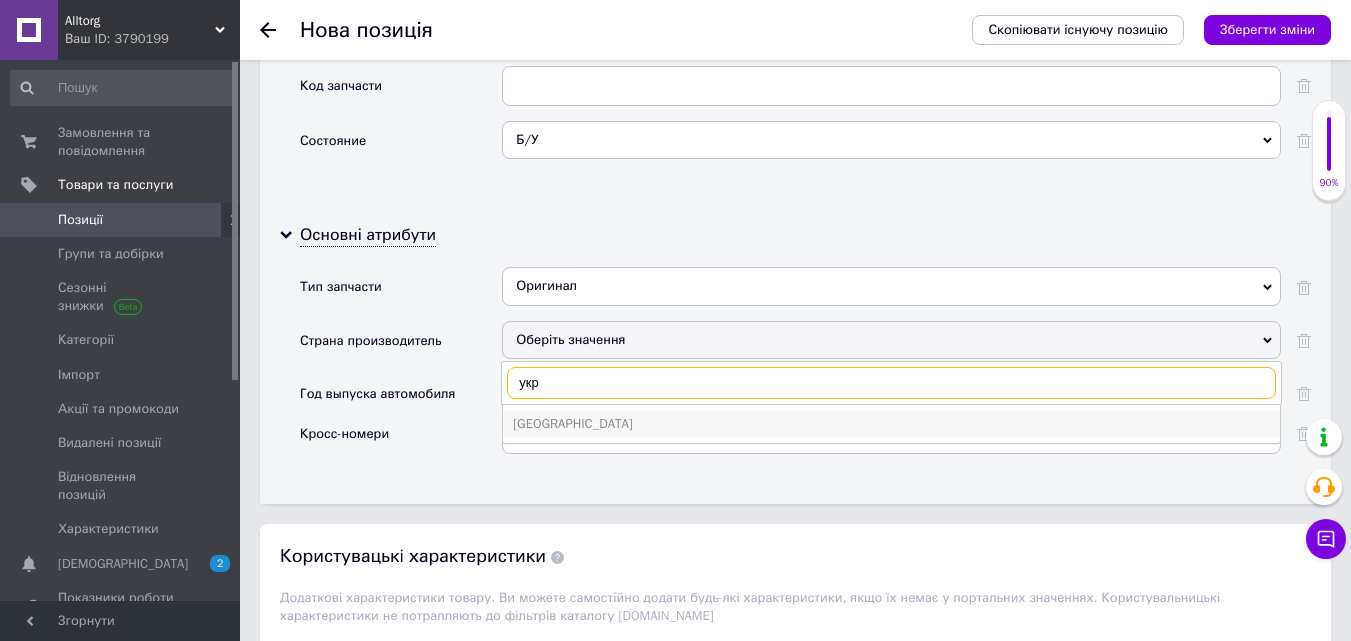 type on "укр" 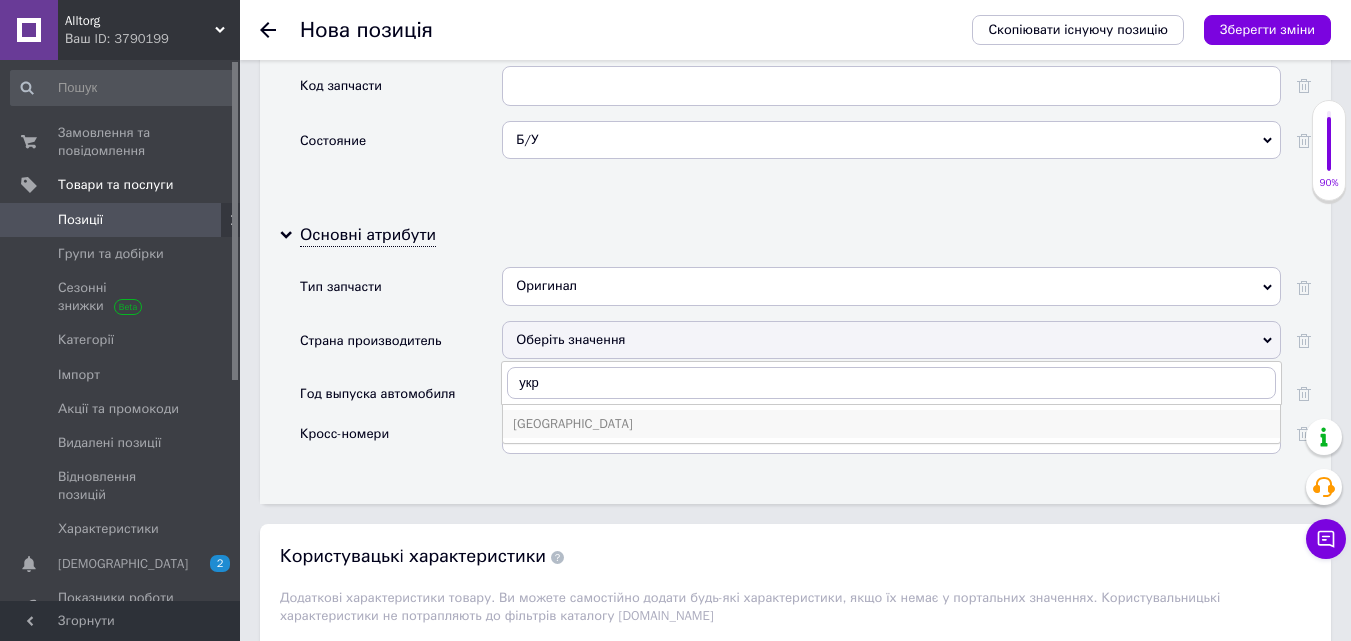 click on "[GEOGRAPHIC_DATA]" at bounding box center [891, 424] 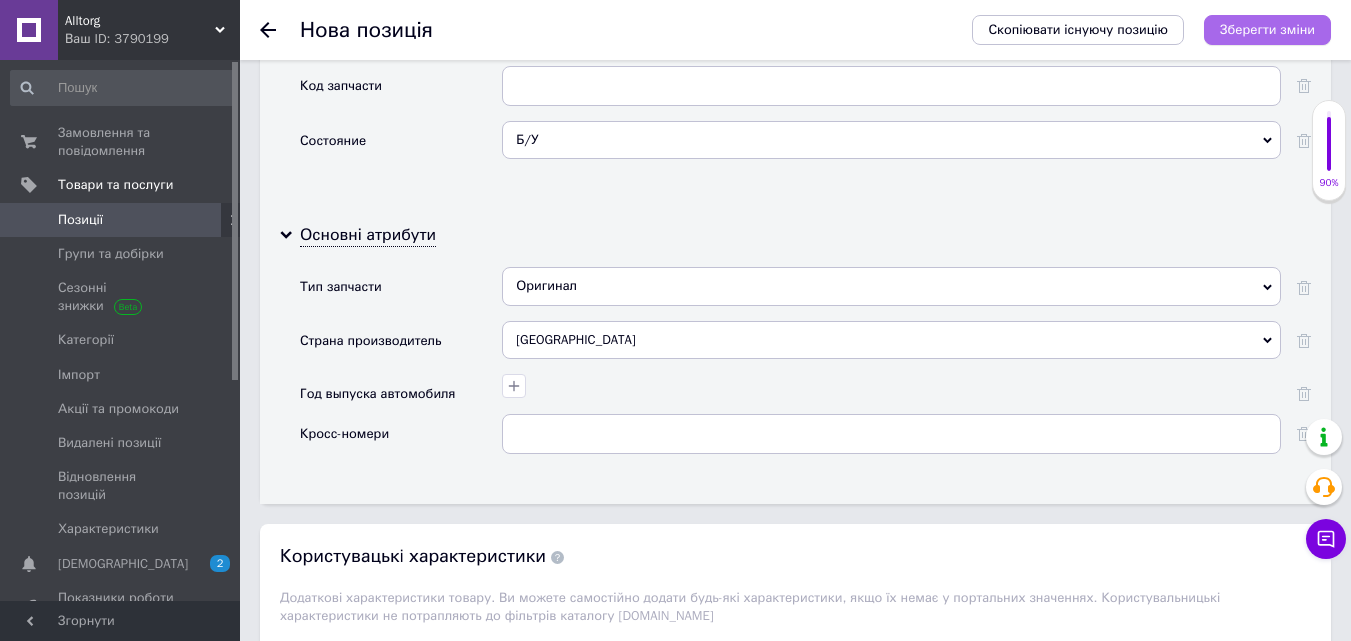 click on "Зберегти зміни" at bounding box center [1267, 30] 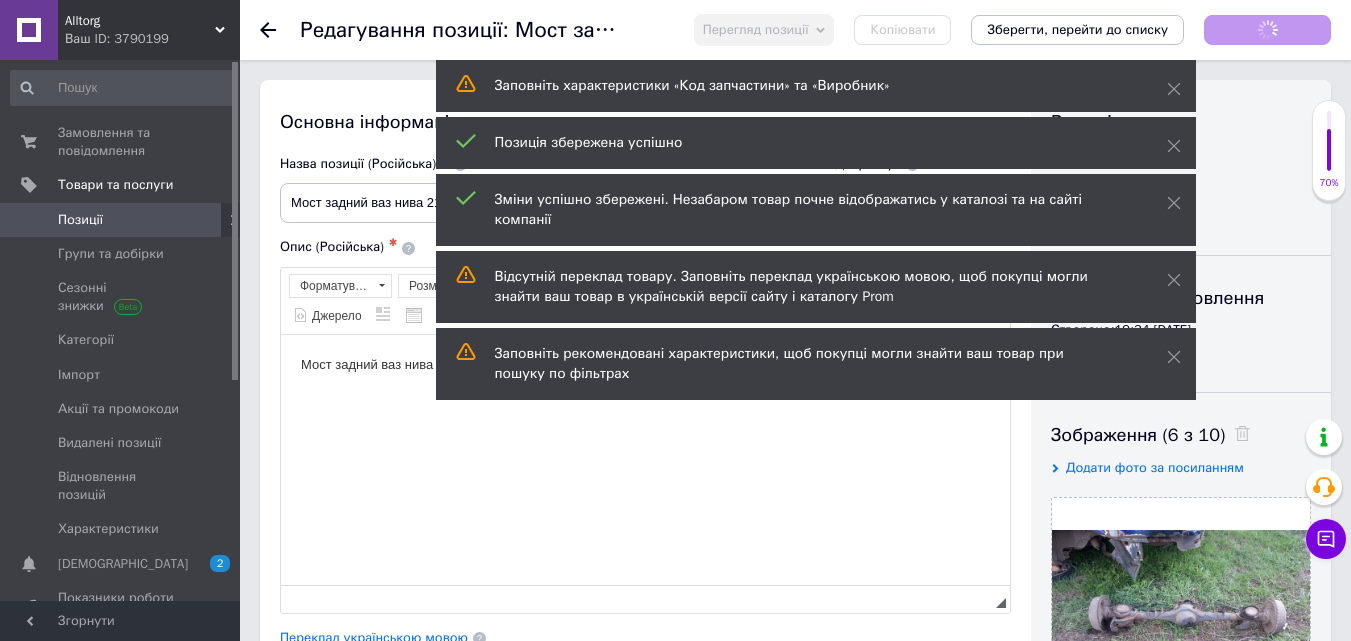 scroll, scrollTop: 0, scrollLeft: 0, axis: both 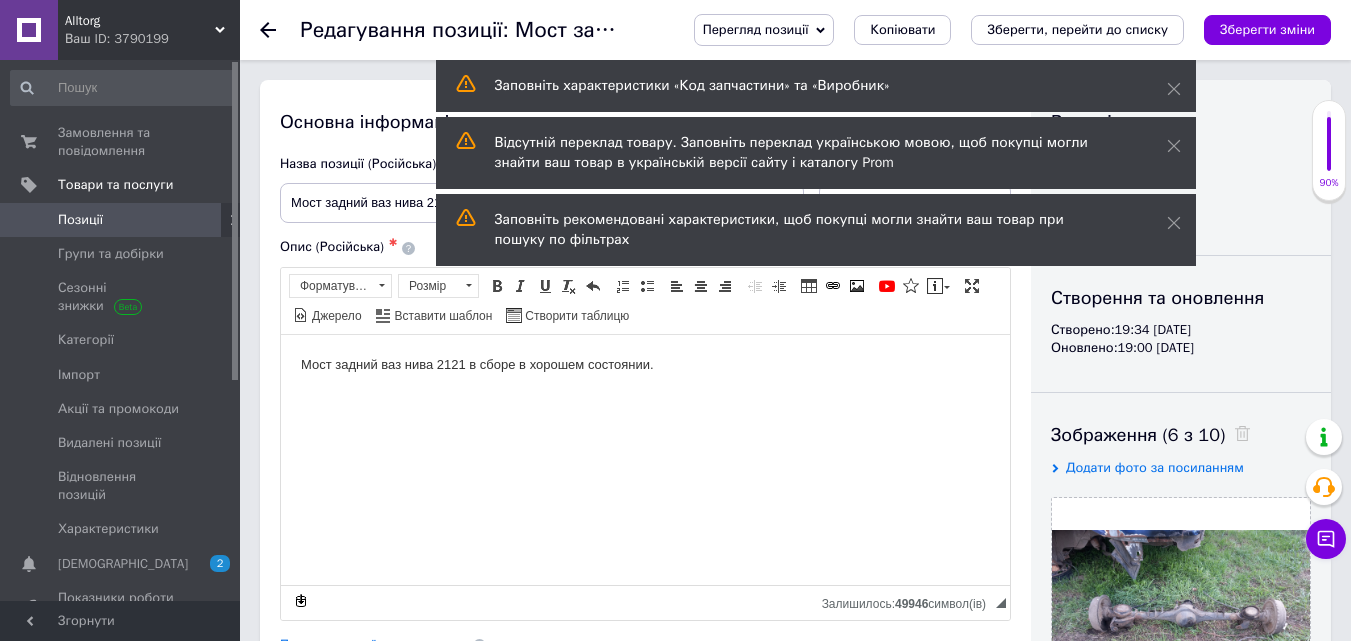 click on "Позиції" at bounding box center [123, 220] 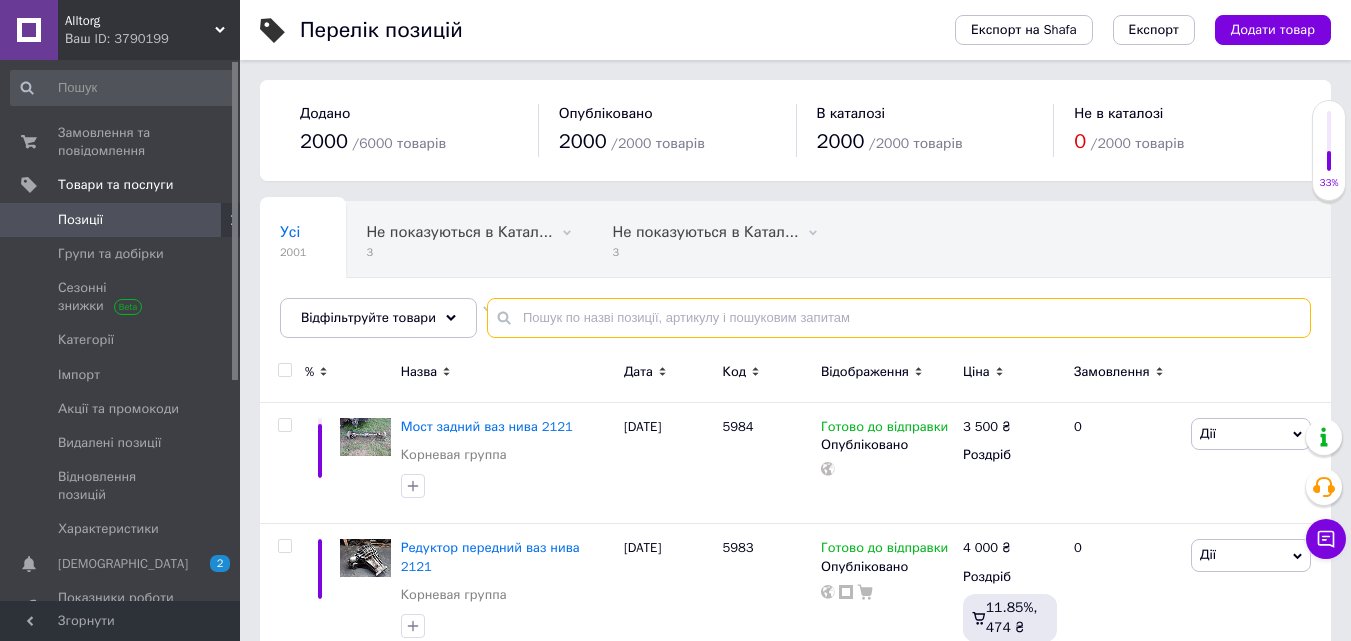 click at bounding box center (899, 318) 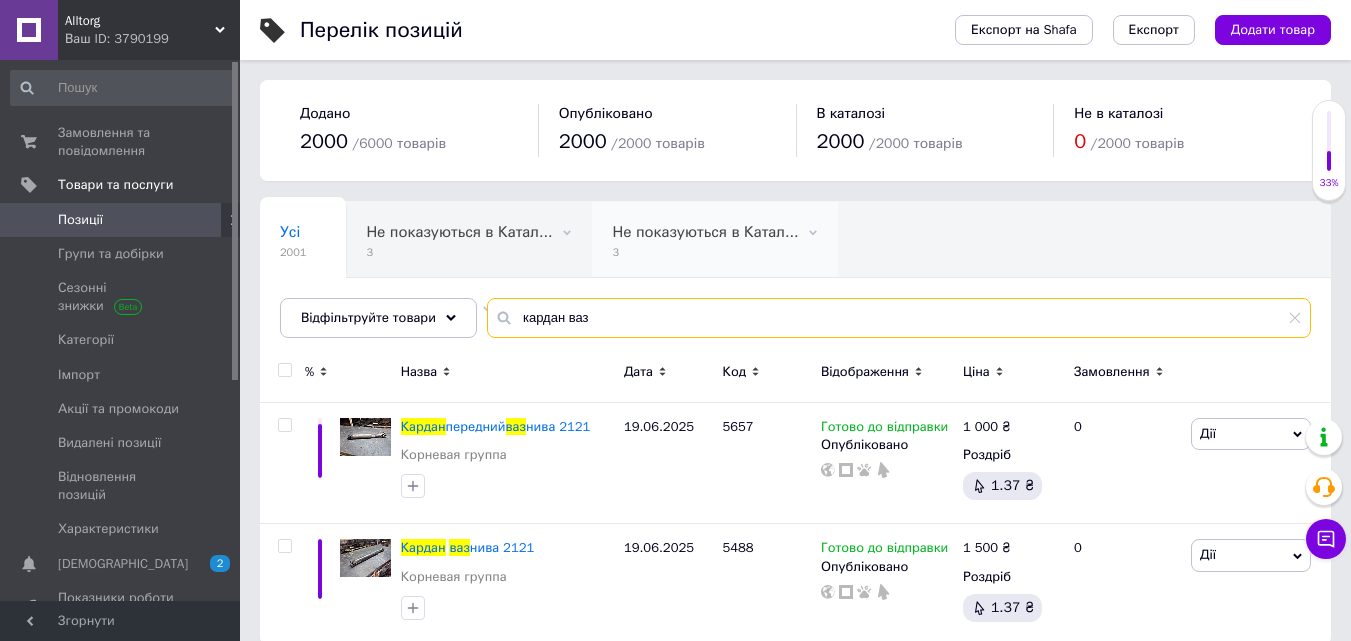 scroll, scrollTop: 24, scrollLeft: 0, axis: vertical 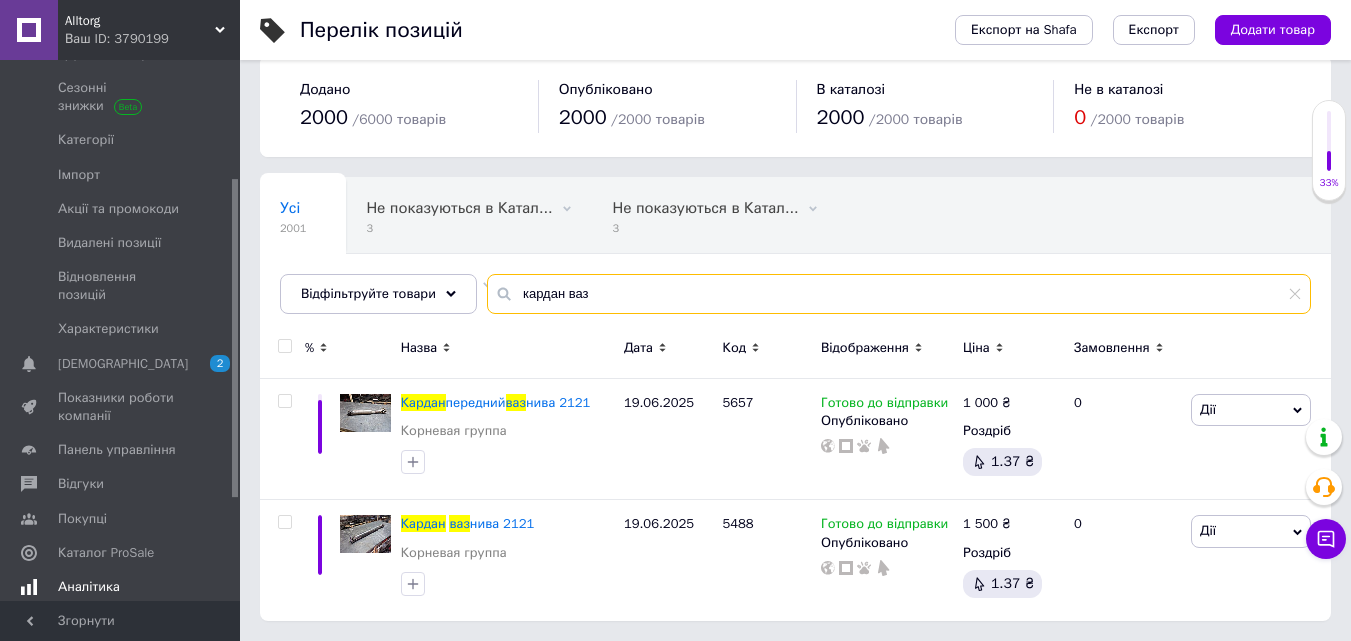 type on "кардан ваз" 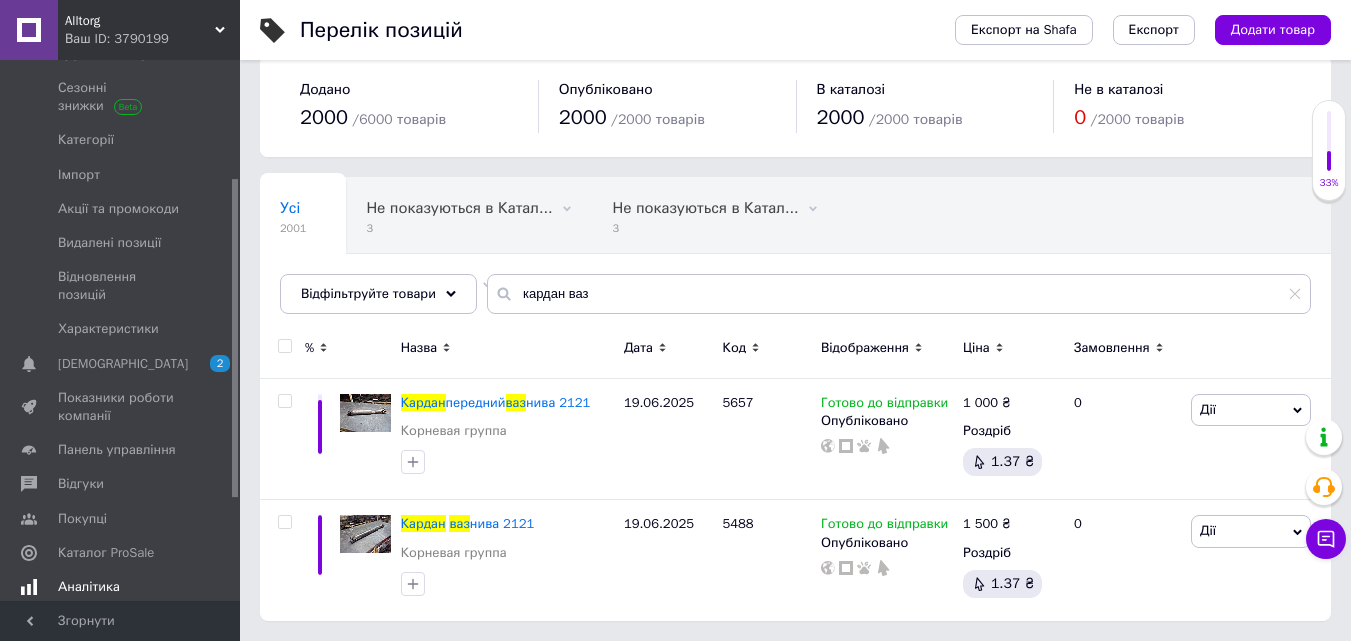 click on "Аналітика" at bounding box center [123, 587] 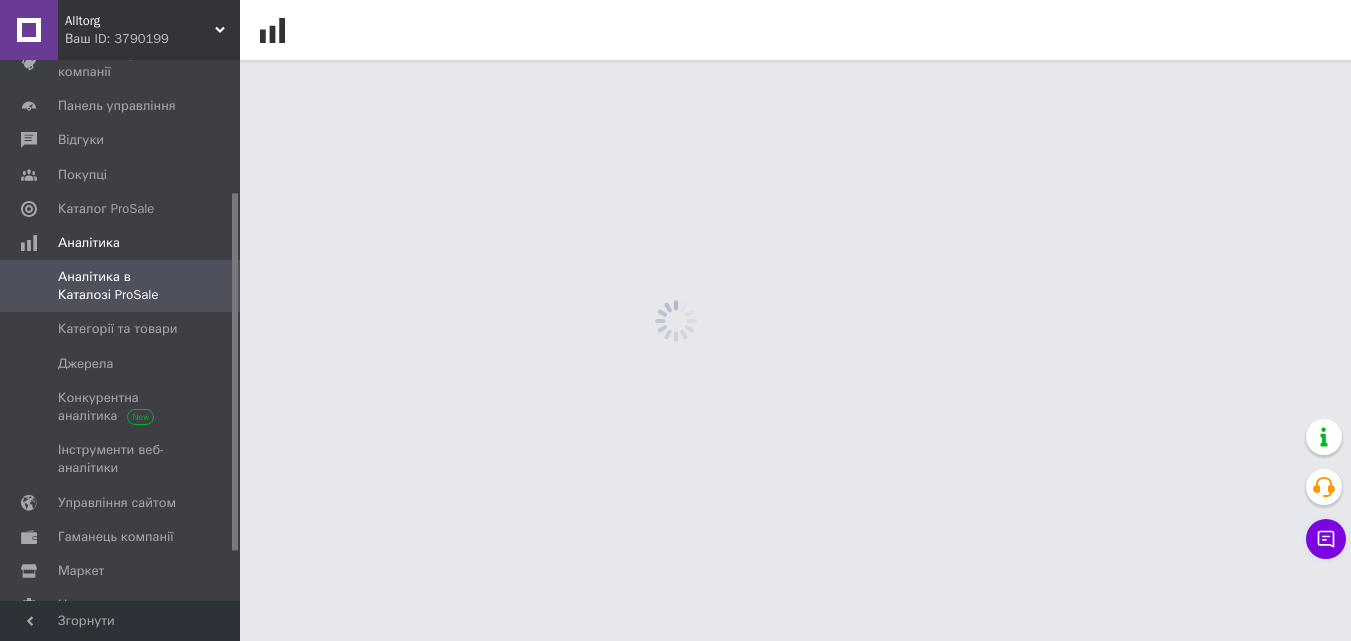 scroll, scrollTop: 0, scrollLeft: 0, axis: both 